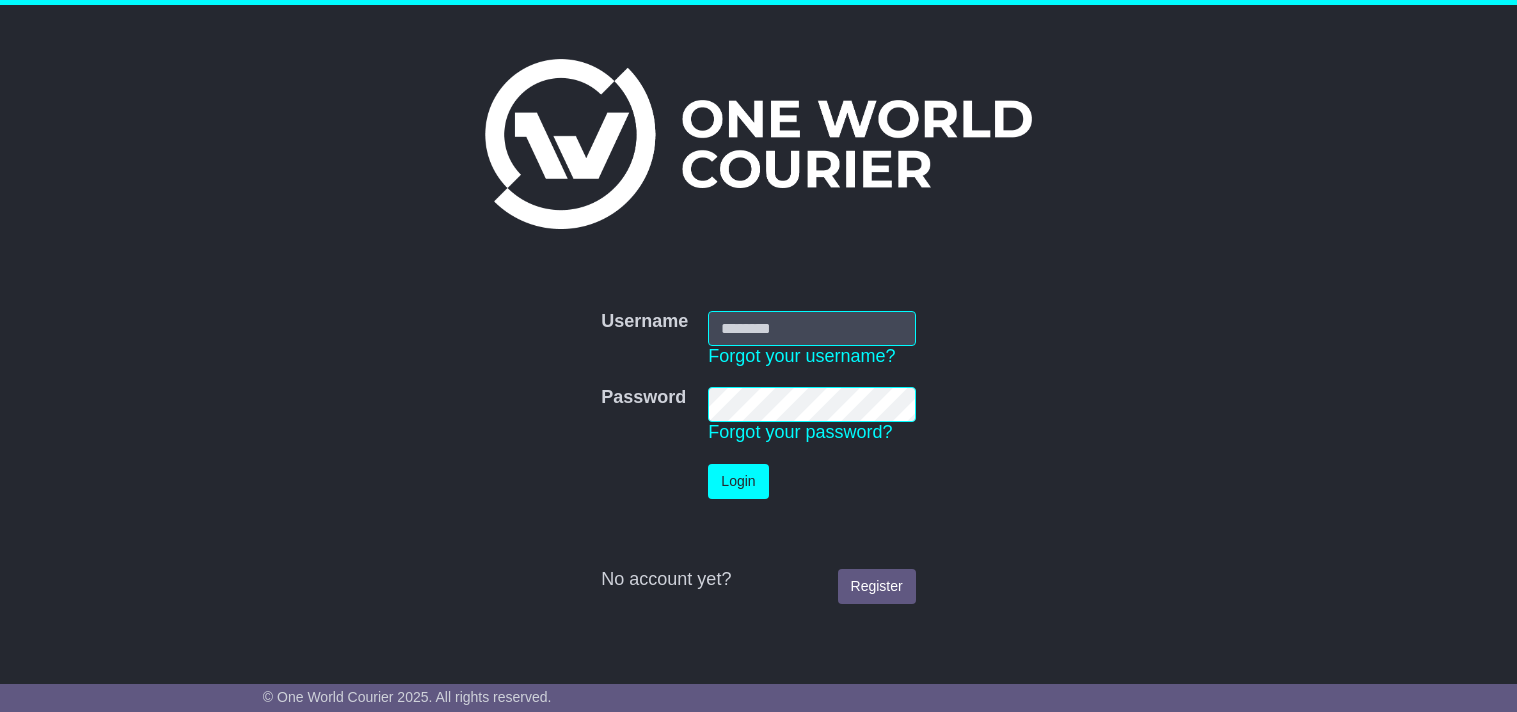scroll, scrollTop: 0, scrollLeft: 0, axis: both 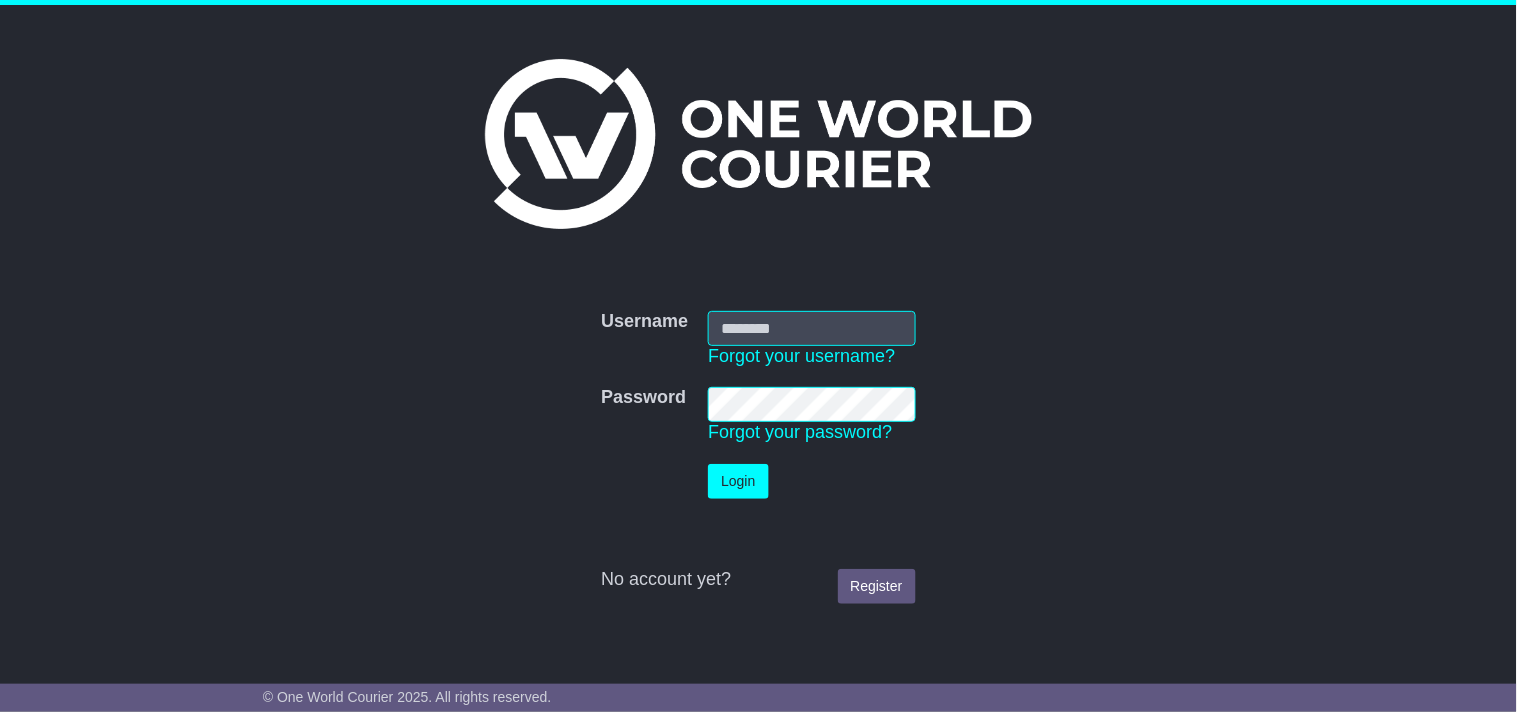 type on "**********" 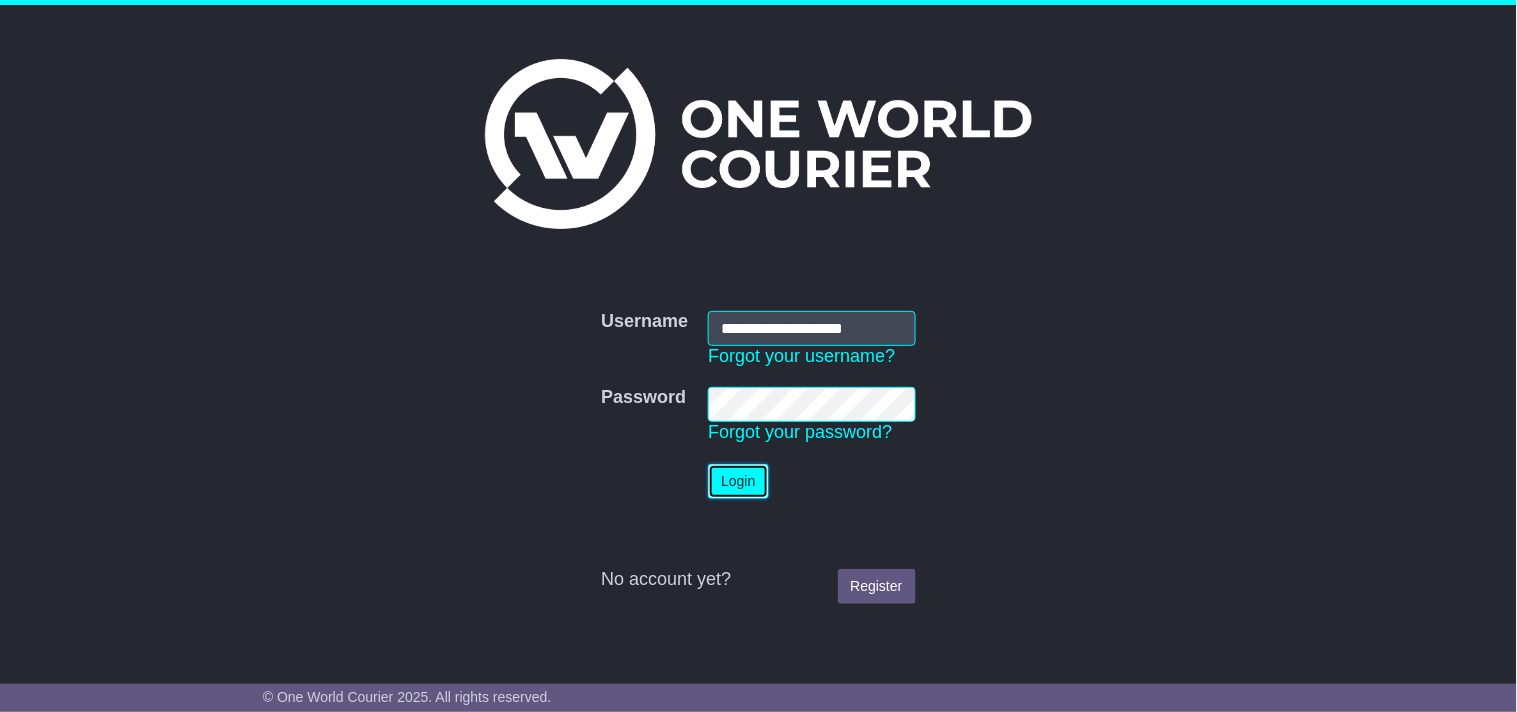 click on "Login" at bounding box center (738, 481) 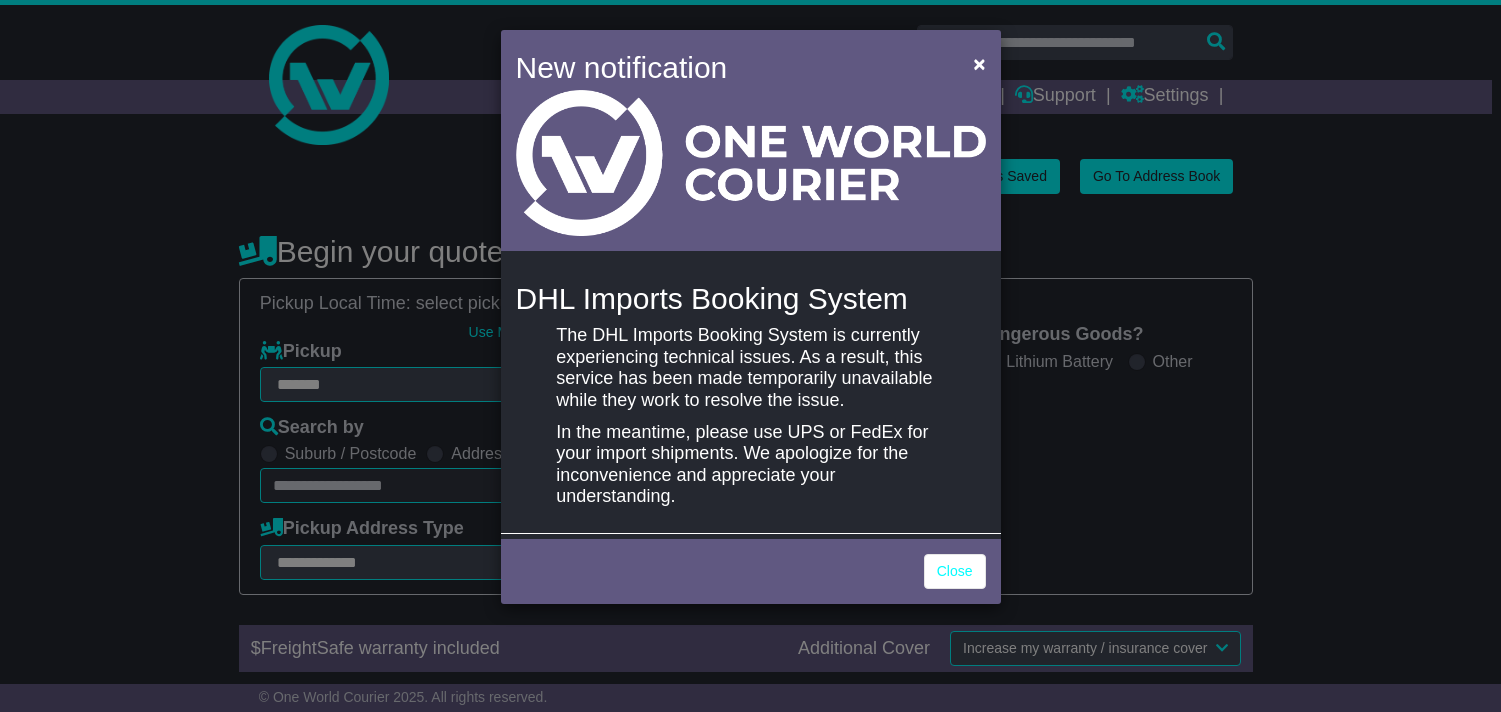 select on "**" 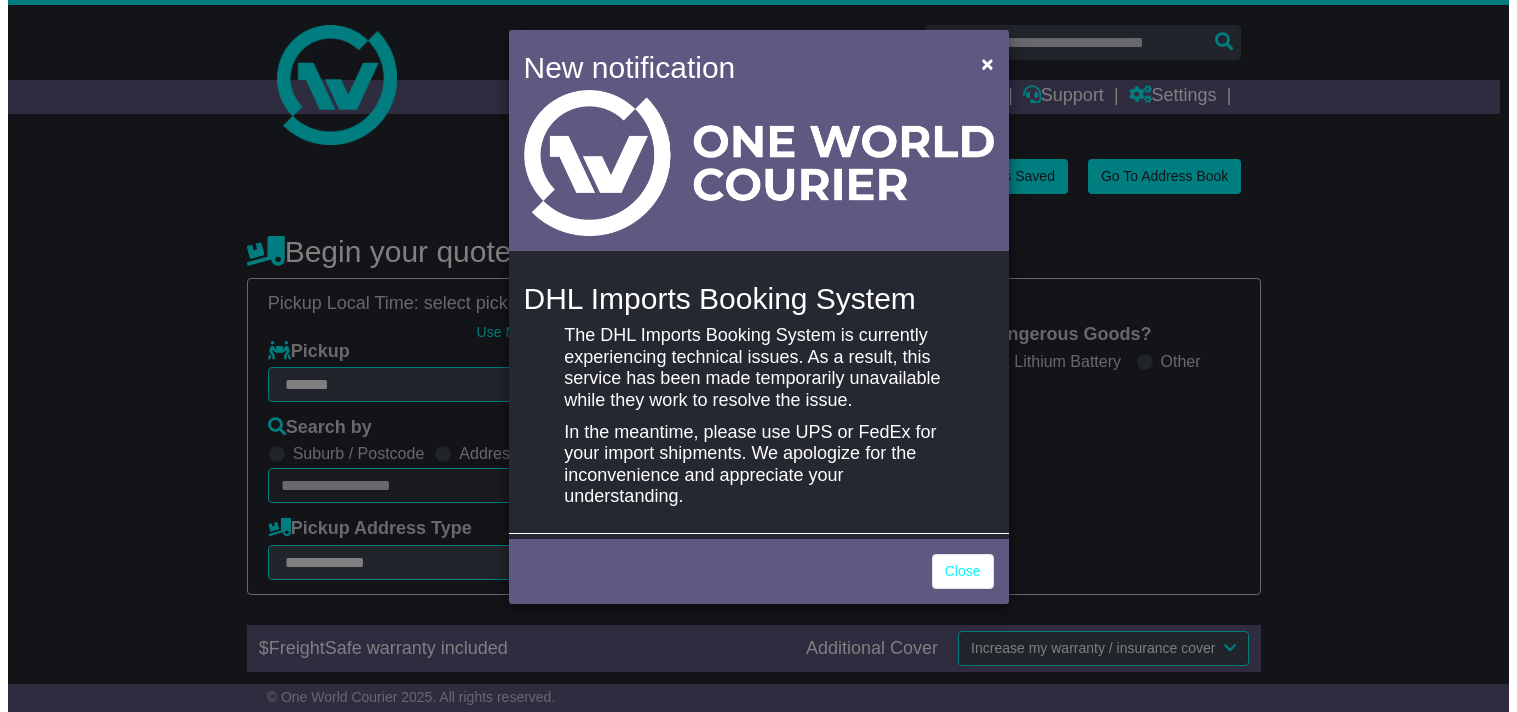 scroll, scrollTop: 0, scrollLeft: 0, axis: both 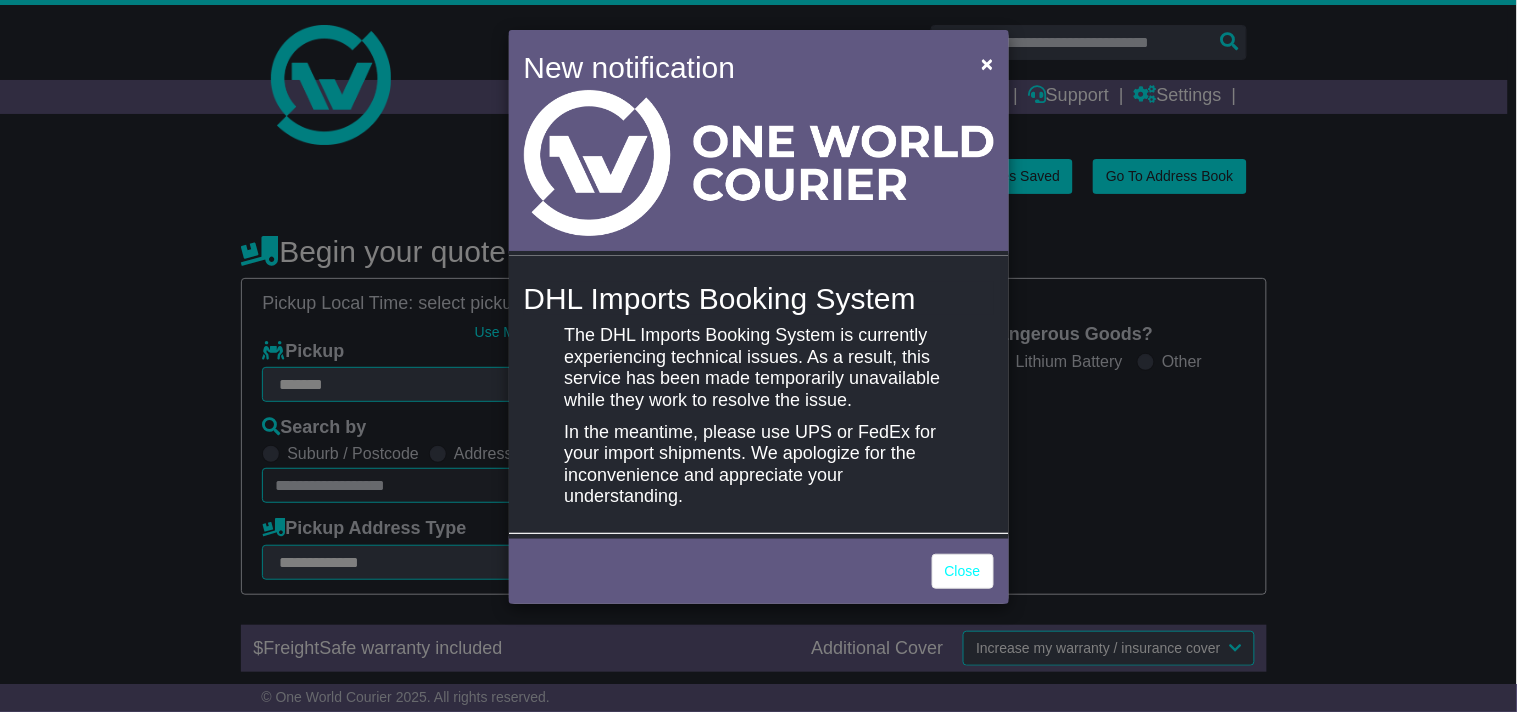 select 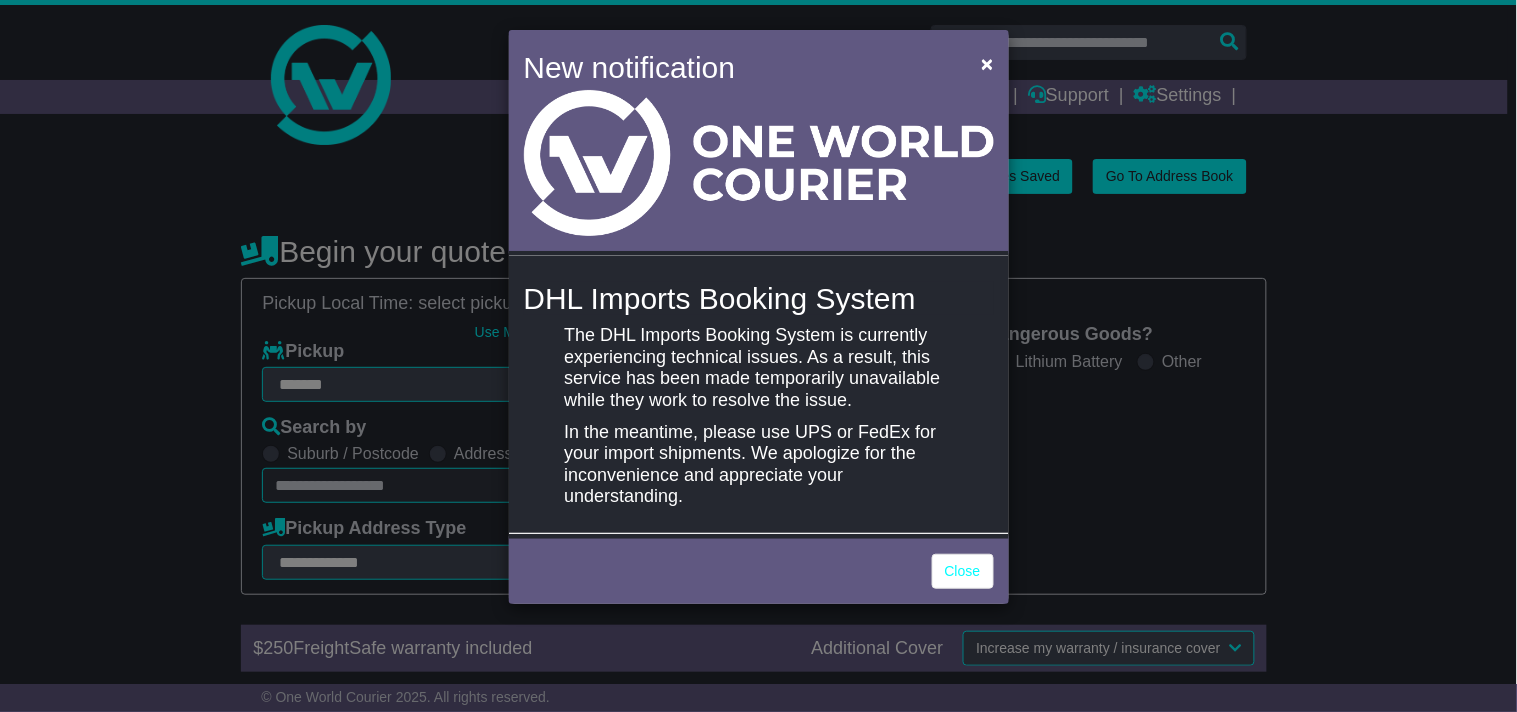click on "The DHL Imports Booking System is currently experiencing technical issues. As a result, this service has been made temporarily unavailable while they work to resolve the issue." at bounding box center [758, 368] 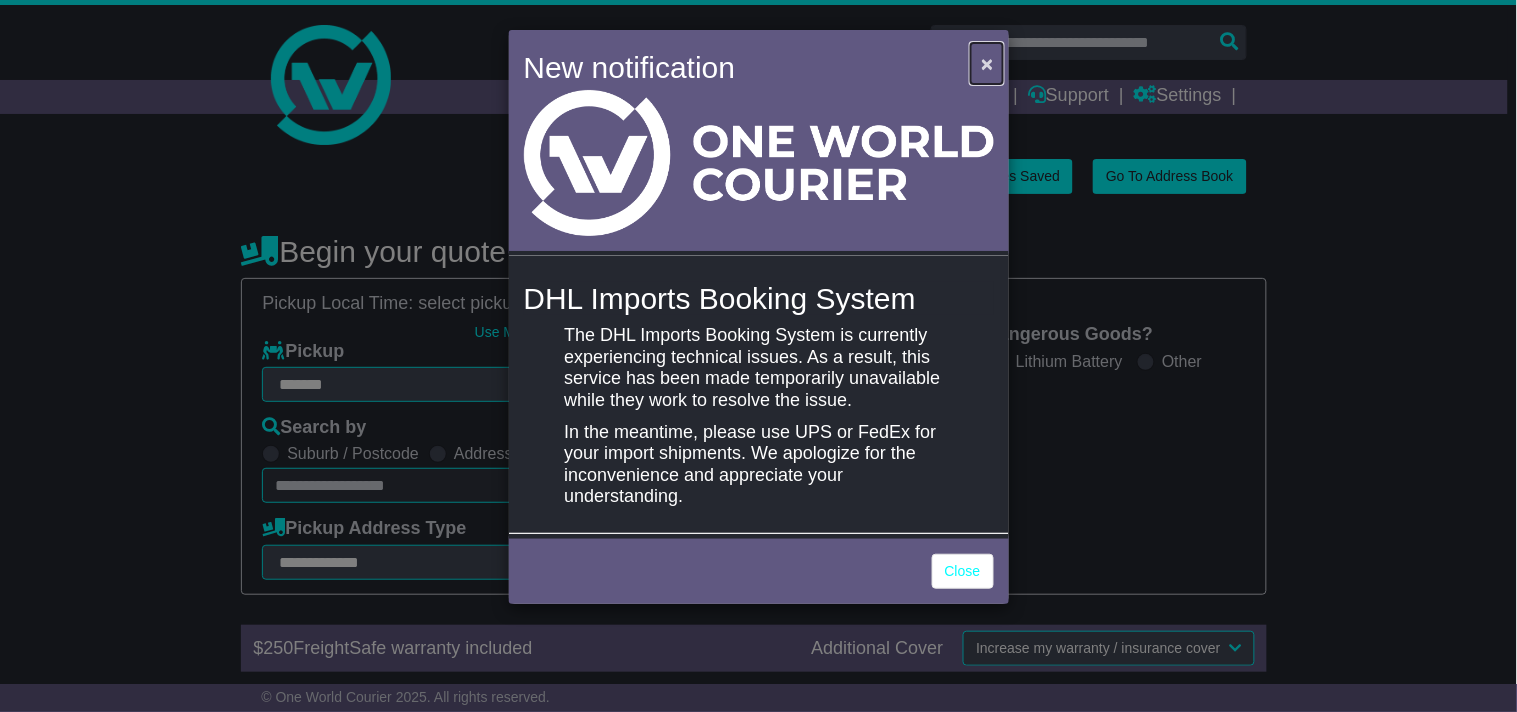 click on "×" at bounding box center (987, 63) 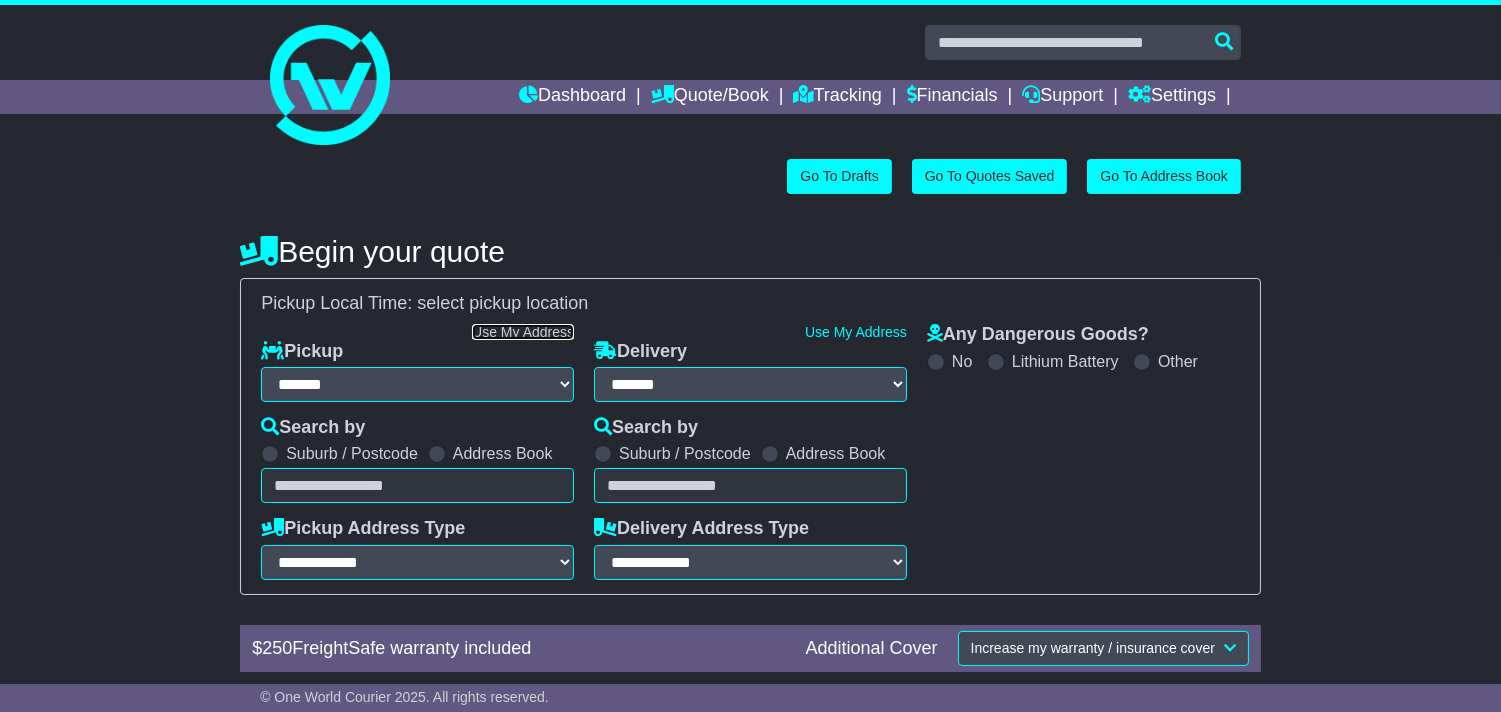 click on "Use My Address" at bounding box center [523, 332] 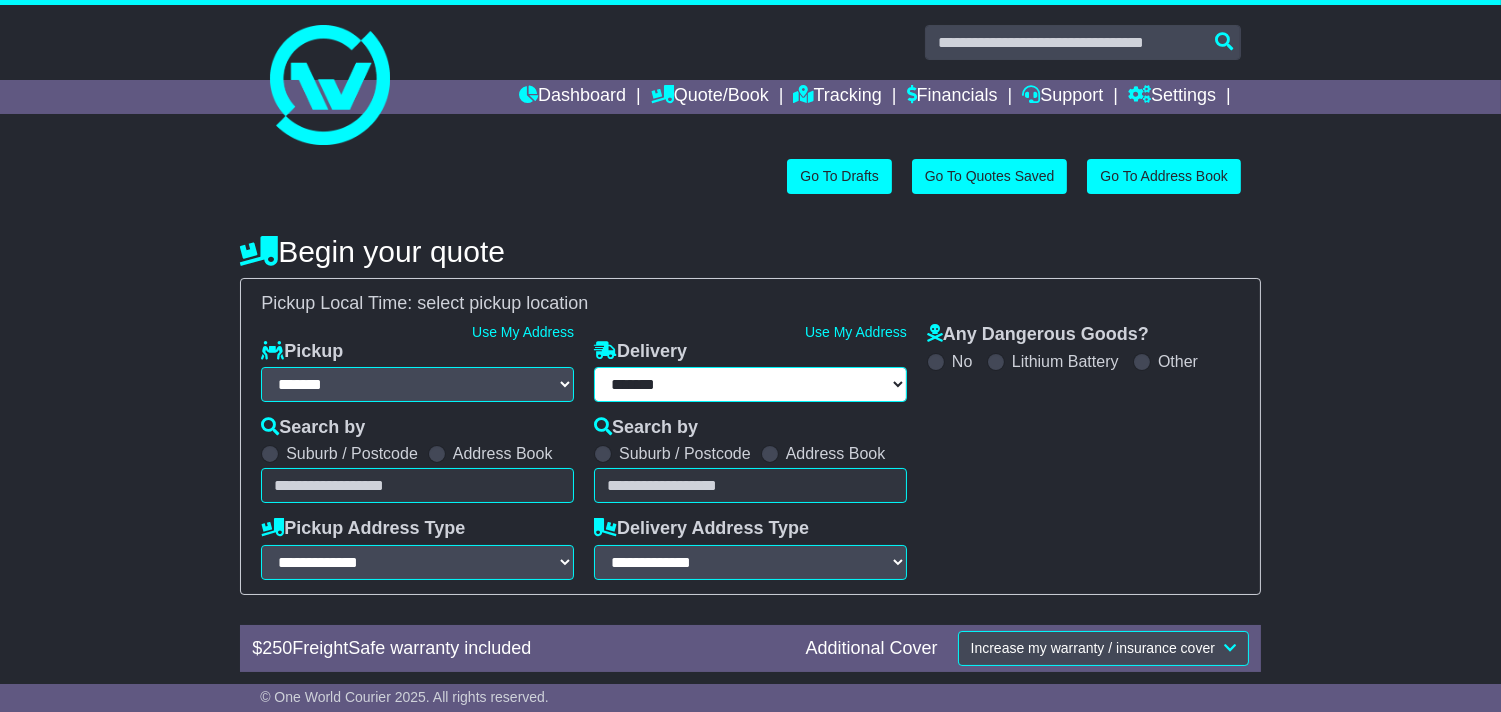 type on "**********" 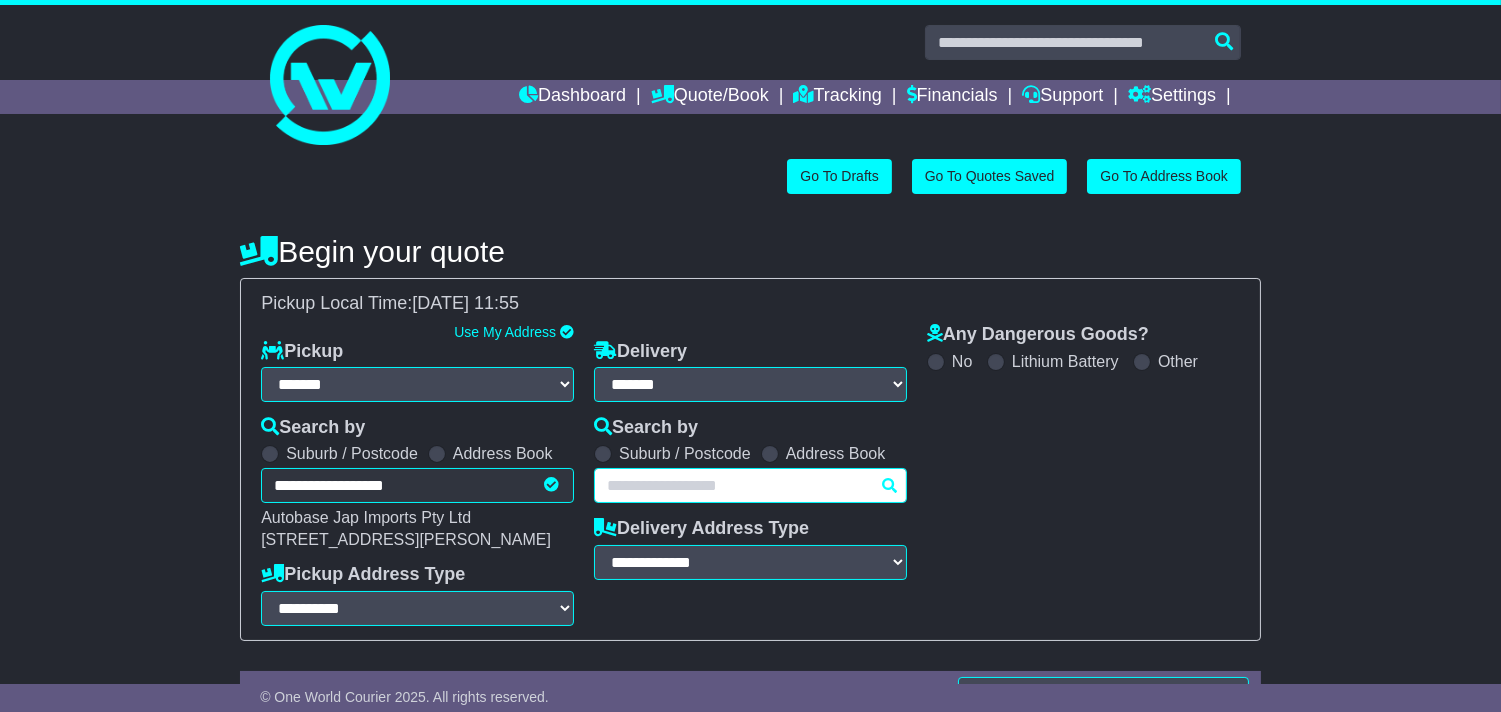 click at bounding box center (750, 485) 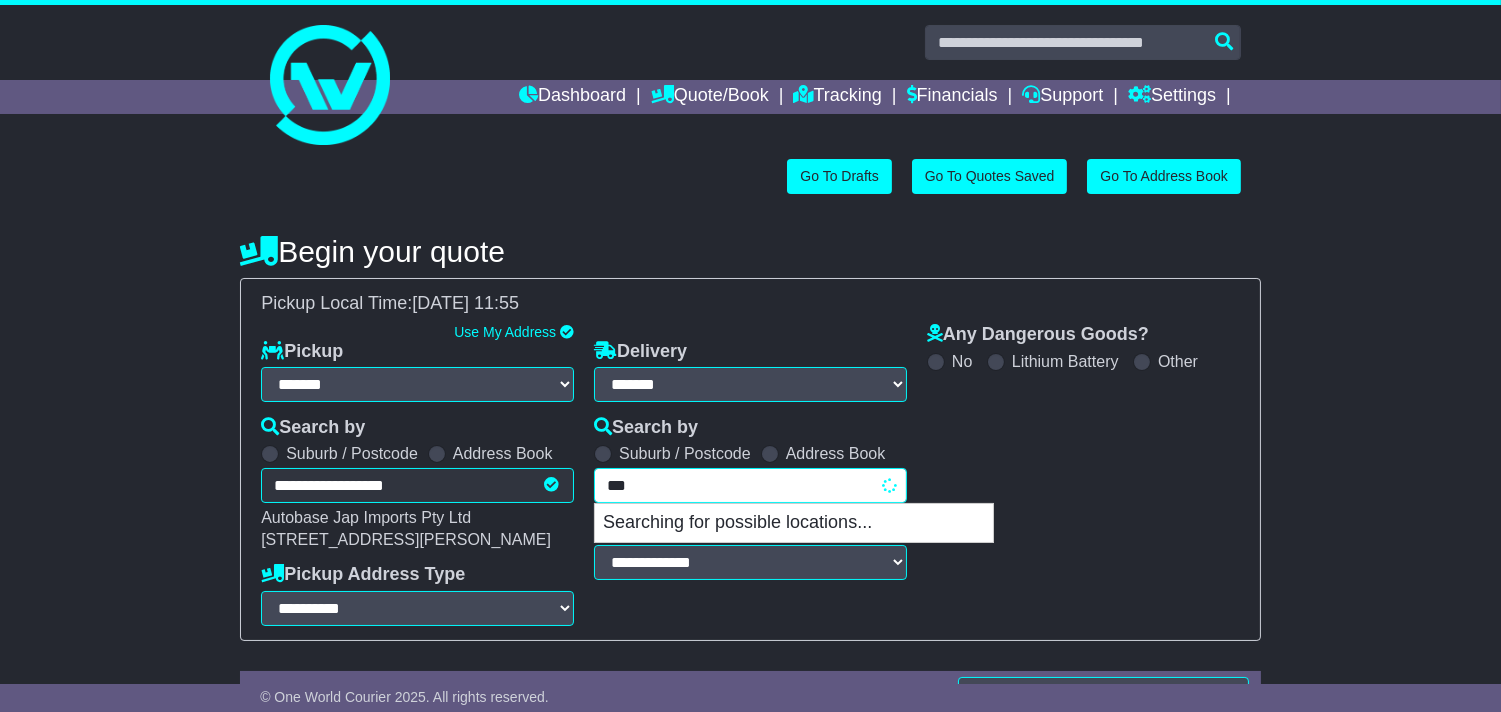 type on "****" 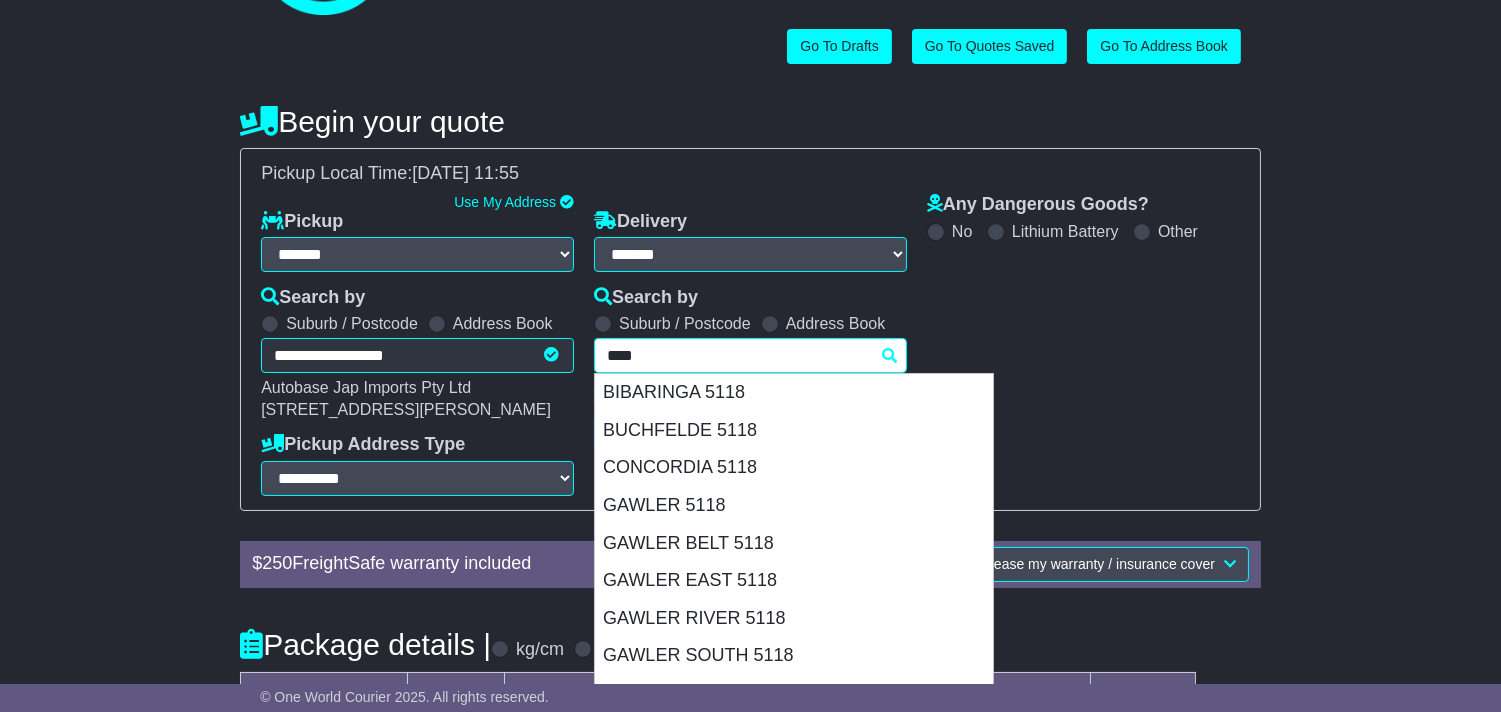 scroll, scrollTop: 333, scrollLeft: 0, axis: vertical 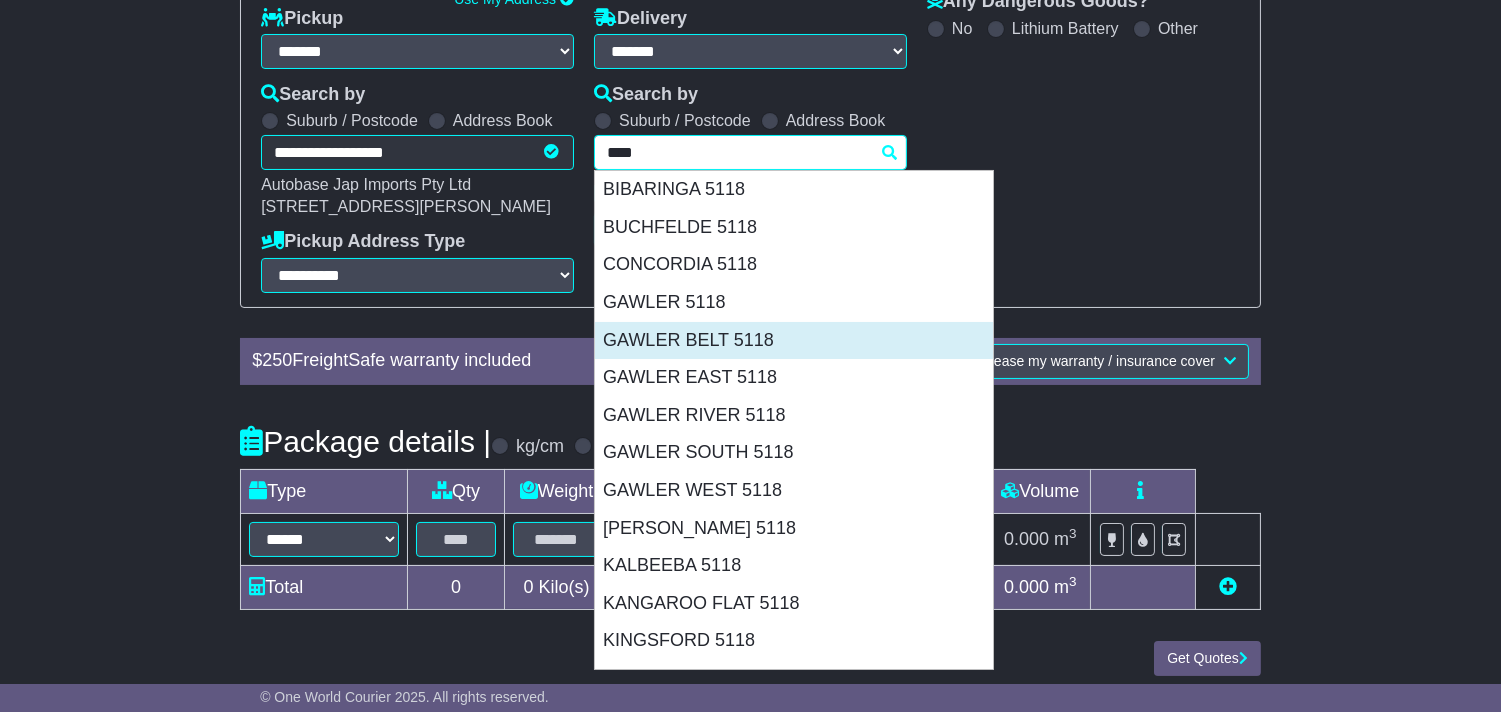 click on "GAWLER BELT 5118" at bounding box center (794, 341) 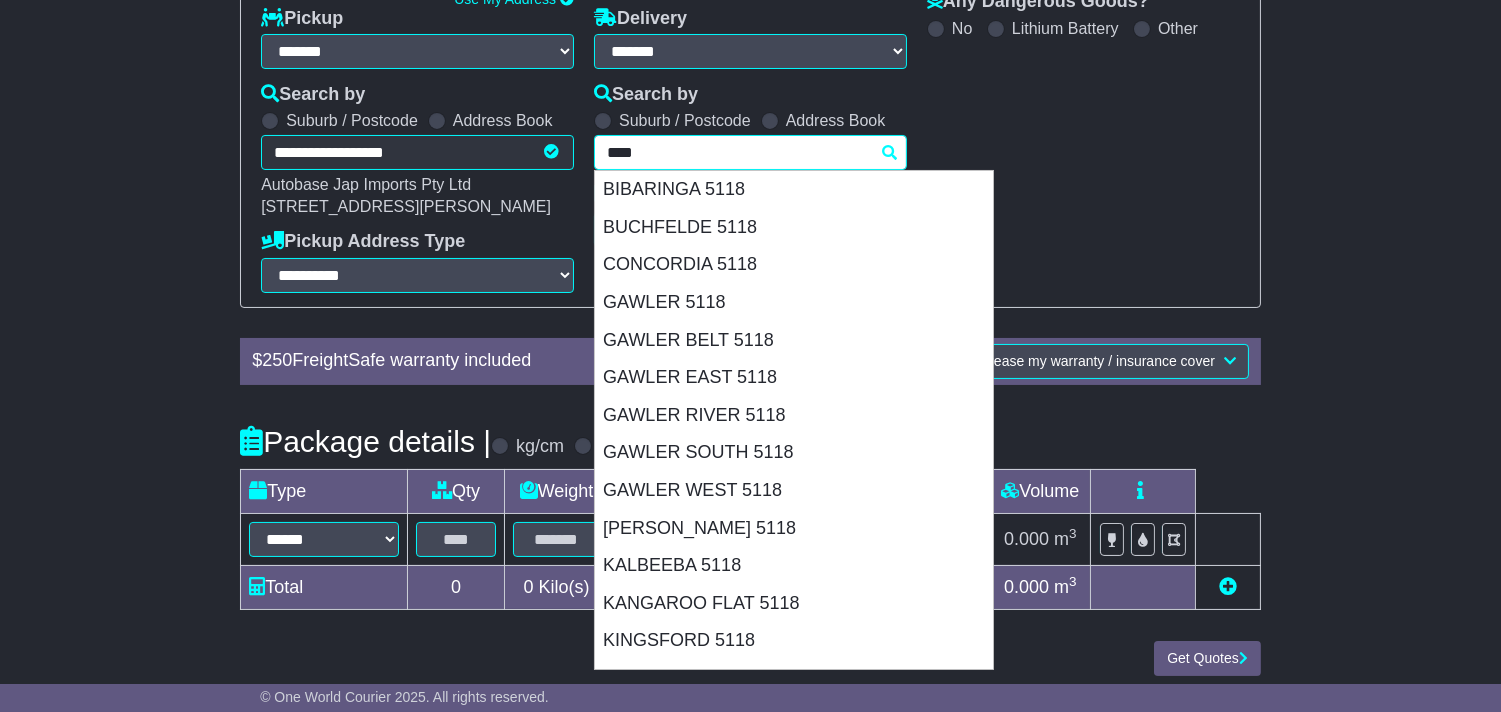 type on "**********" 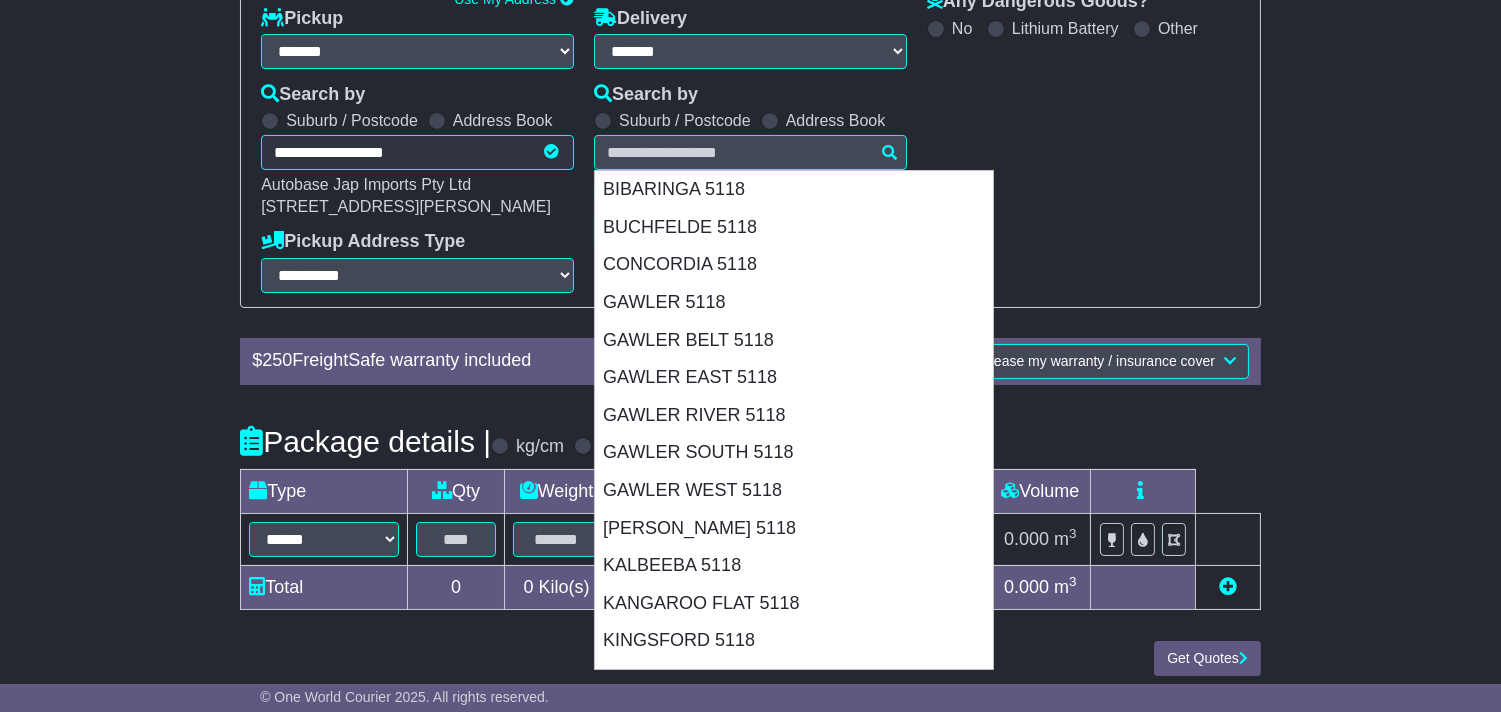 type on "**********" 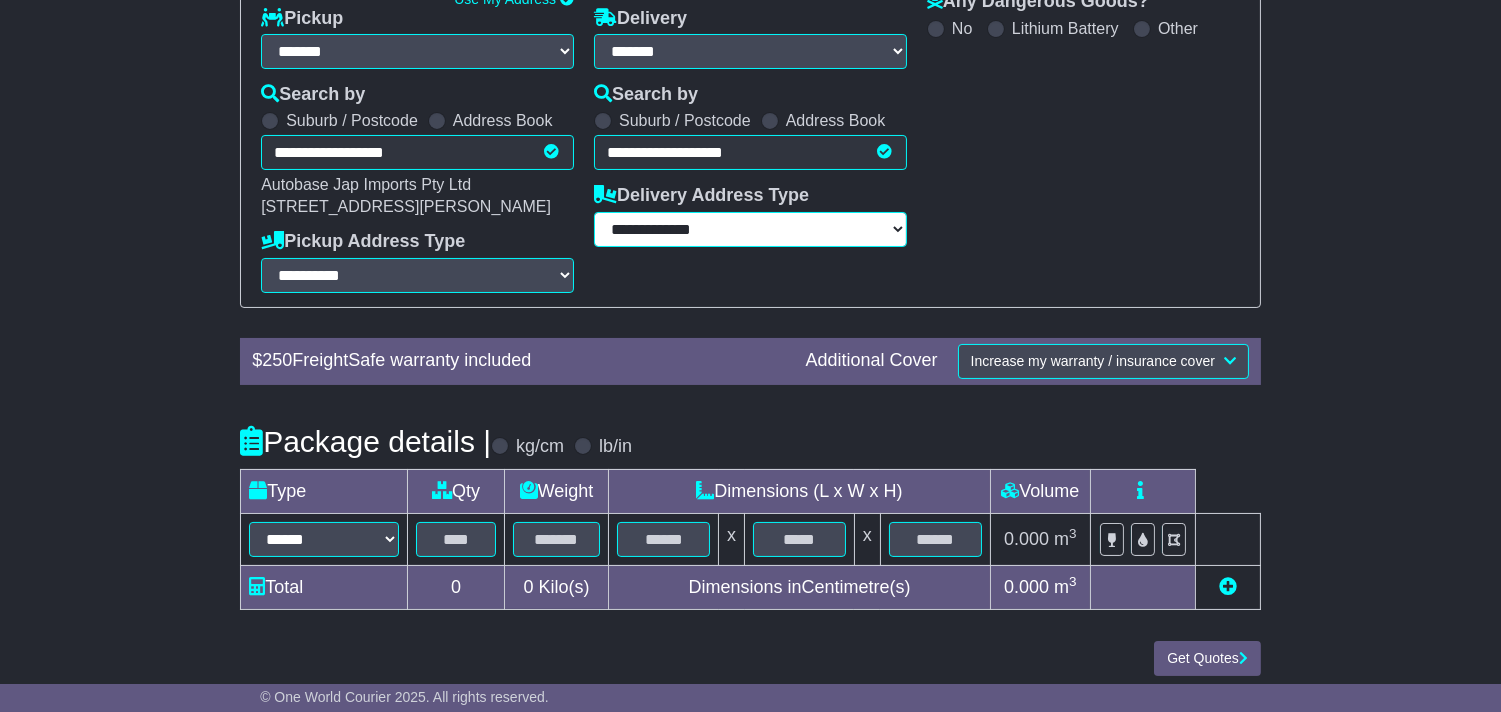 click on "**********" at bounding box center [750, 229] 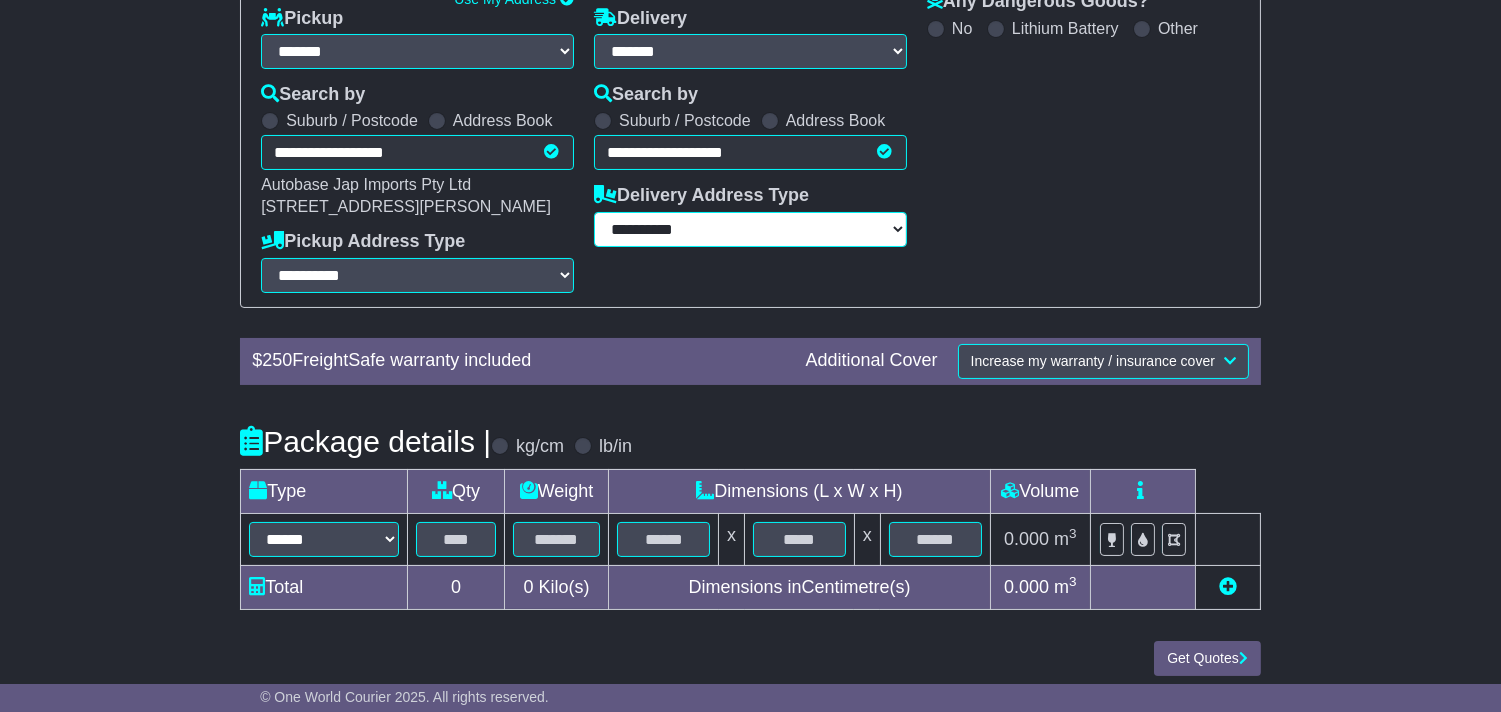 click on "**********" at bounding box center [750, 229] 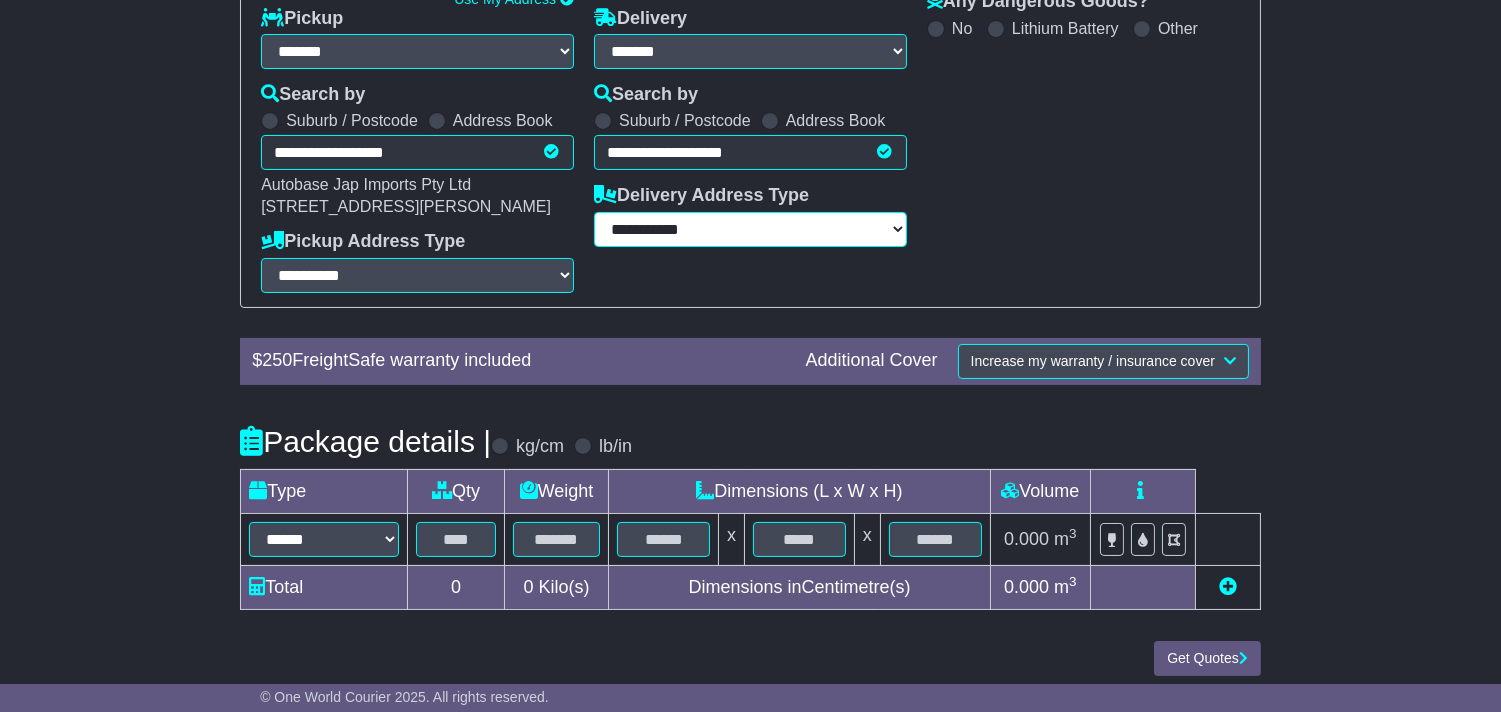click on "**********" at bounding box center [750, 229] 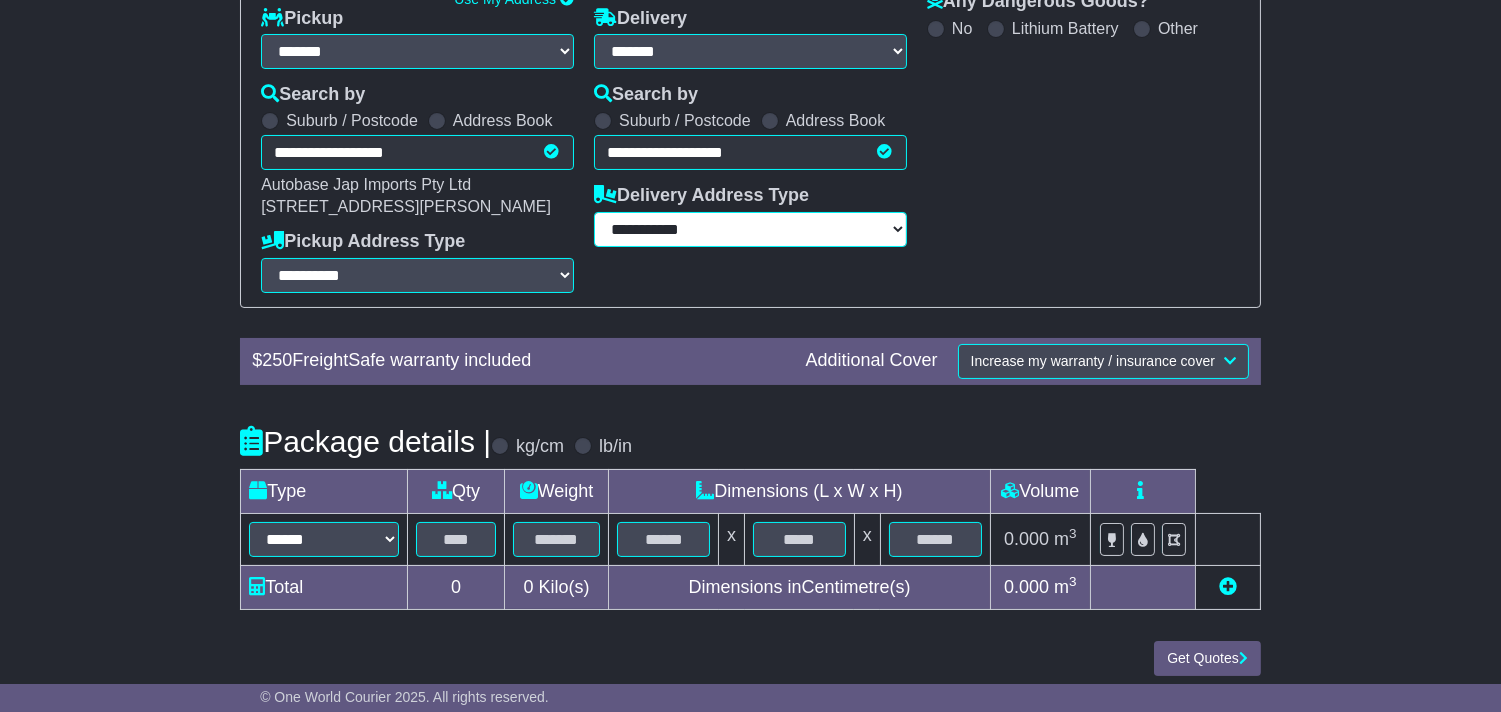click on "**********" at bounding box center (750, 229) 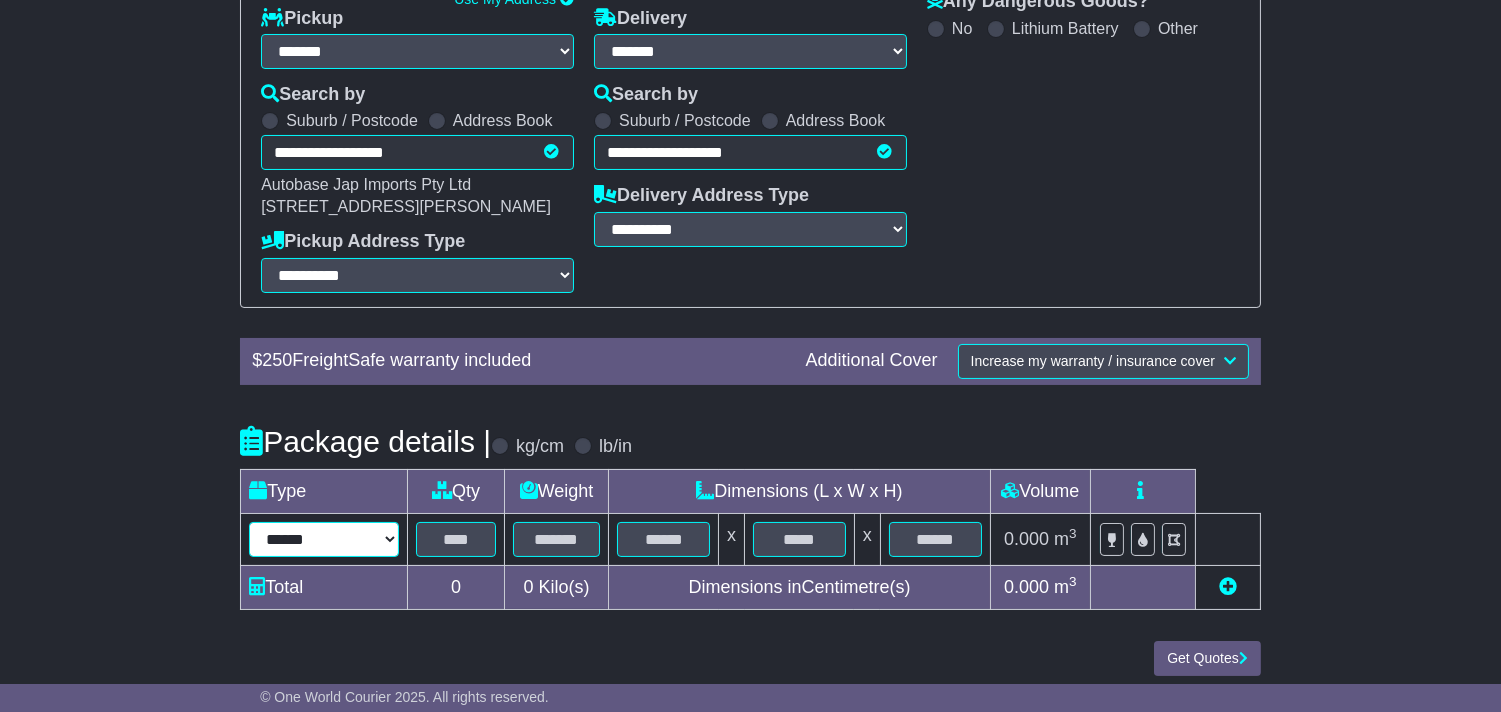 click on "****** ****** *** ******** ***** **** **** ****** *** *******" at bounding box center [324, 539] 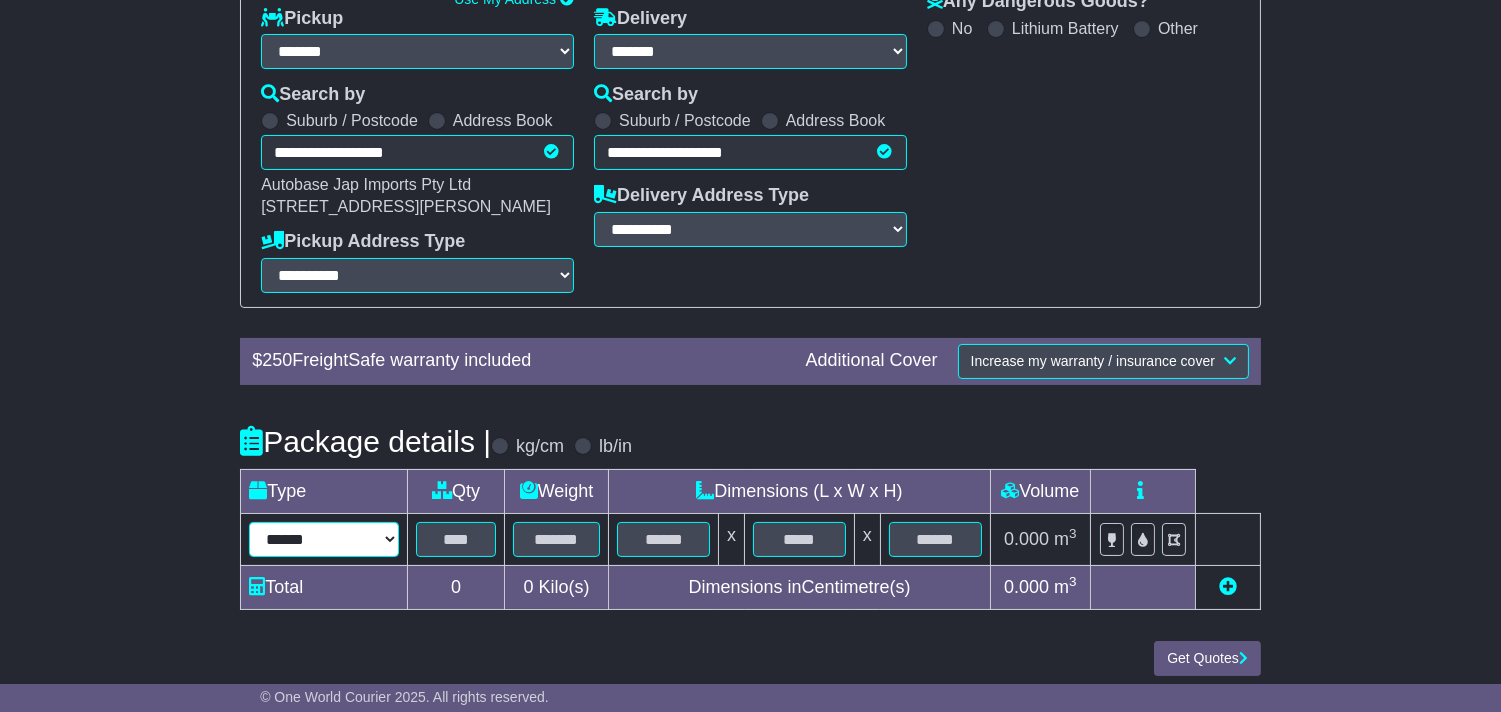 click on "****** ****** *** ******** ***** **** **** ****** *** *******" at bounding box center (324, 539) 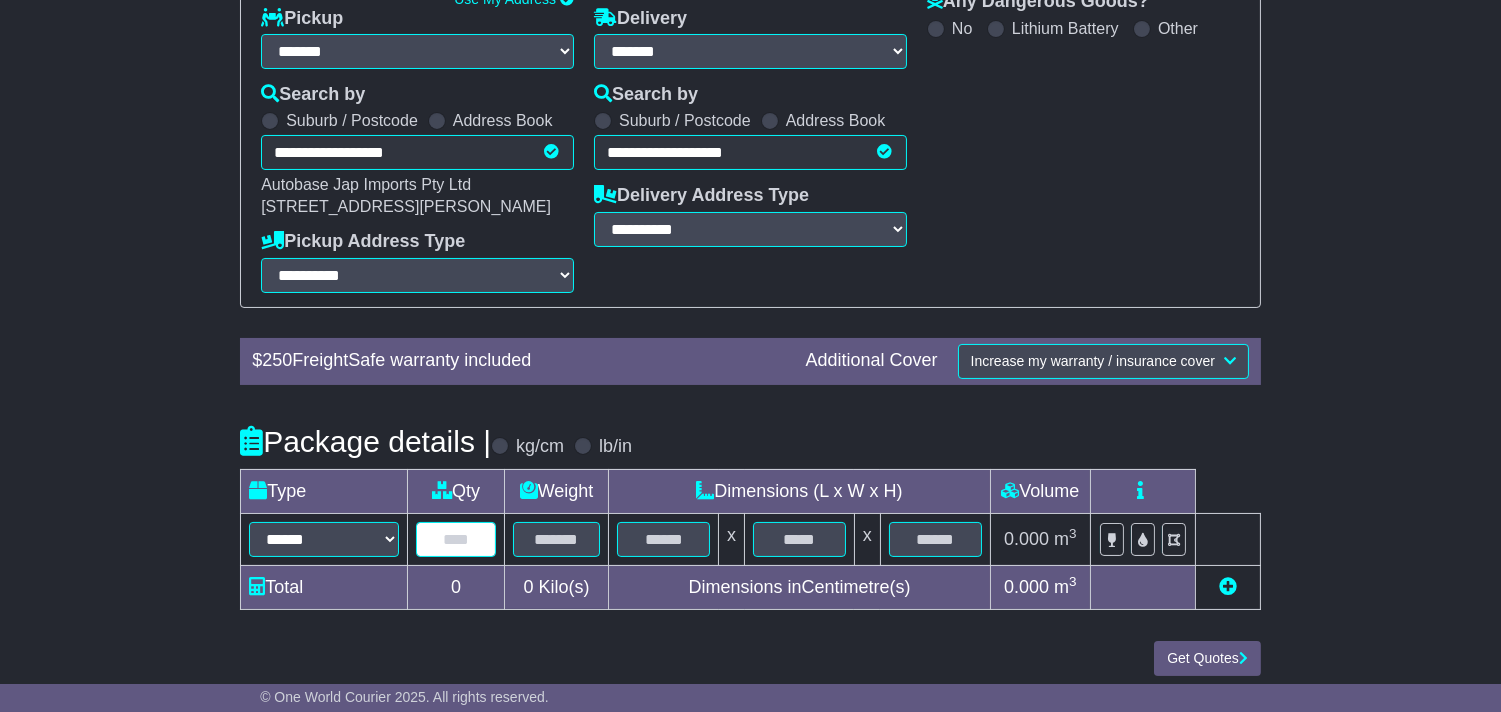 click at bounding box center [456, 539] 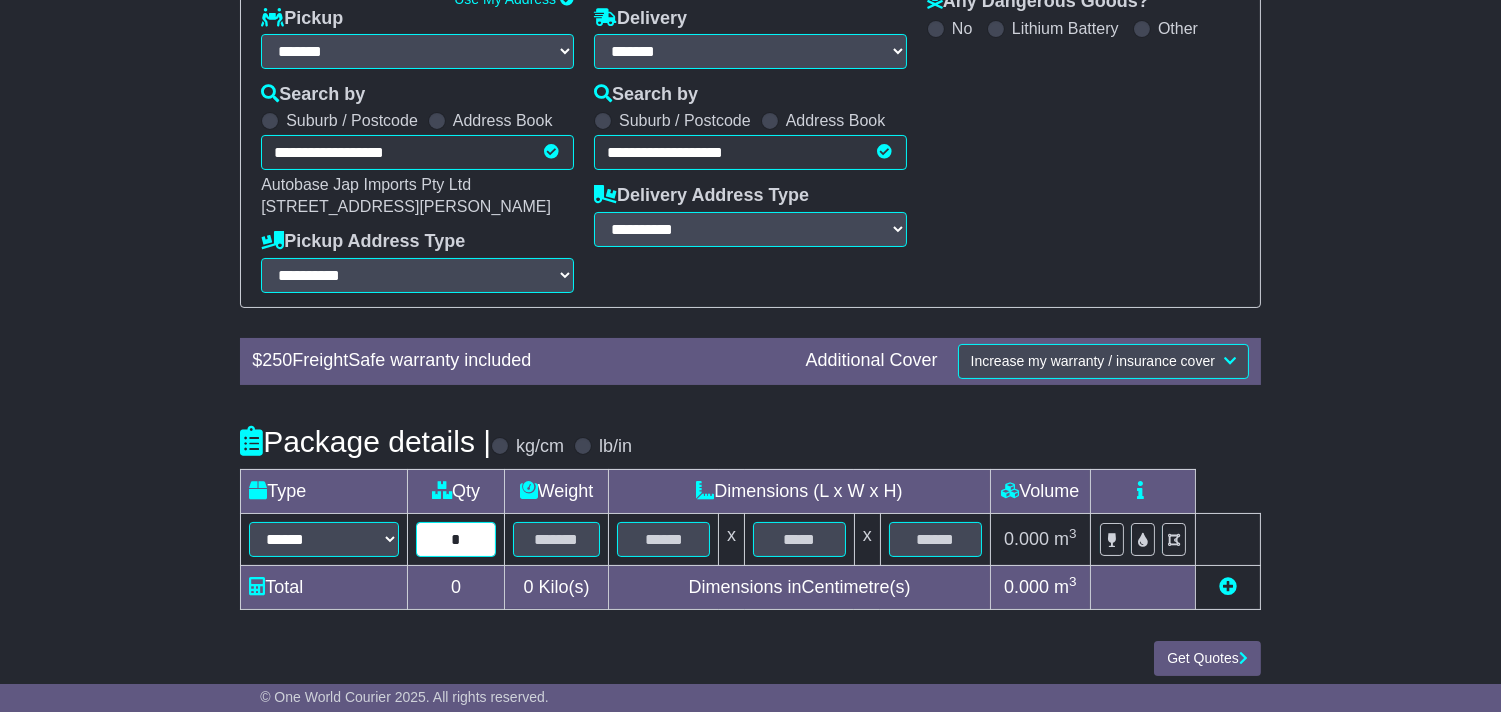 type on "*" 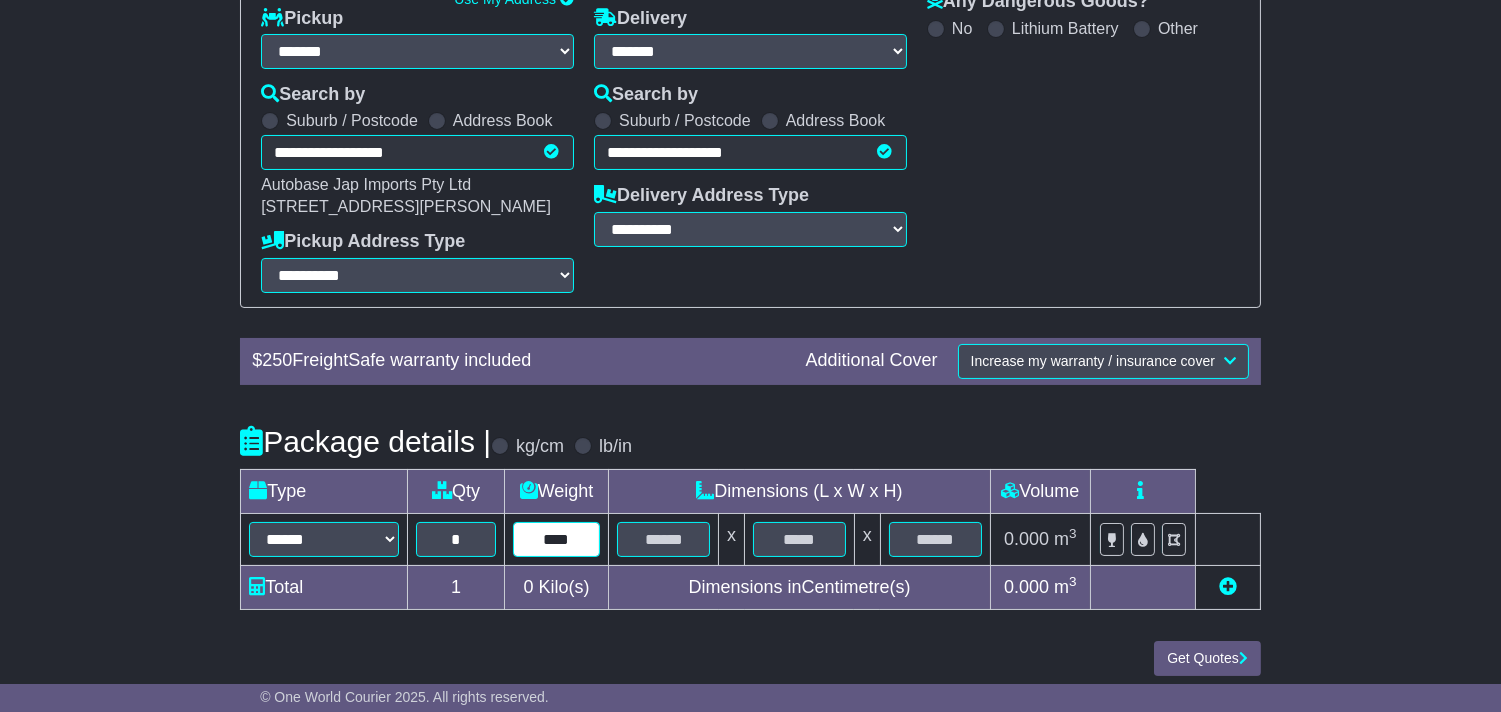 type on "****" 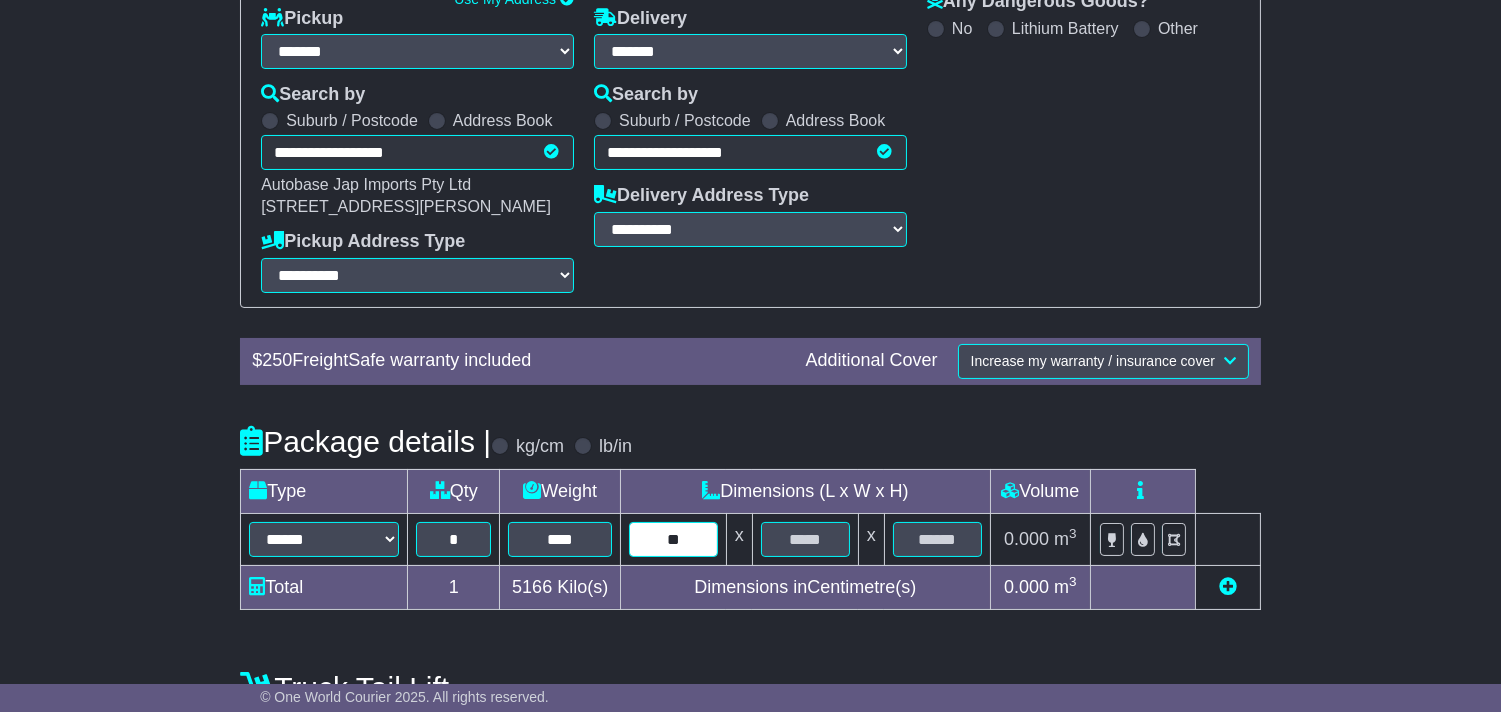 type on "**" 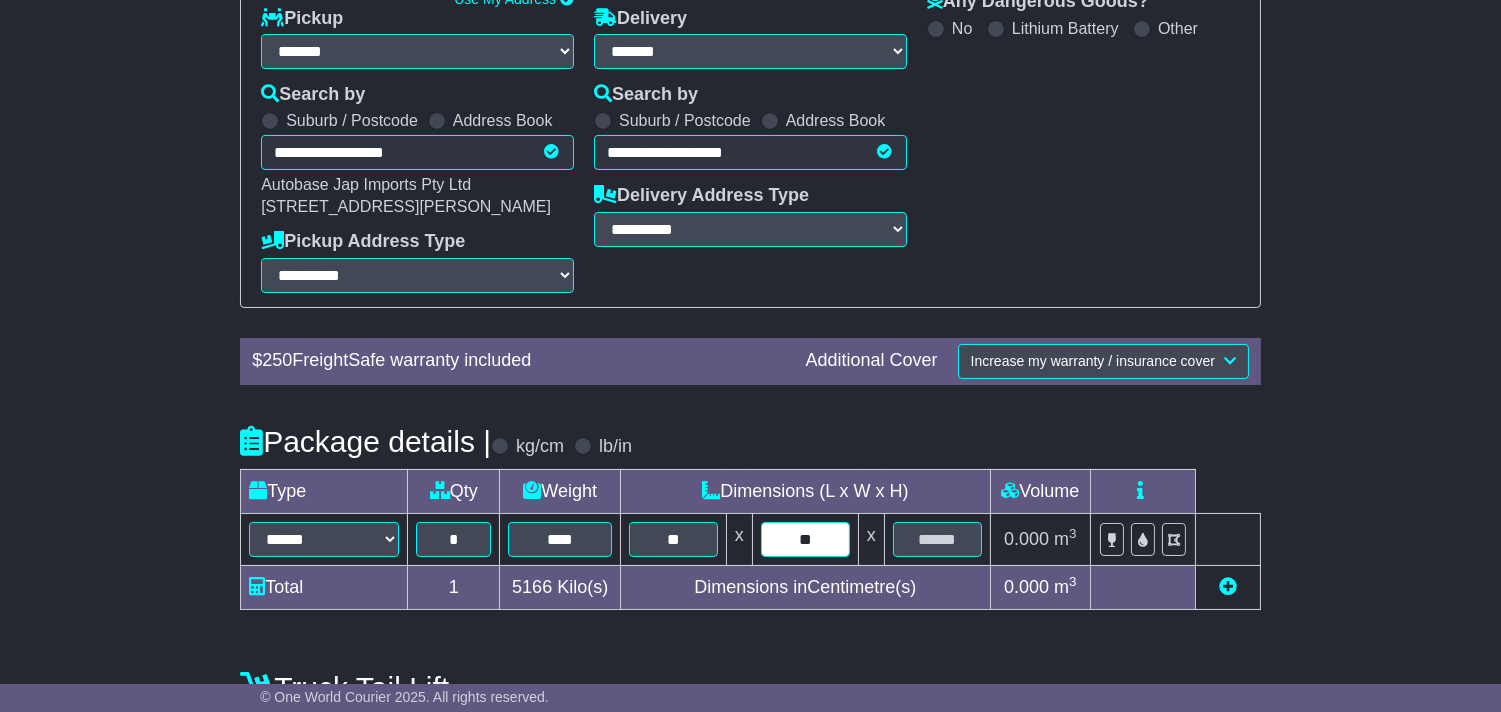 type on "**" 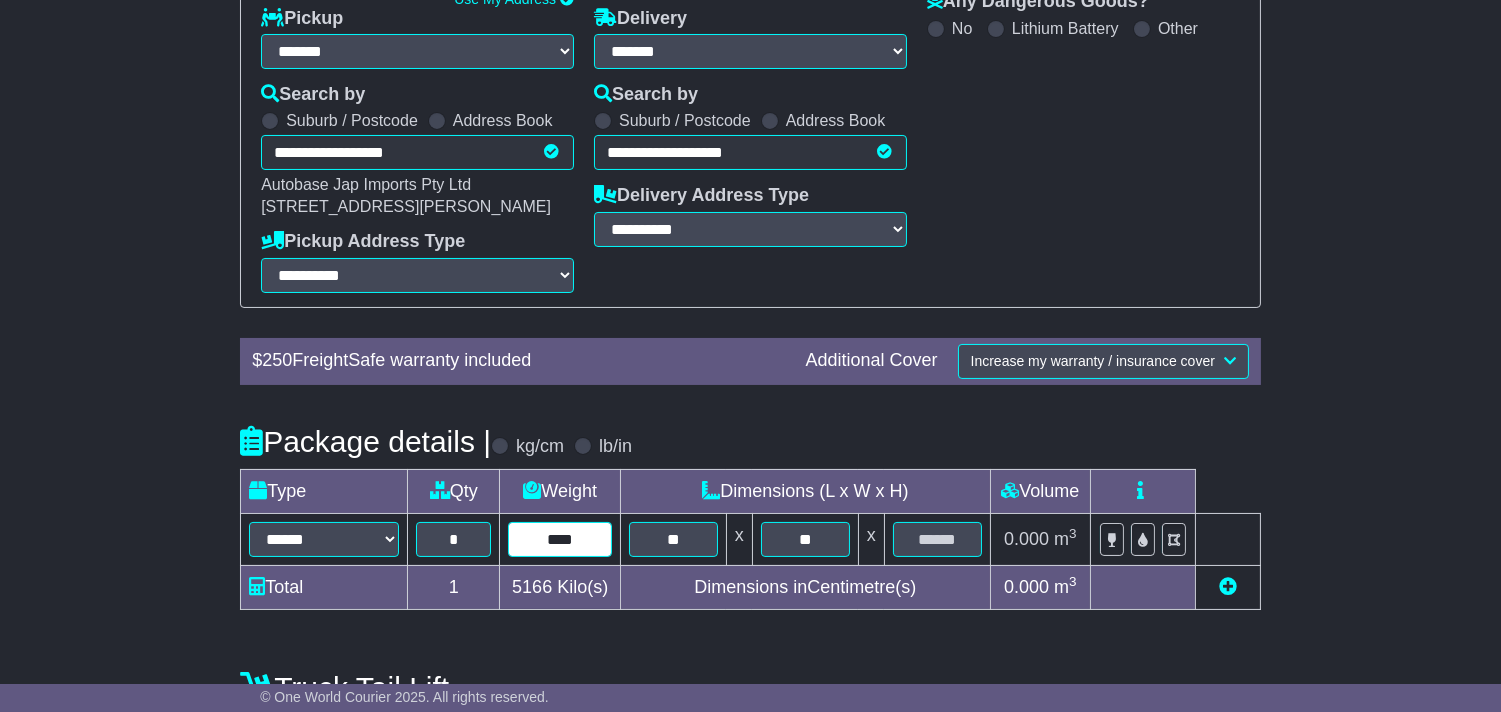 click on "****" at bounding box center (560, 539) 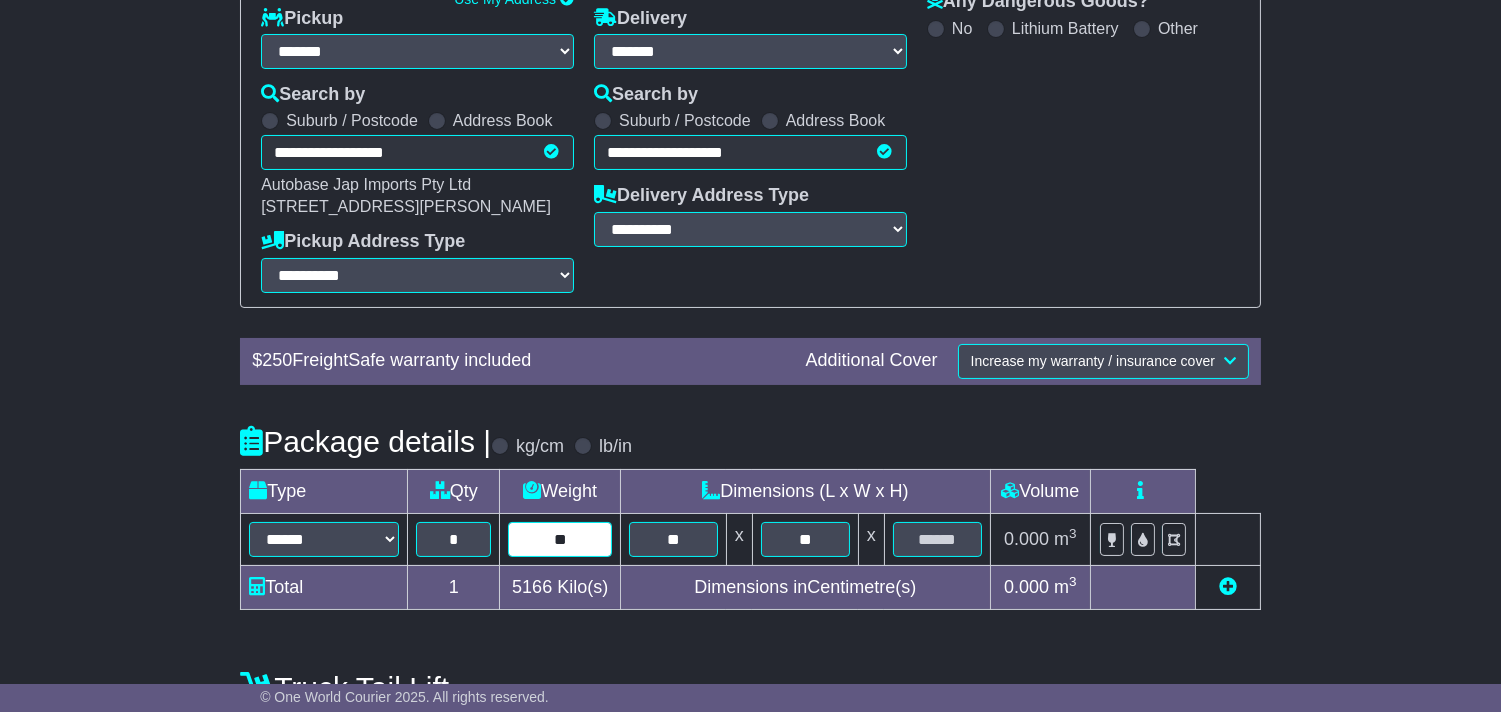type on "*" 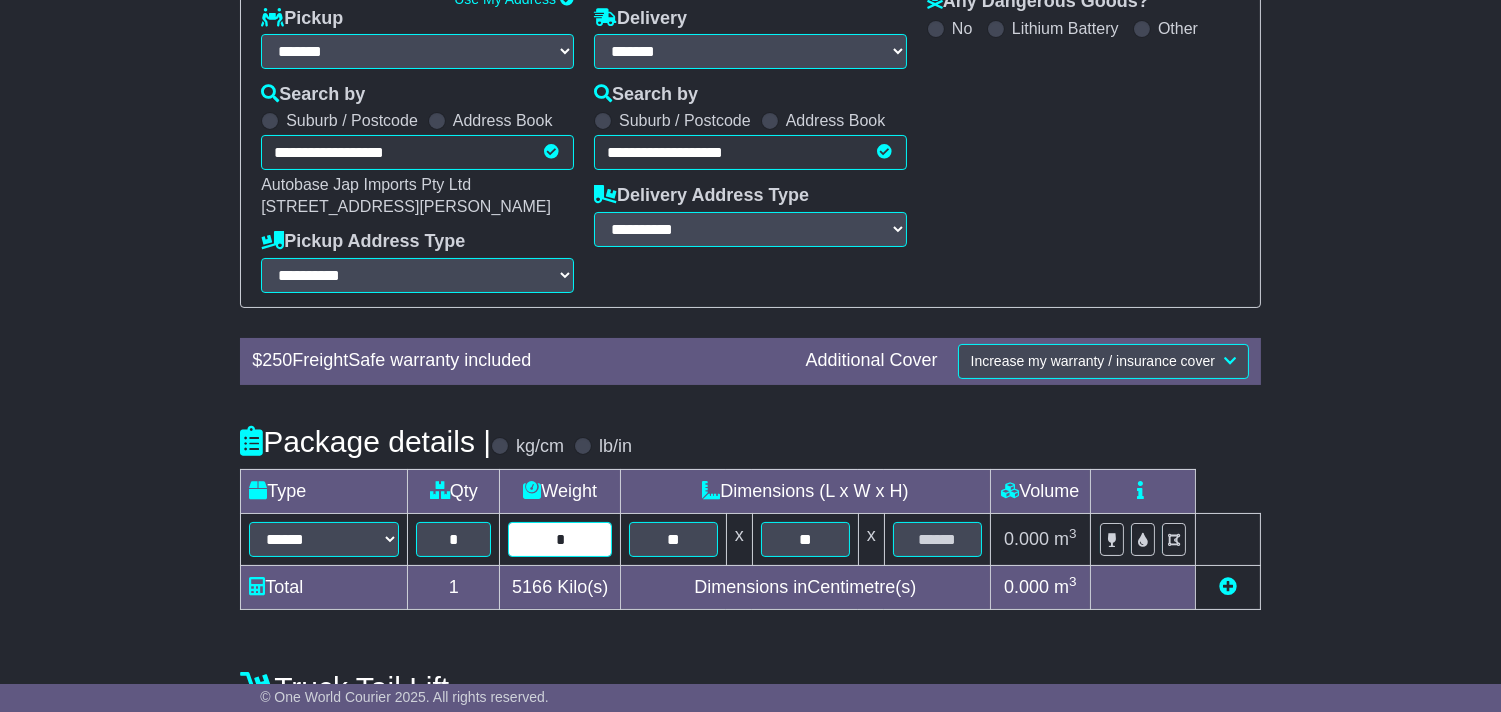 type on "*" 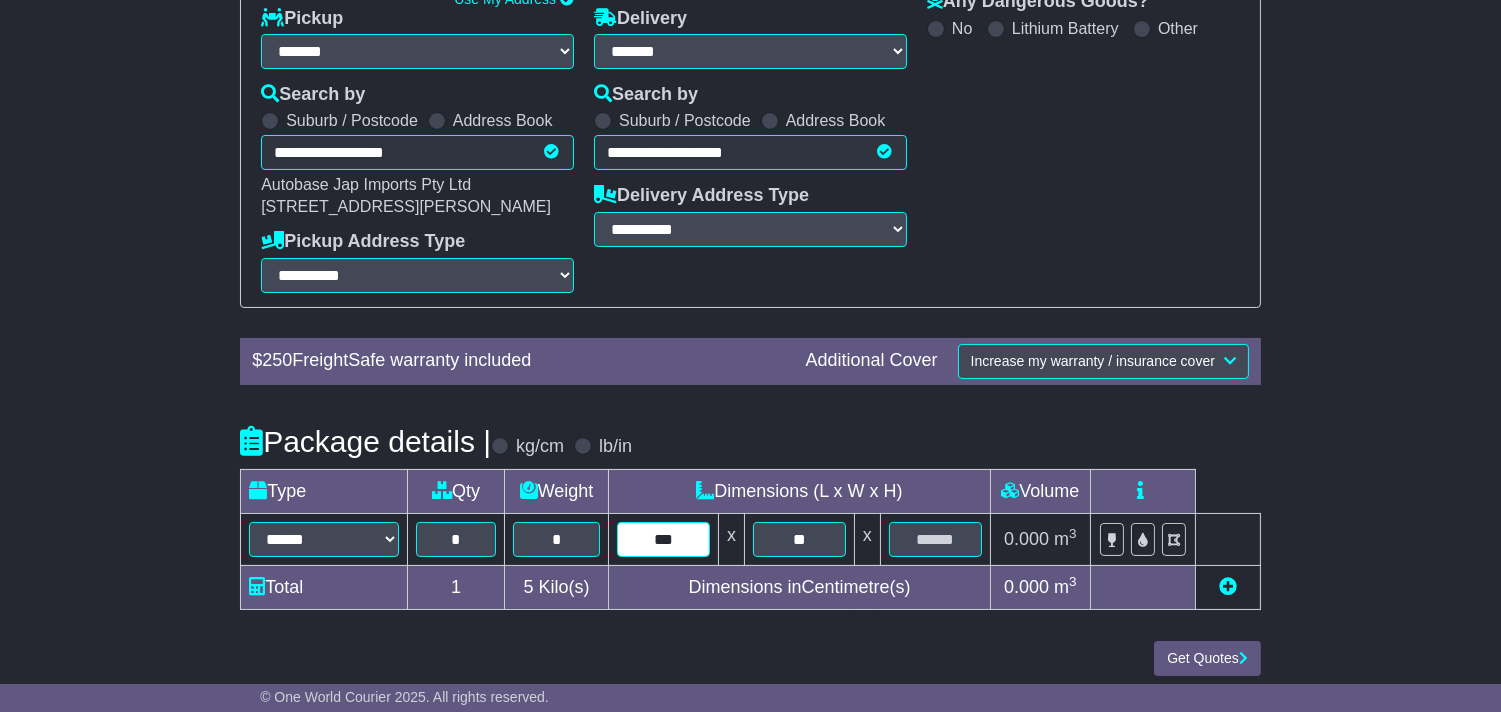 type on "***" 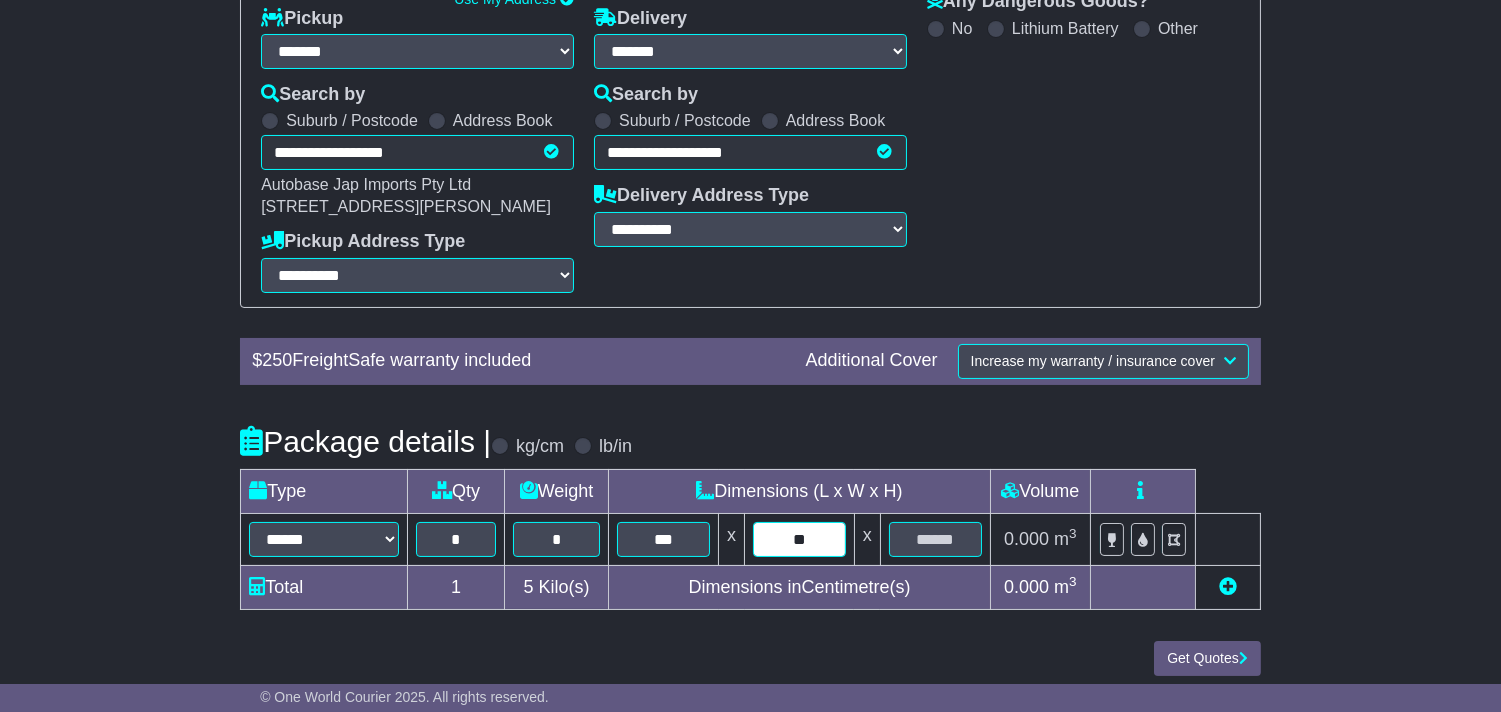 type on "**" 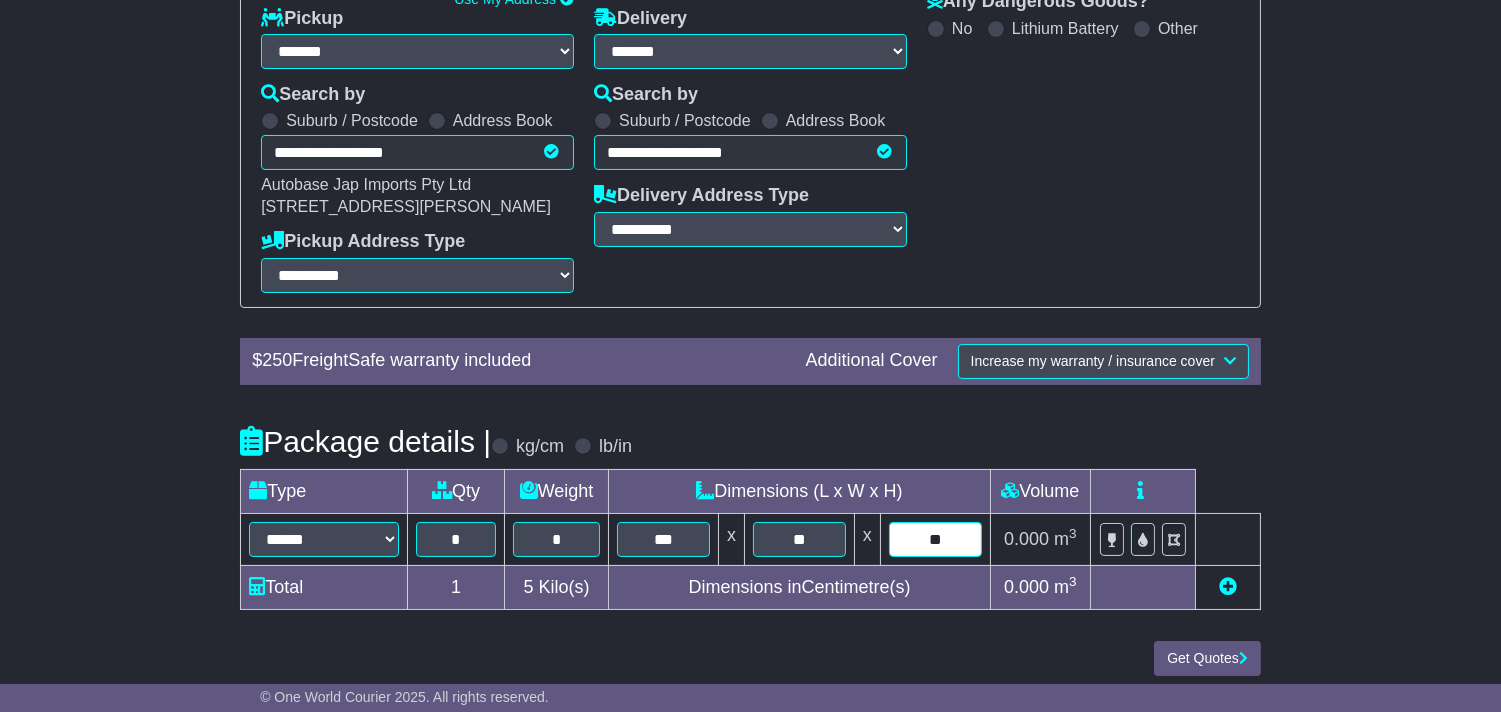 type on "**" 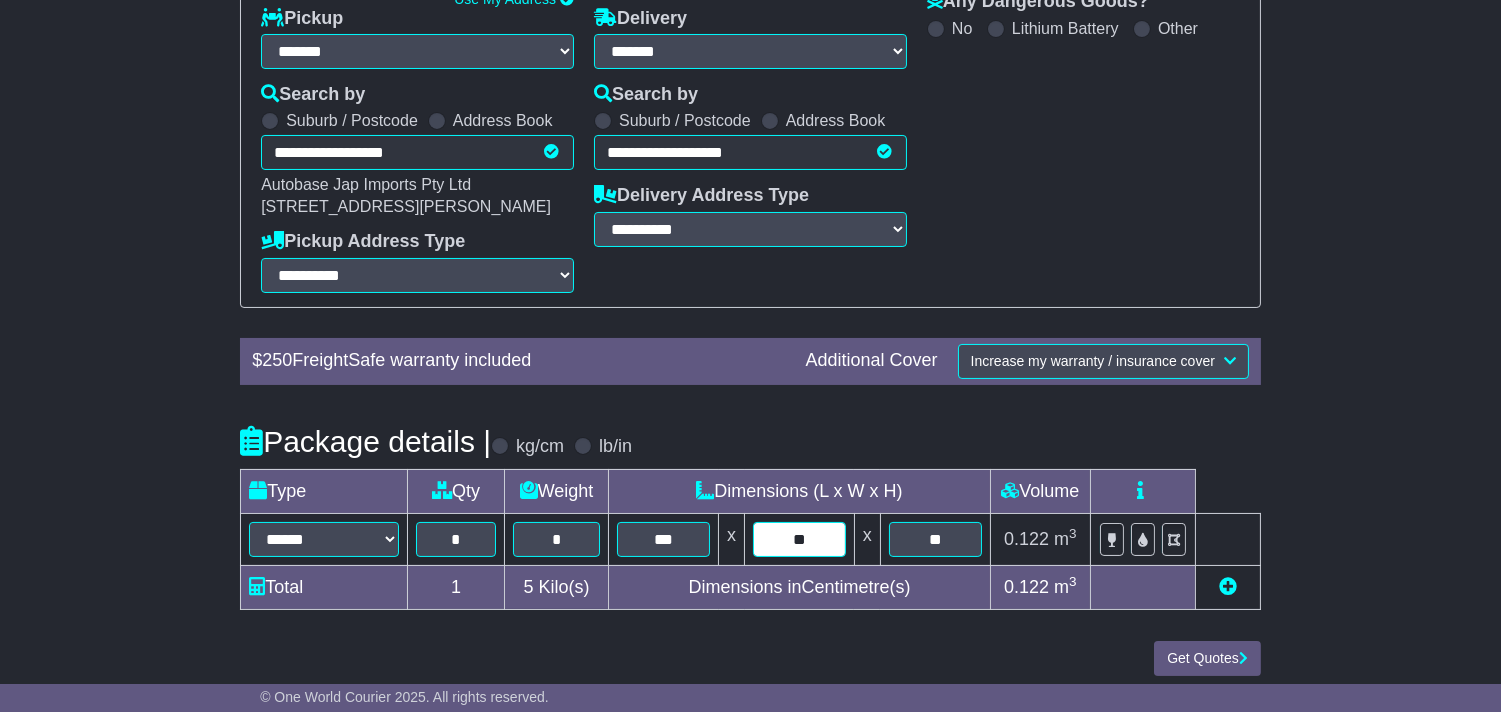click on "**" at bounding box center [799, 539] 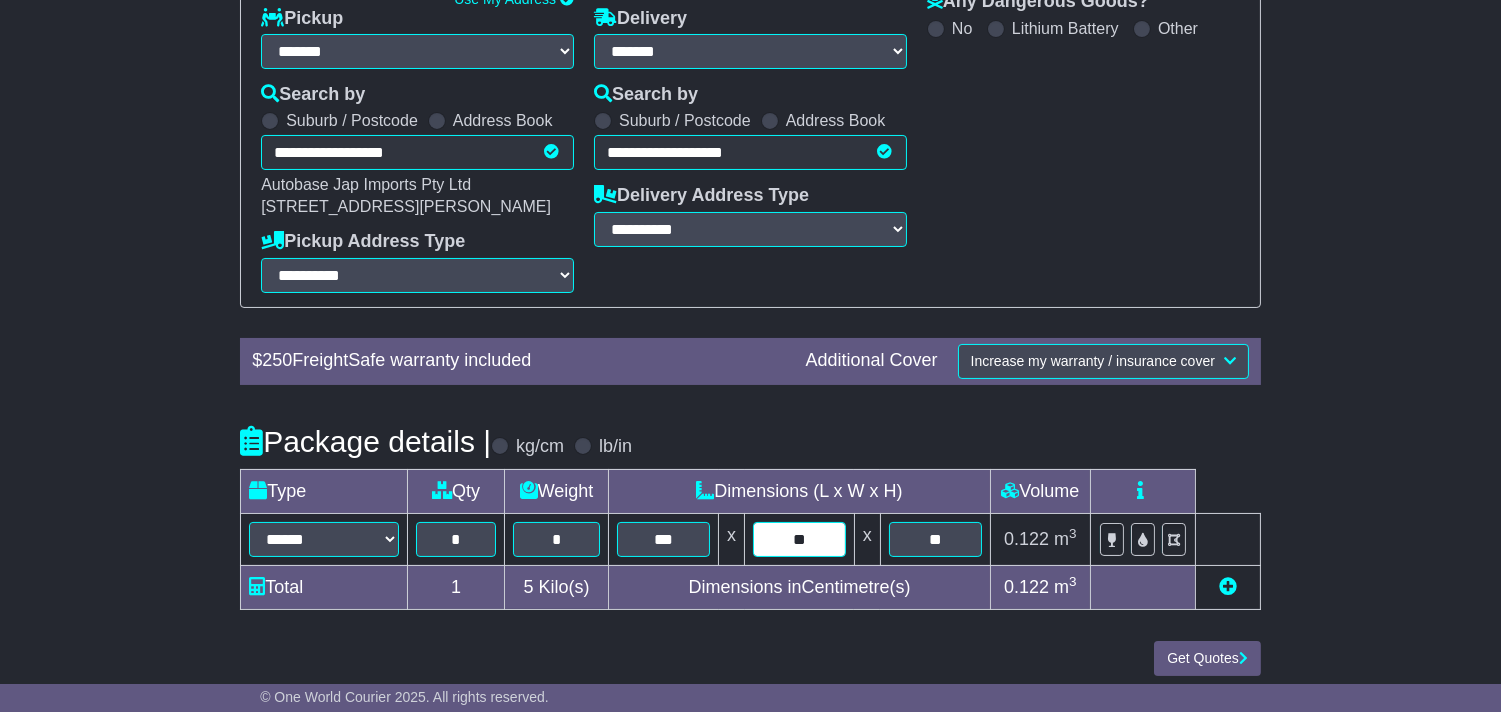 type on "**" 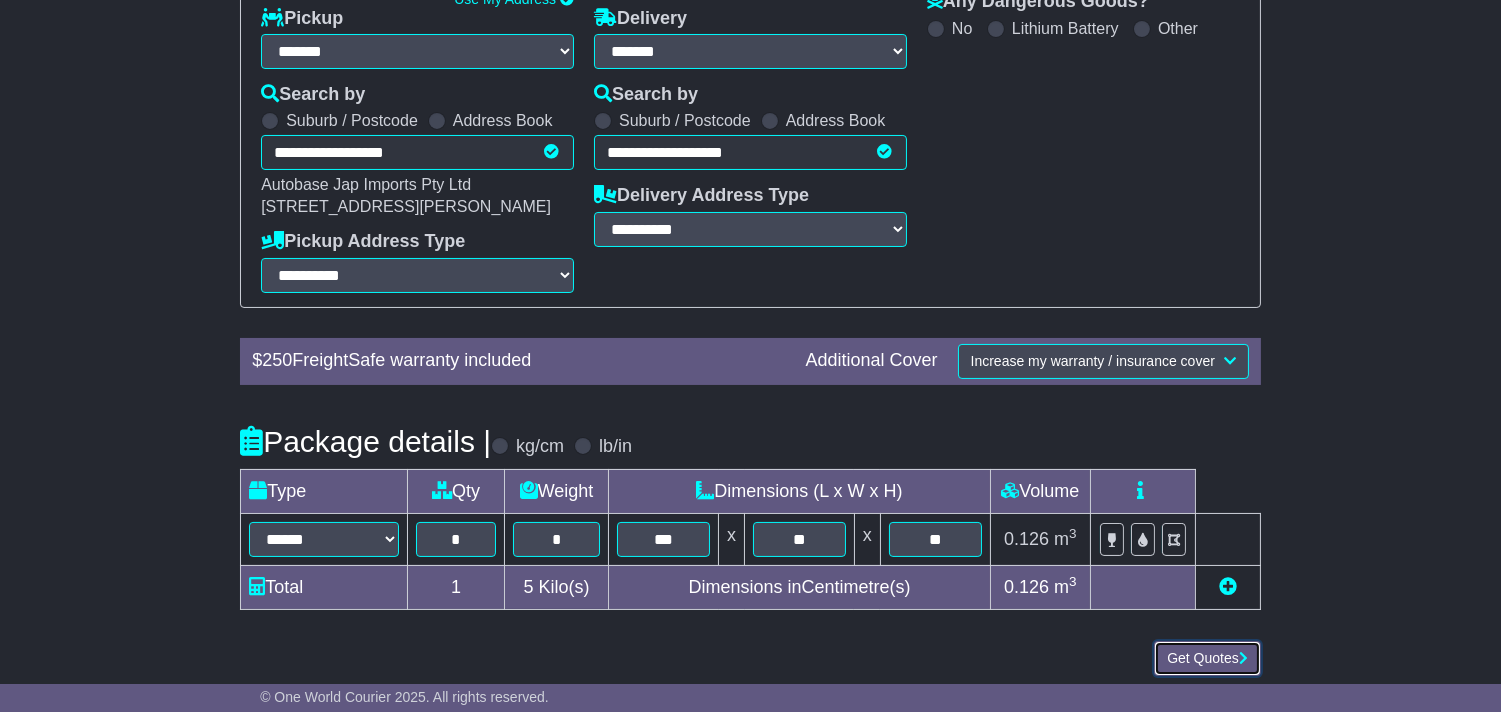 click on "Get Quotes" at bounding box center (1207, 658) 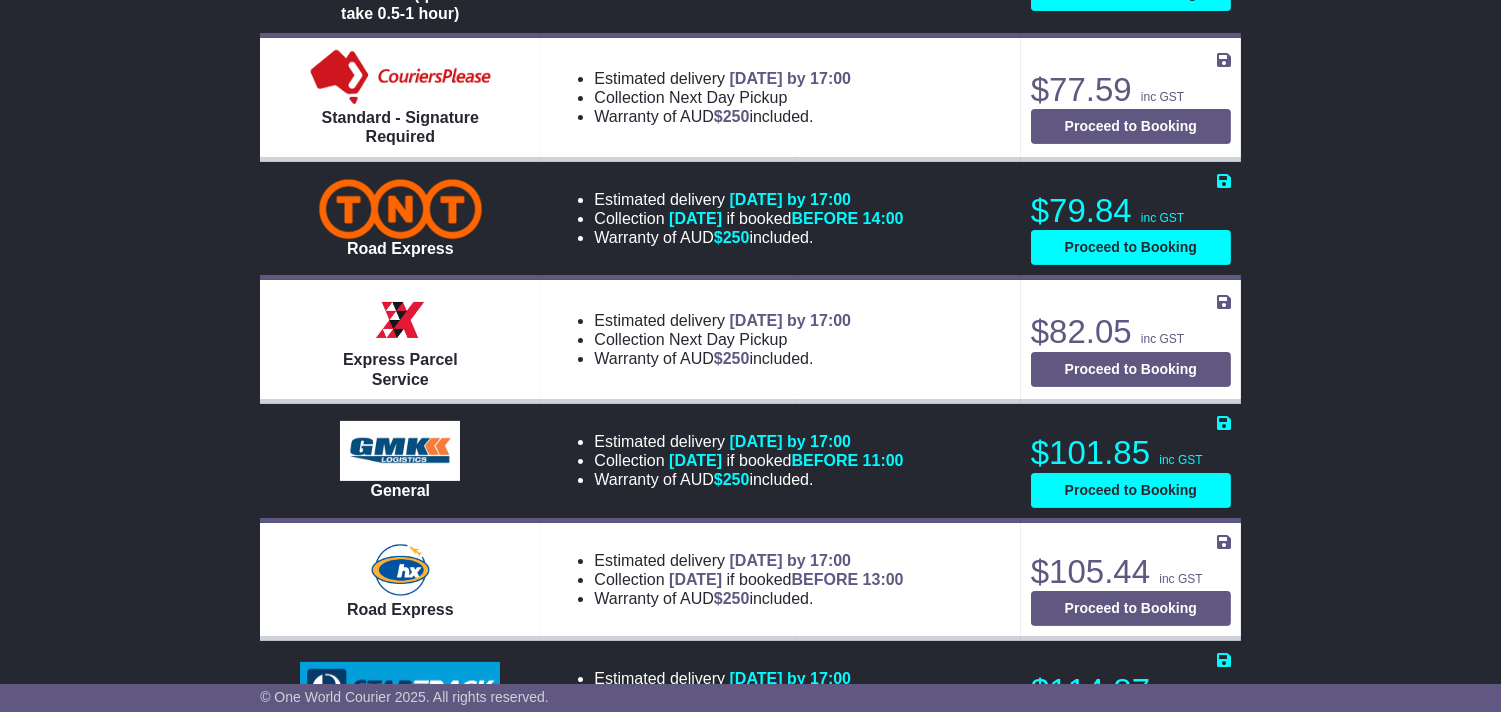scroll, scrollTop: 1000, scrollLeft: 0, axis: vertical 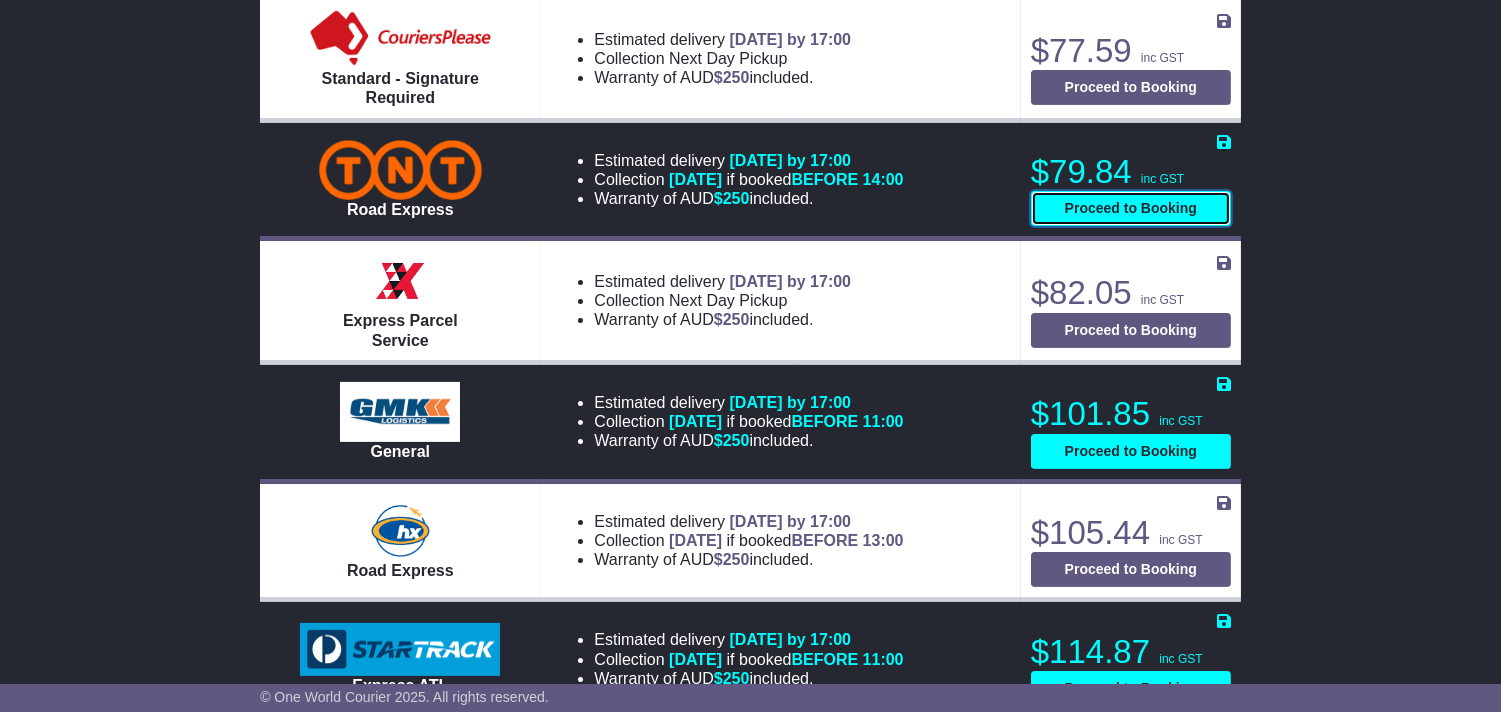 click on "Proceed to Booking" at bounding box center (1131, 208) 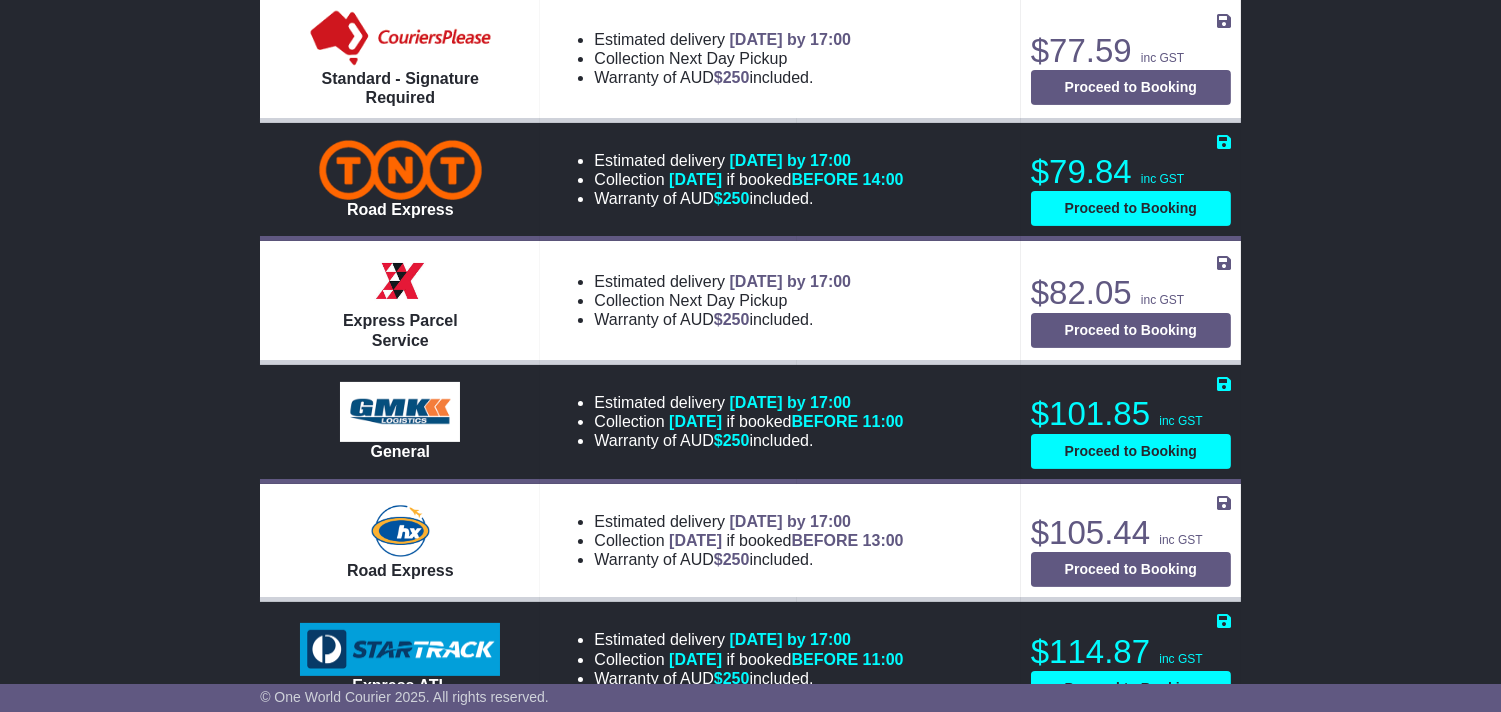 select on "****" 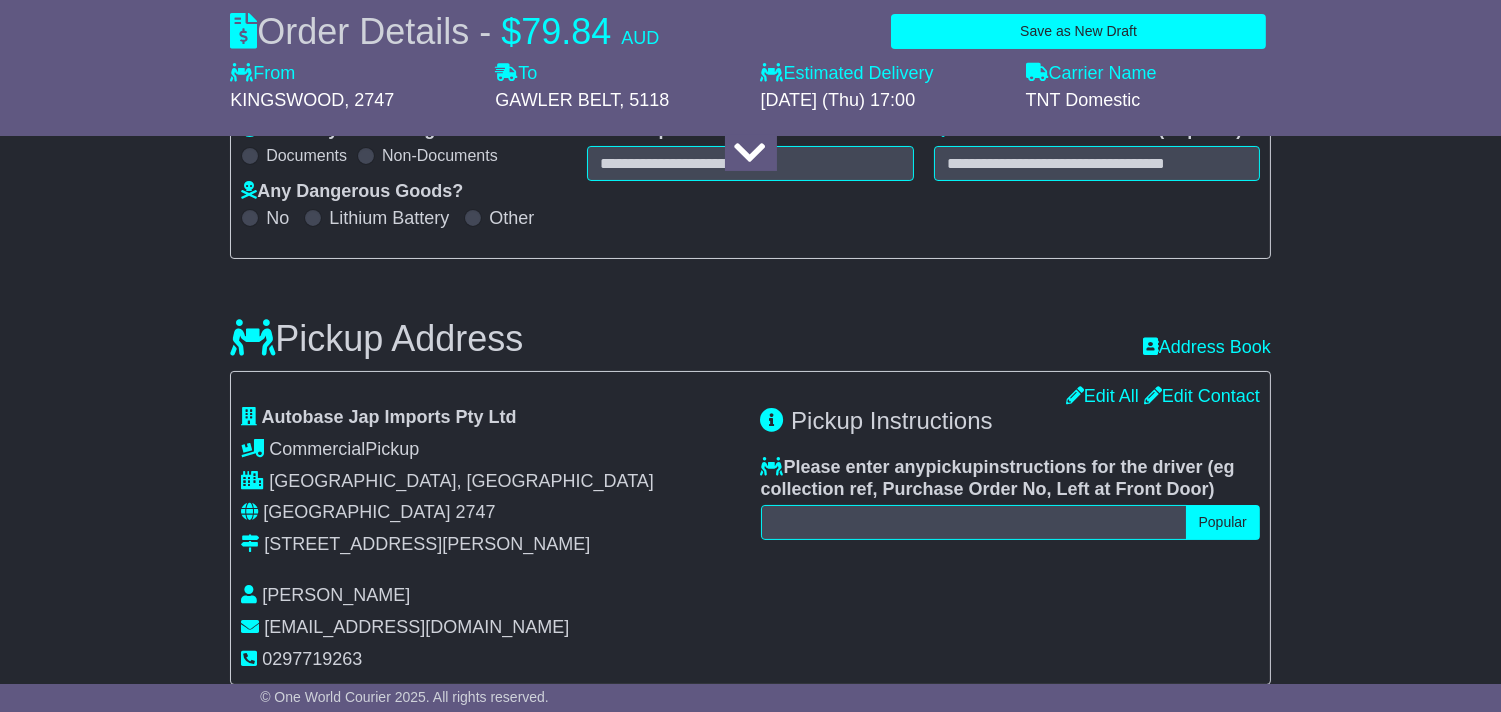 scroll, scrollTop: 0, scrollLeft: 0, axis: both 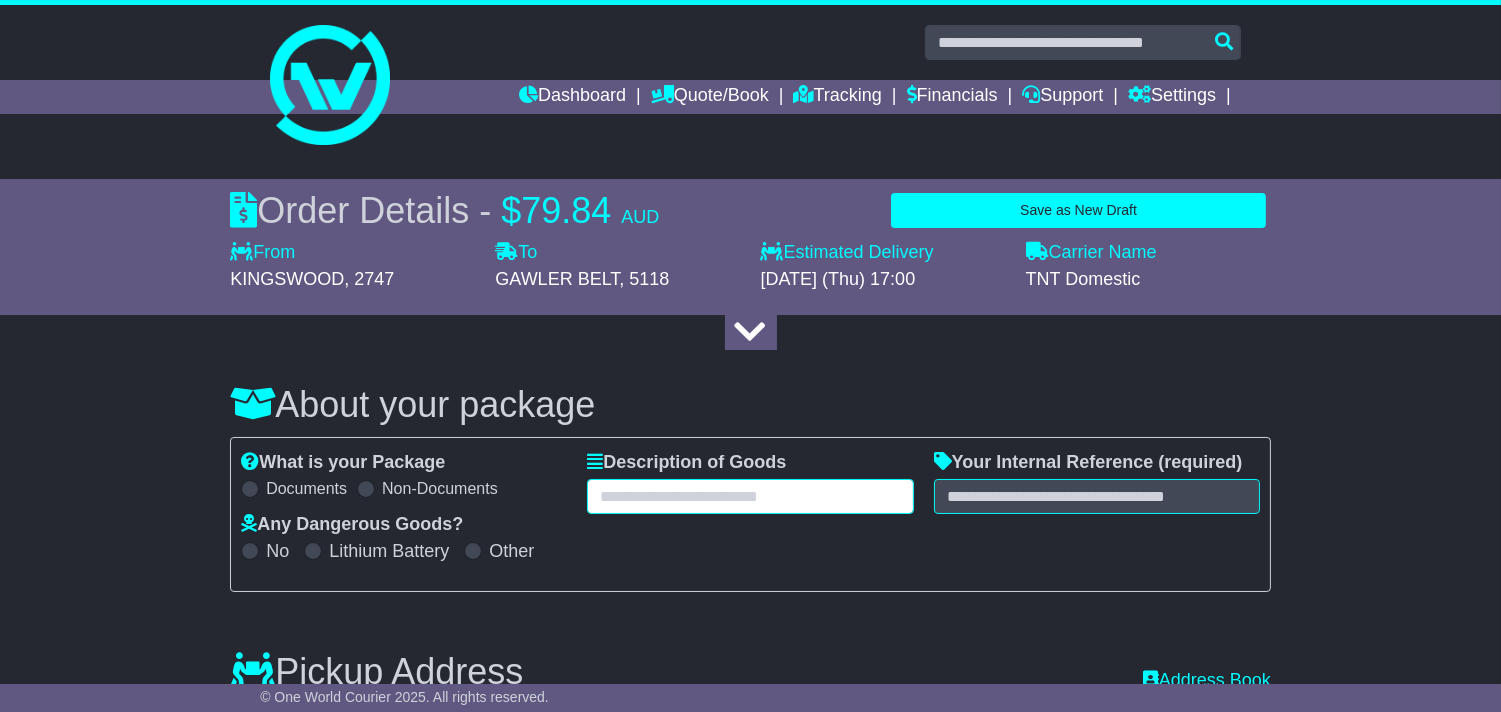 click at bounding box center (750, 496) 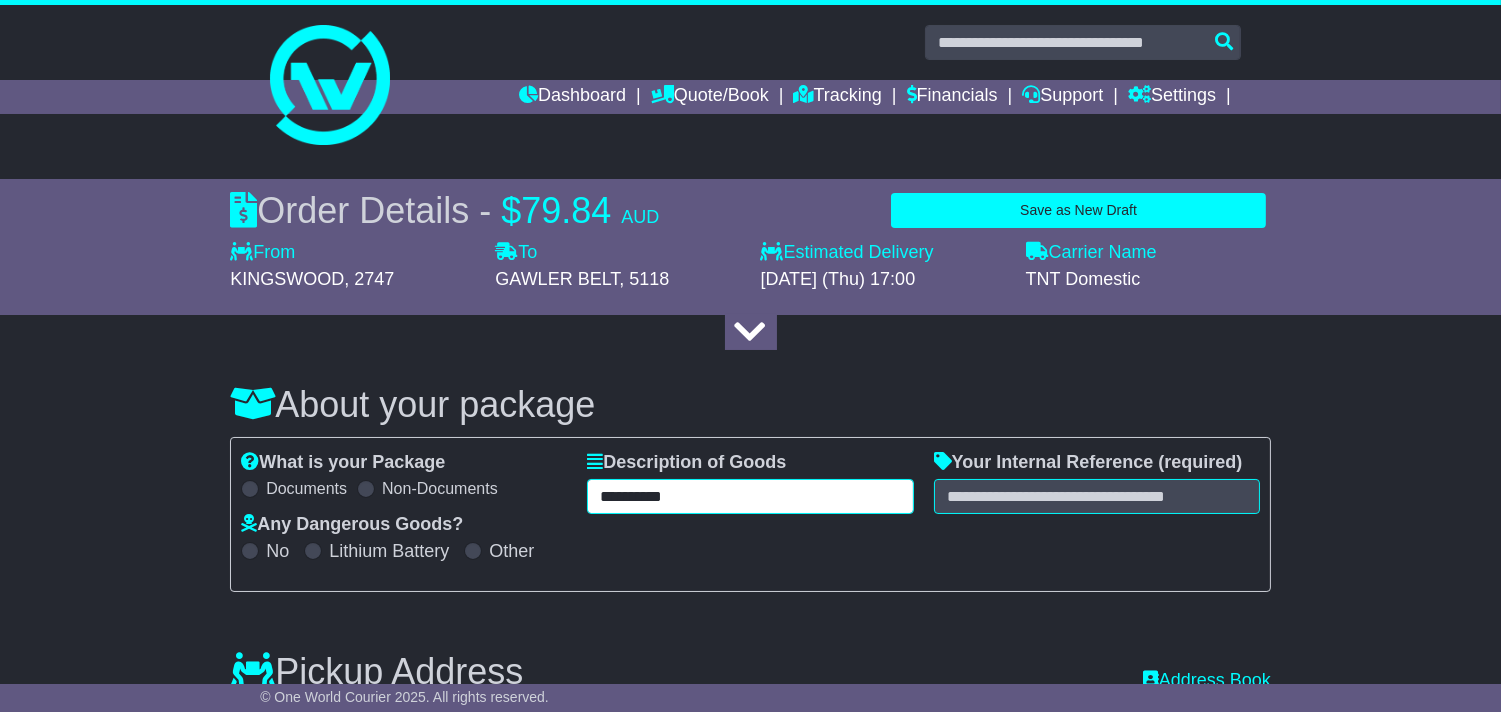 type on "*********" 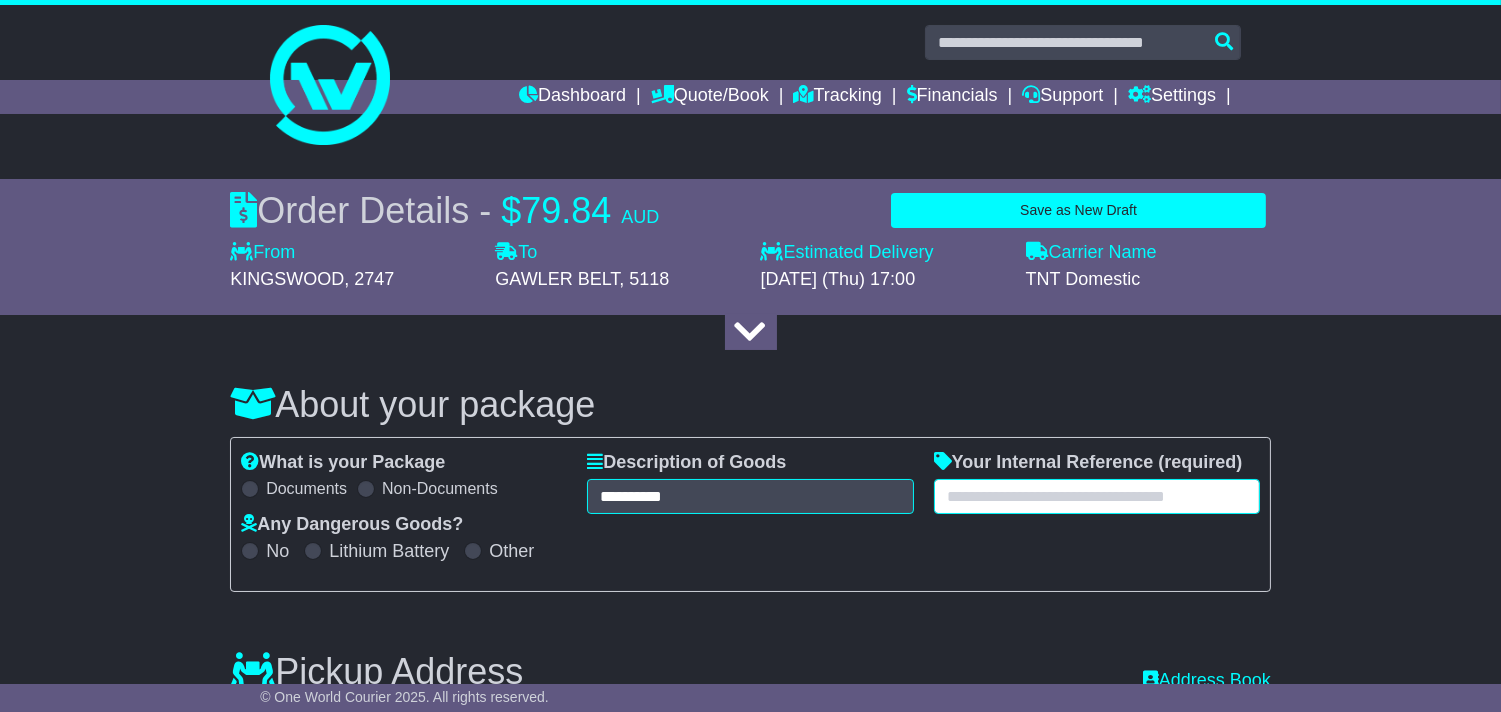 paste on "*********" 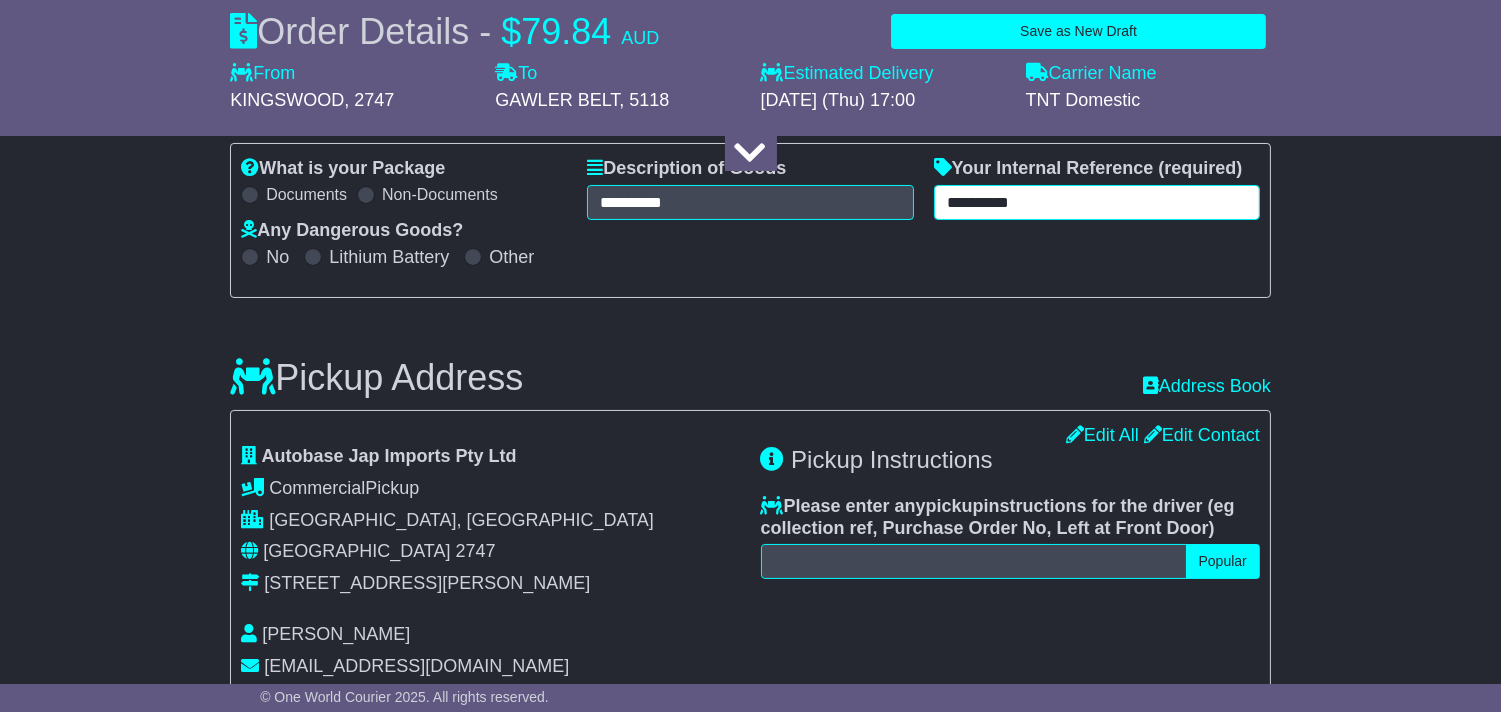 scroll, scrollTop: 333, scrollLeft: 0, axis: vertical 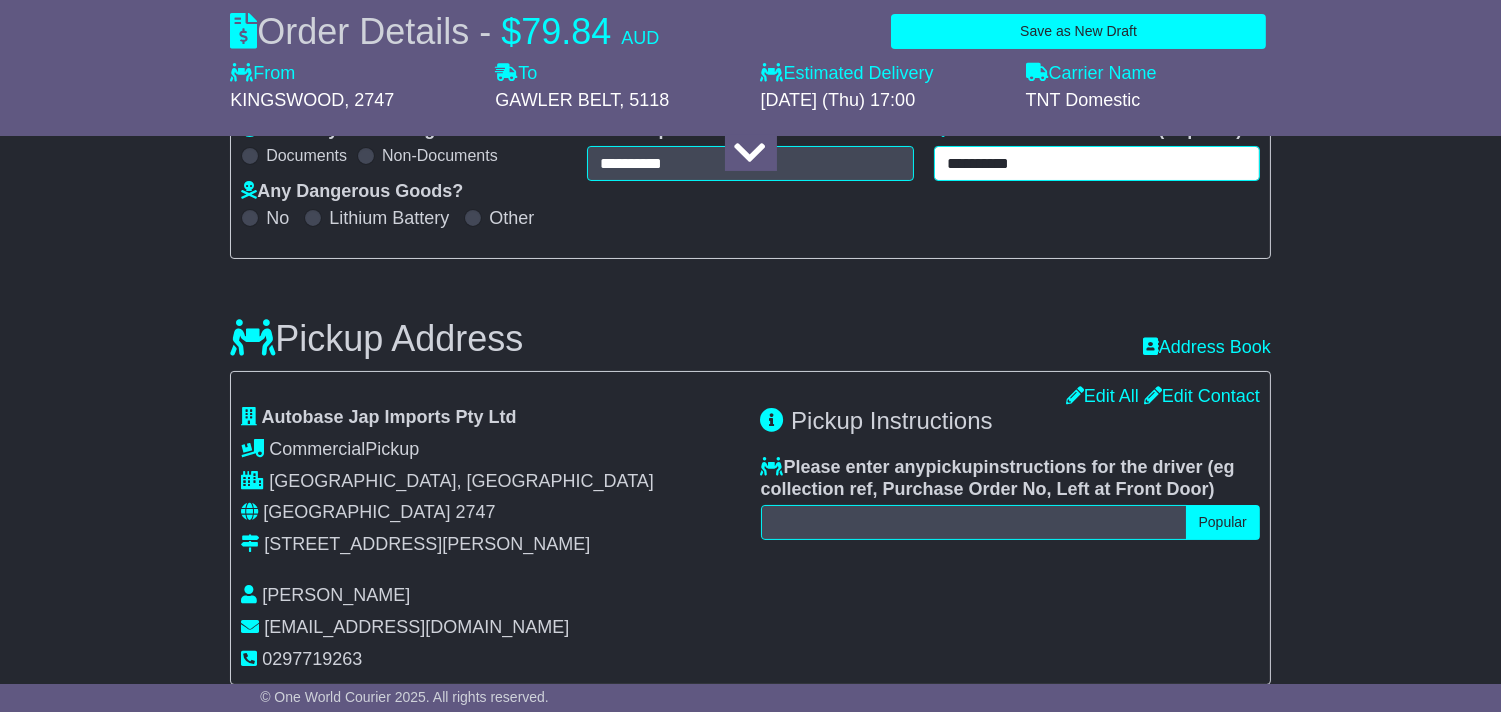 type on "*********" 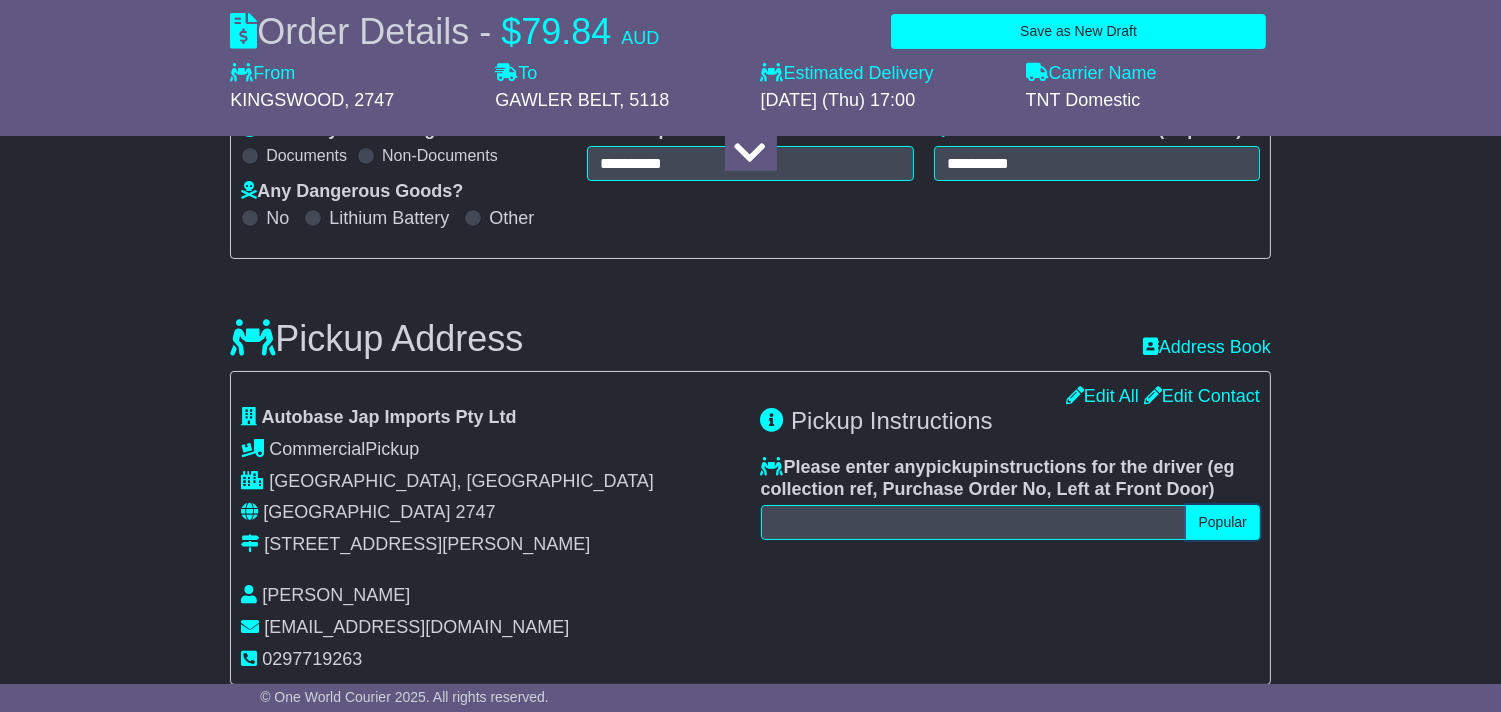 click on "Popular" at bounding box center [1223, 522] 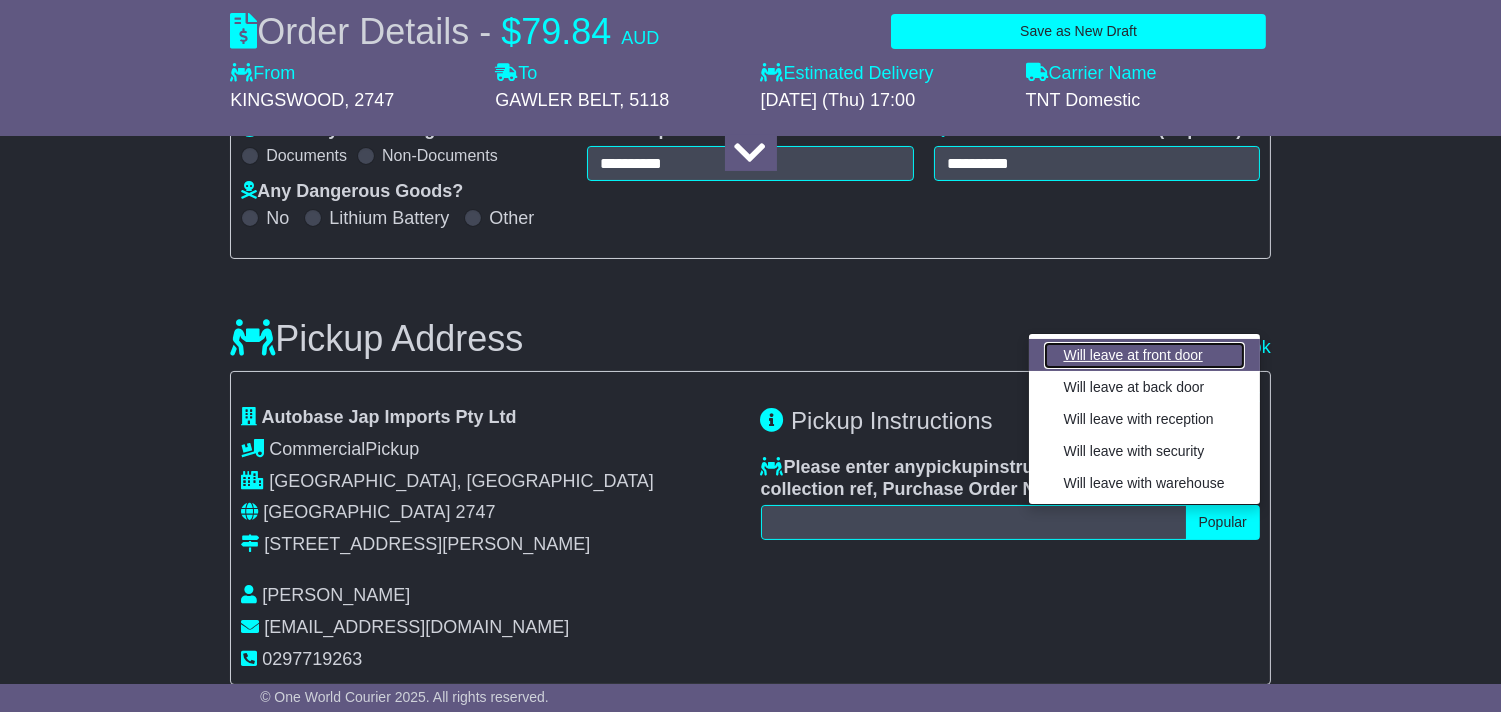 click on "Will leave at front door" at bounding box center [1144, 355] 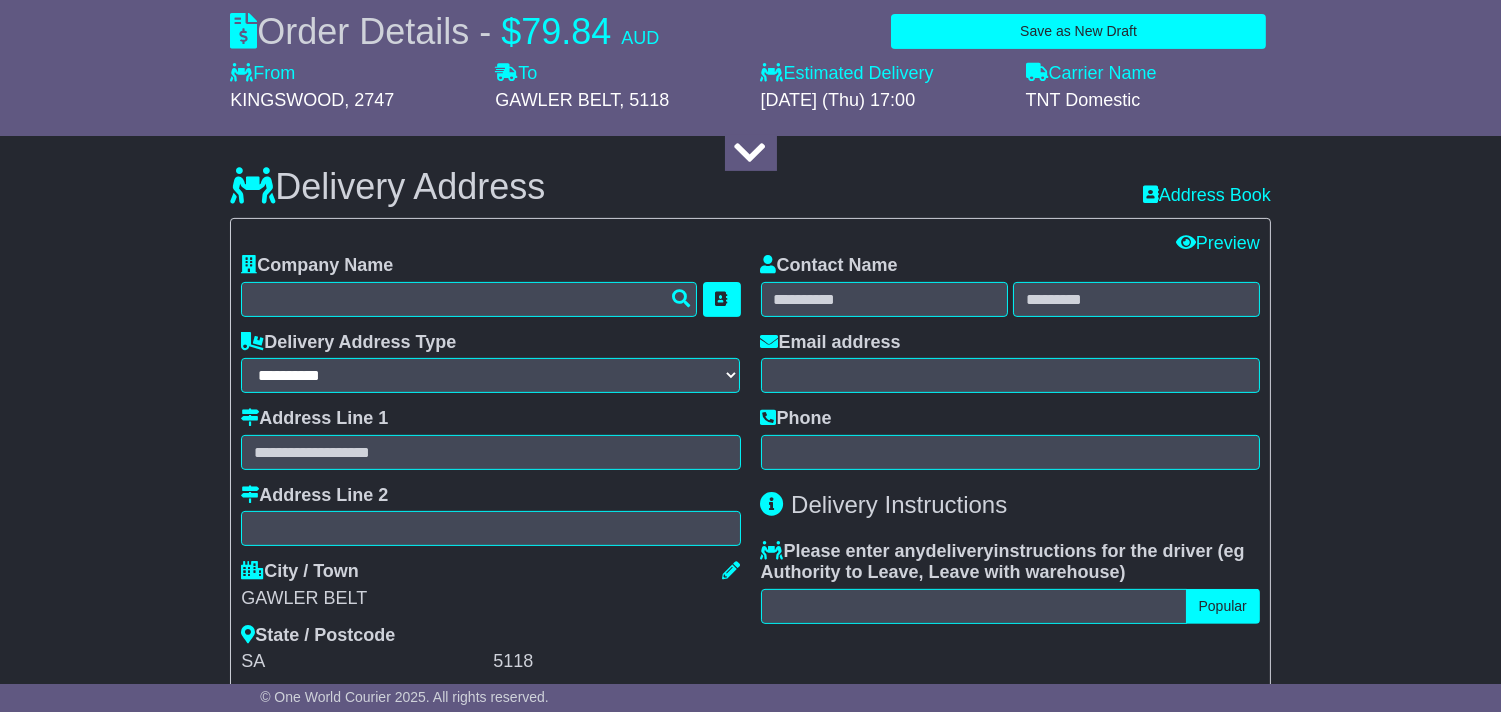 scroll, scrollTop: 1000, scrollLeft: 0, axis: vertical 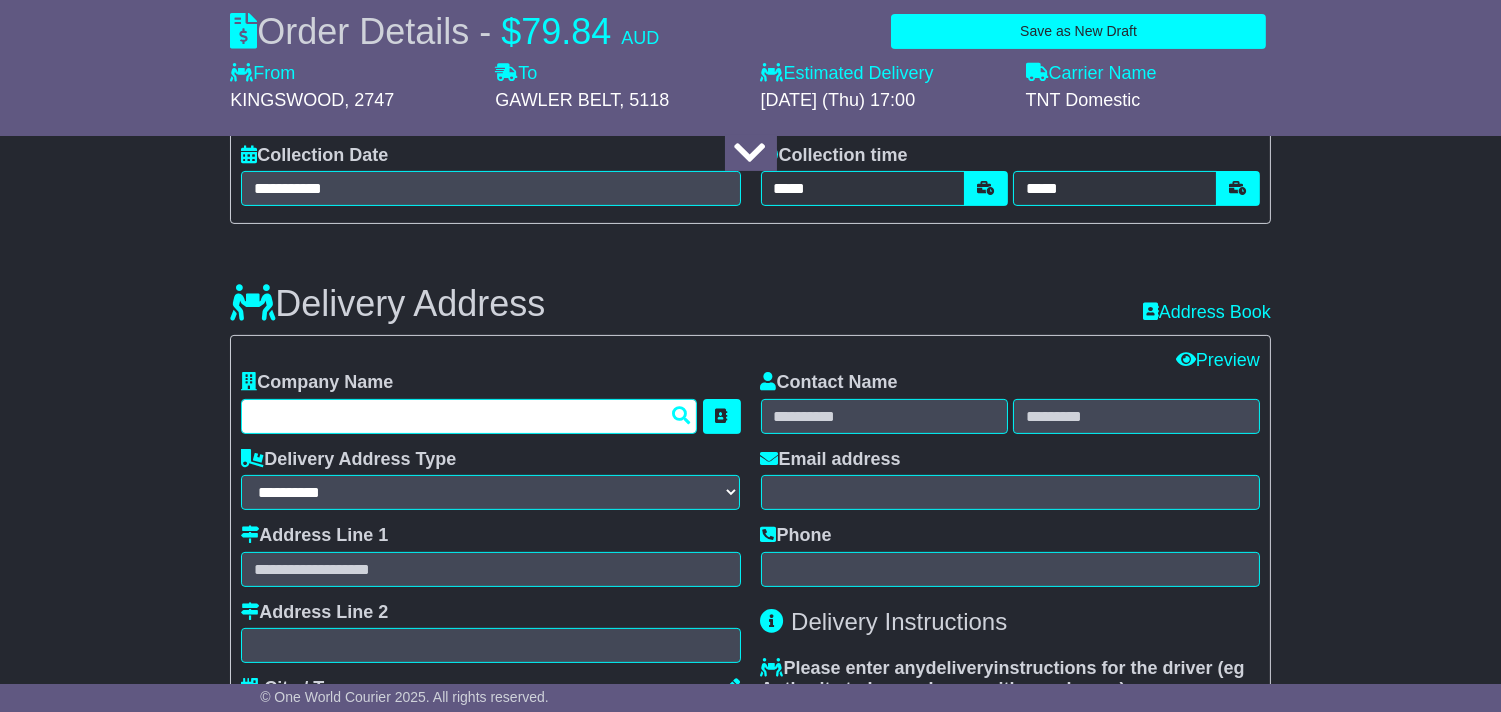 click at bounding box center (469, 416) 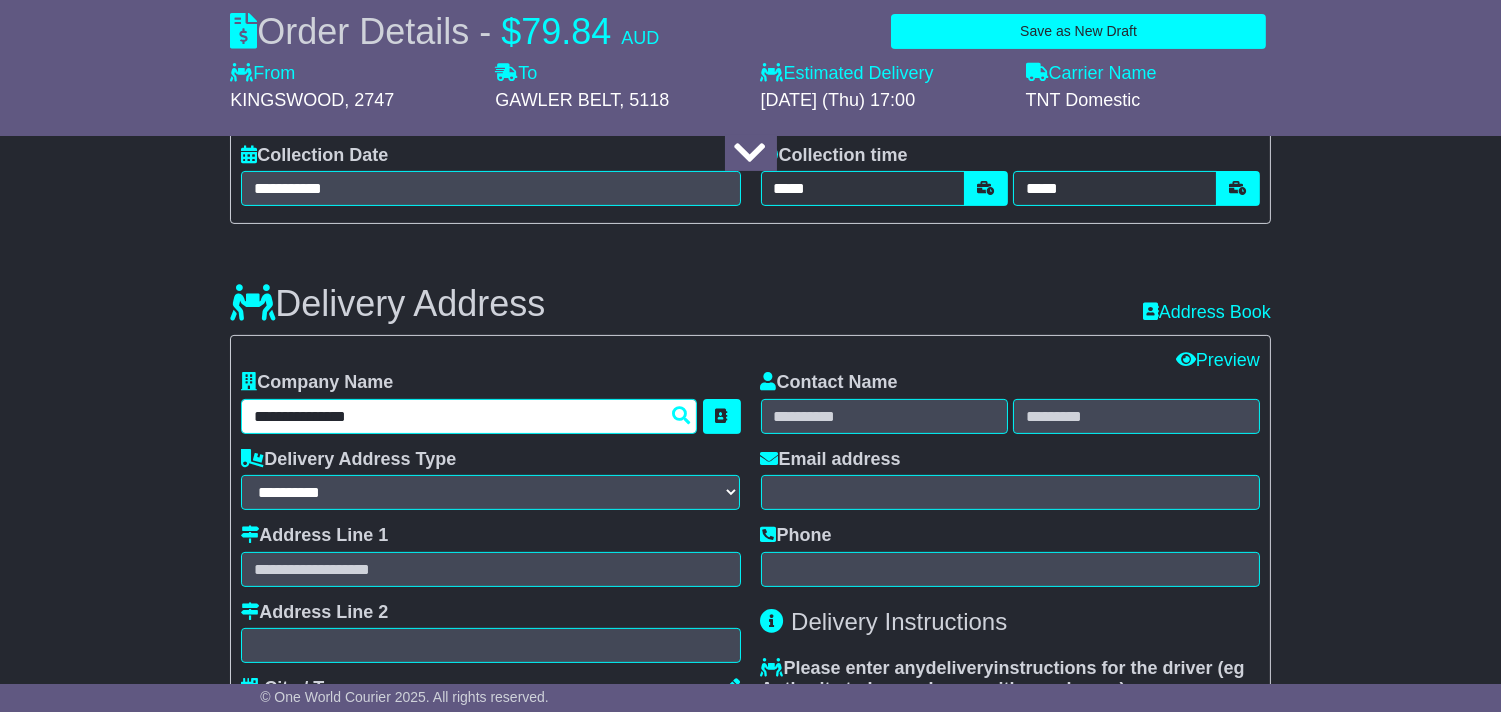 type on "**********" 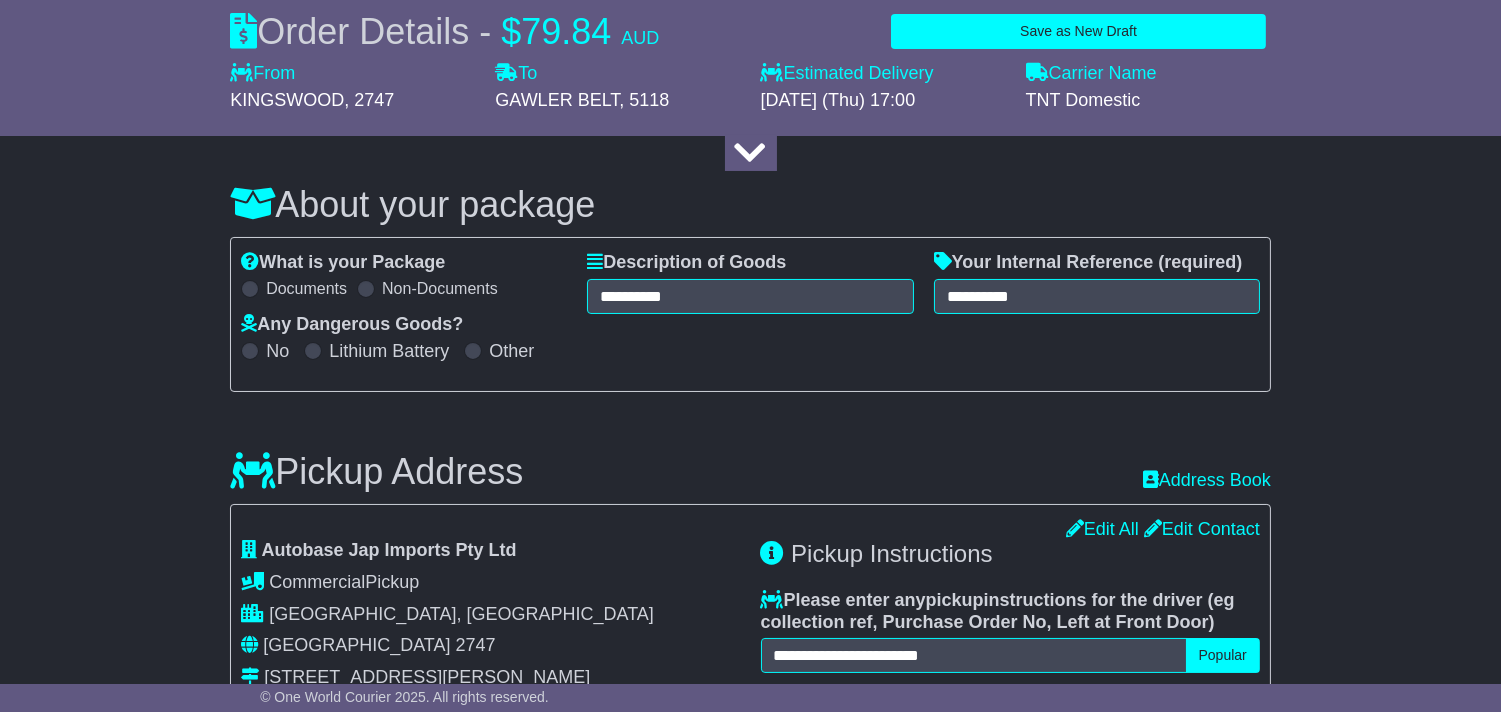 scroll, scrollTop: 0, scrollLeft: 0, axis: both 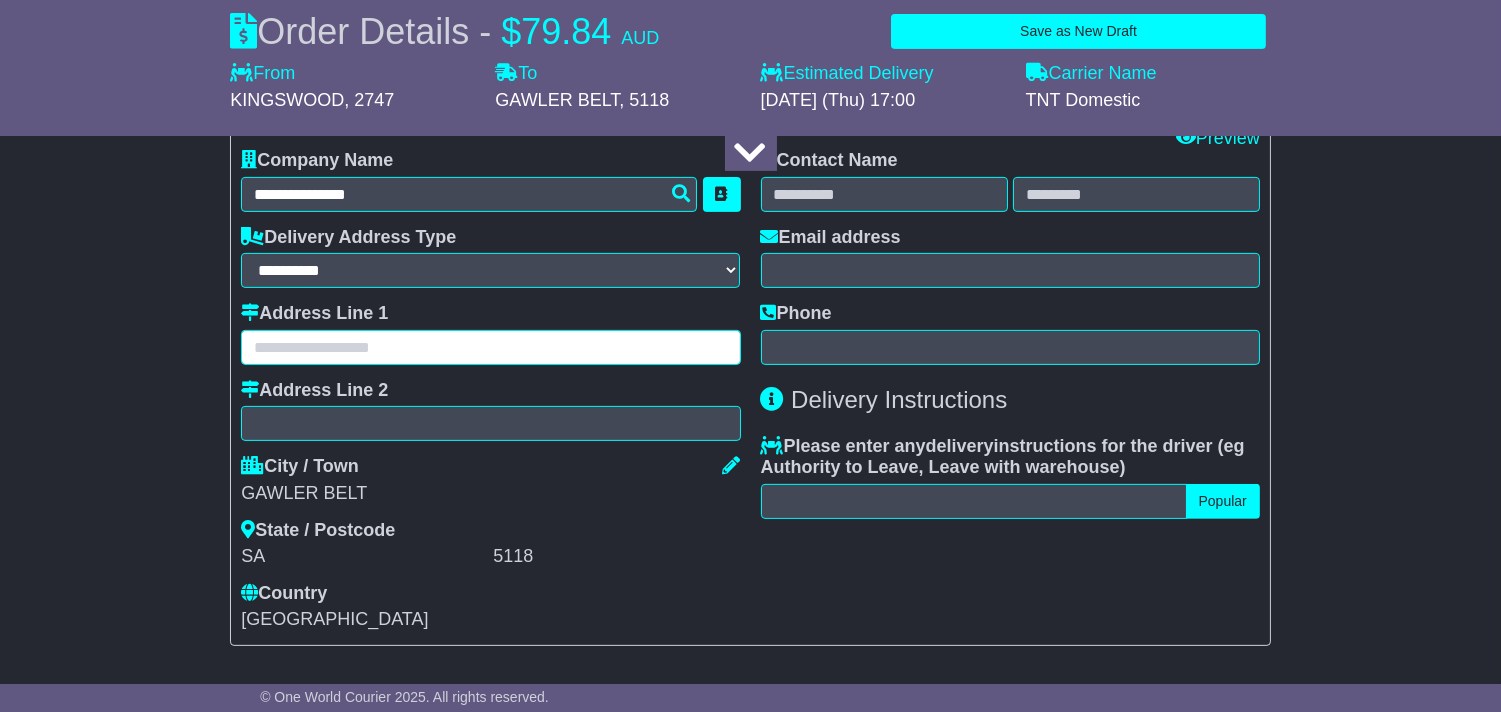 click at bounding box center (490, 347) 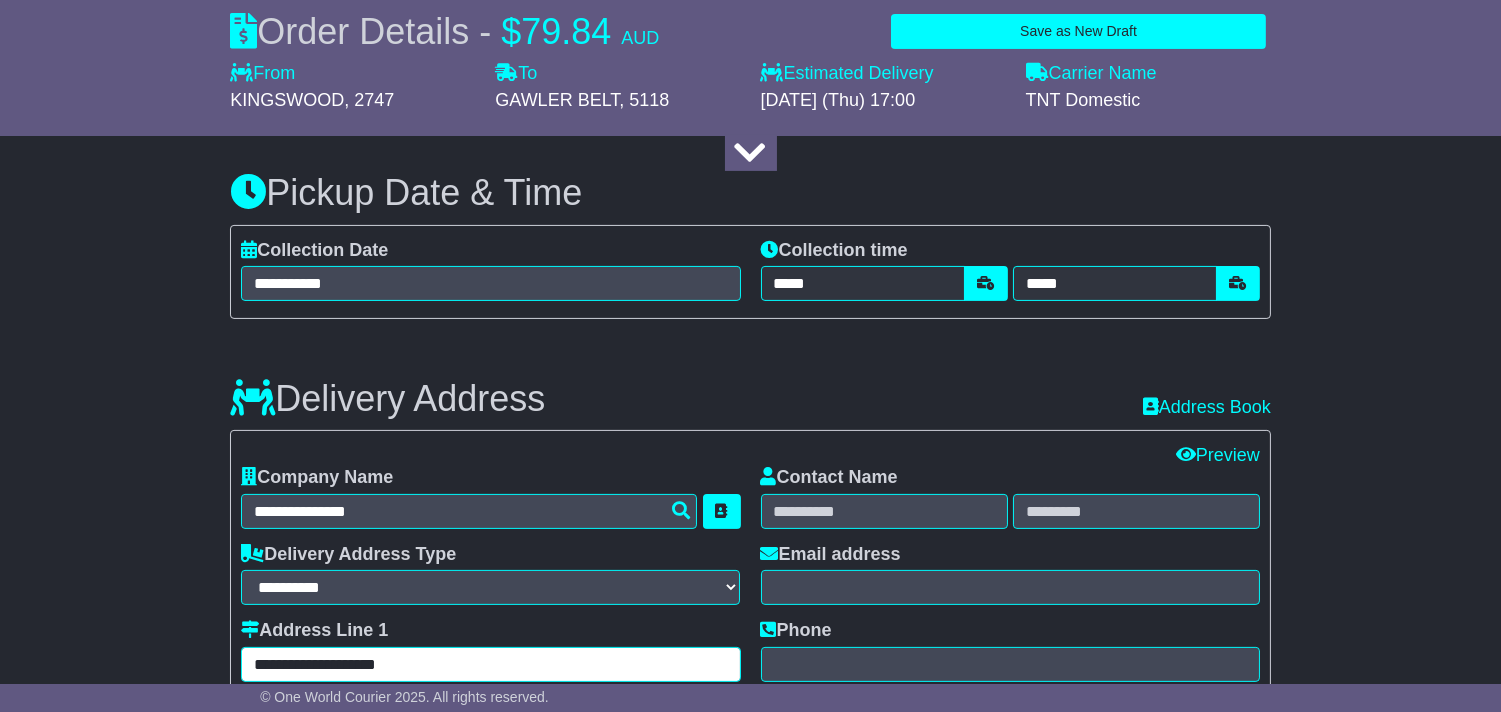 scroll, scrollTop: 777, scrollLeft: 0, axis: vertical 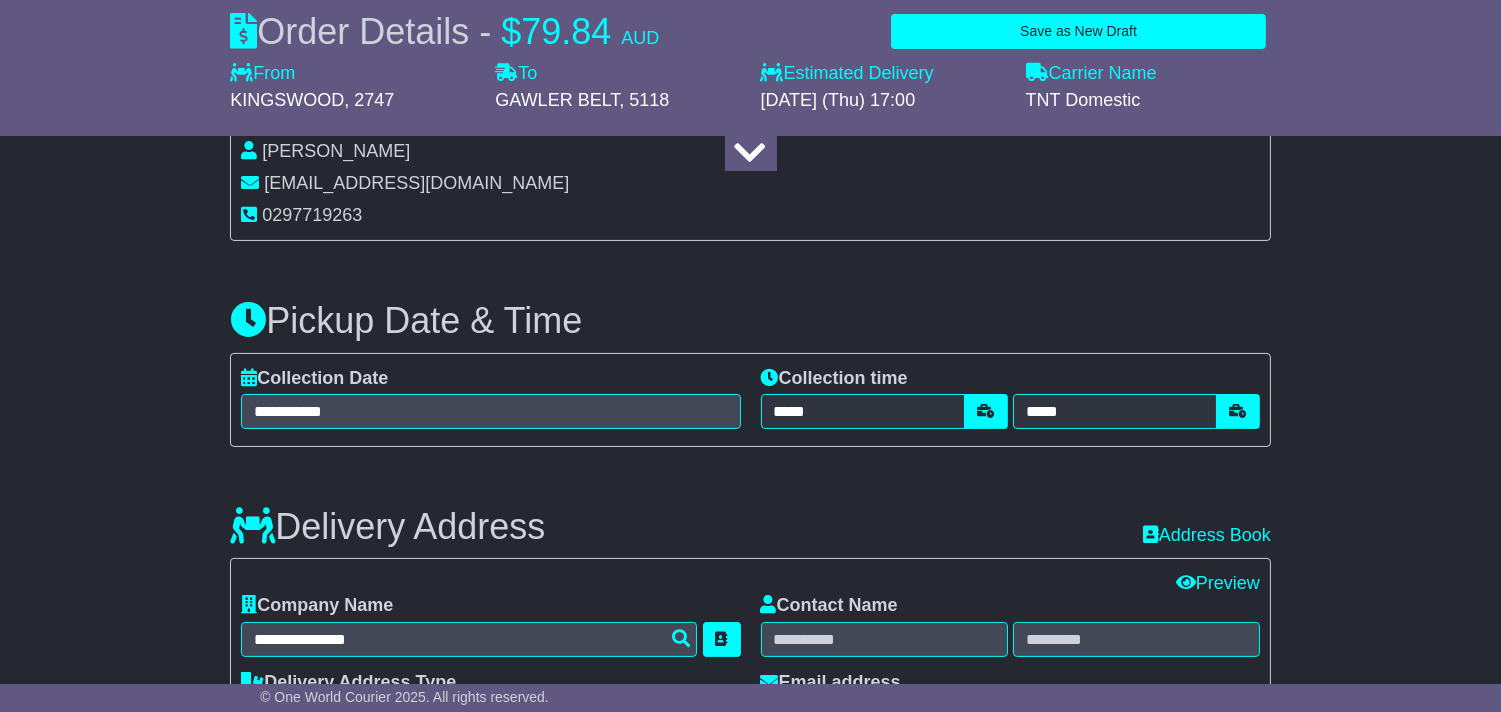 type on "**********" 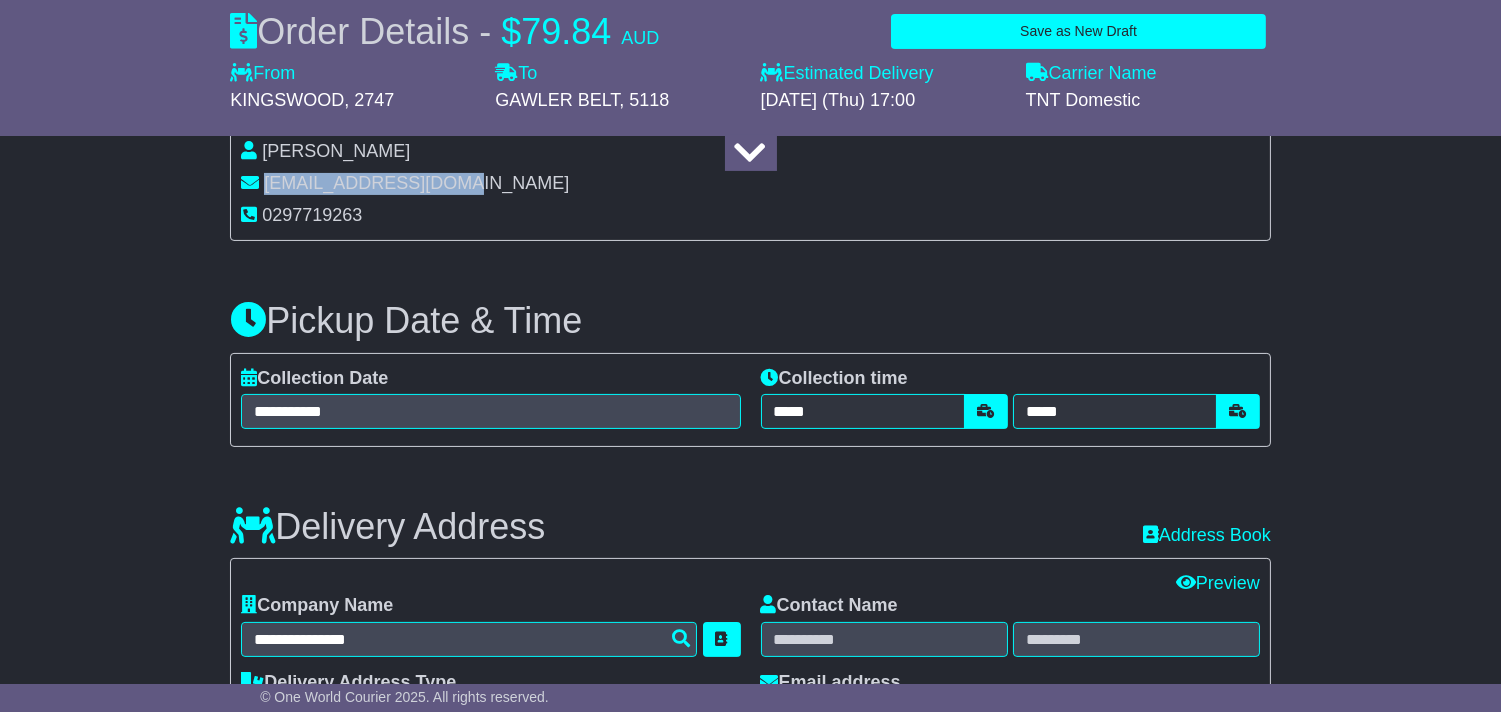 drag, startPoint x: 462, startPoint y: 181, endPoint x: 267, endPoint y: 196, distance: 195.57607 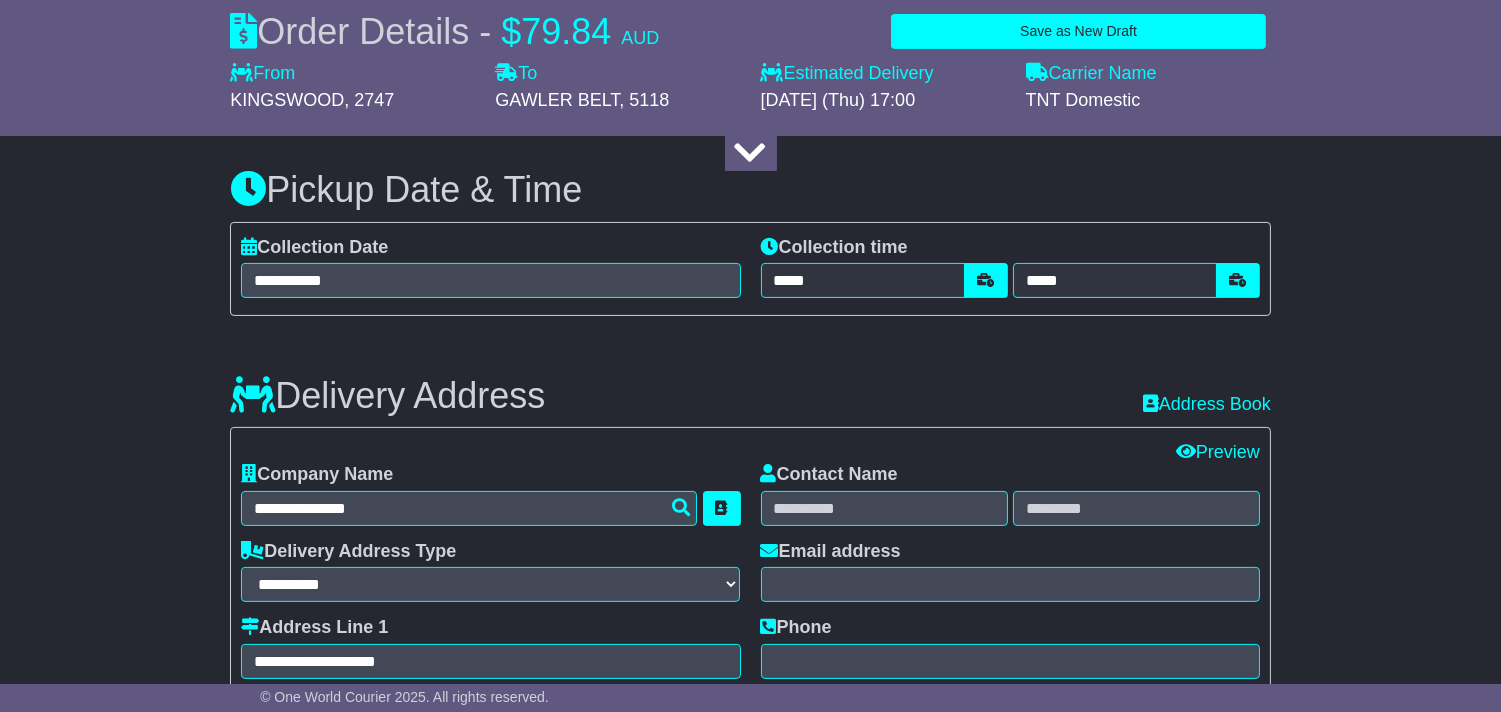 scroll, scrollTop: 1222, scrollLeft: 0, axis: vertical 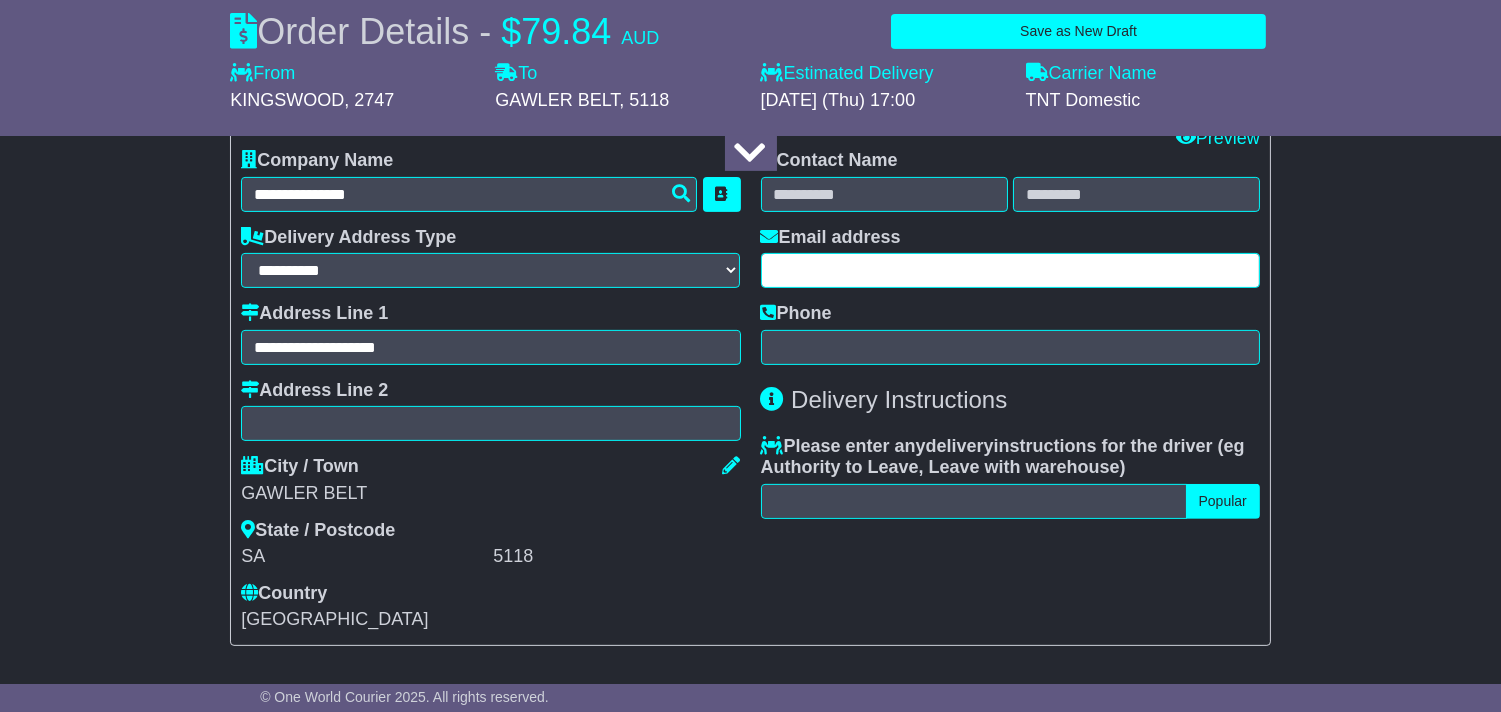 click at bounding box center (1010, 270) 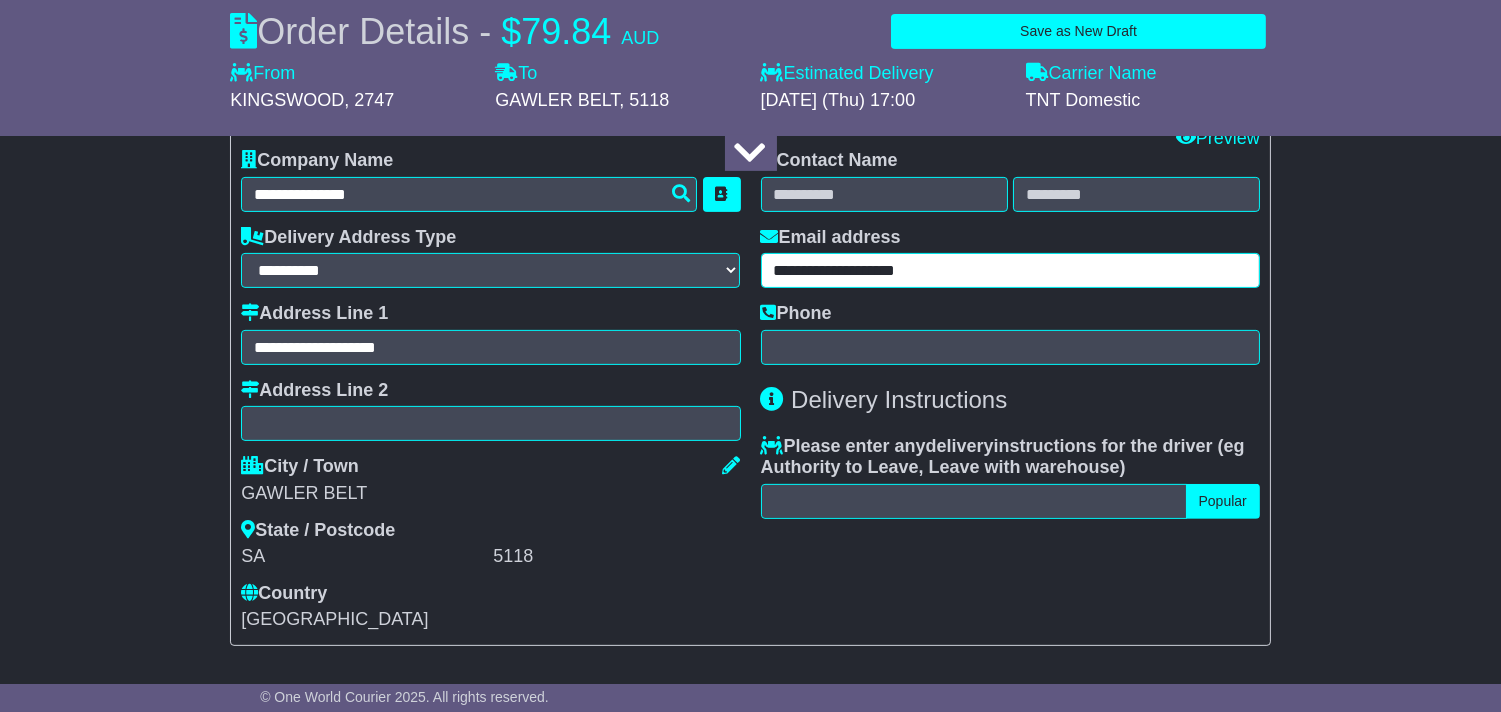 type on "**********" 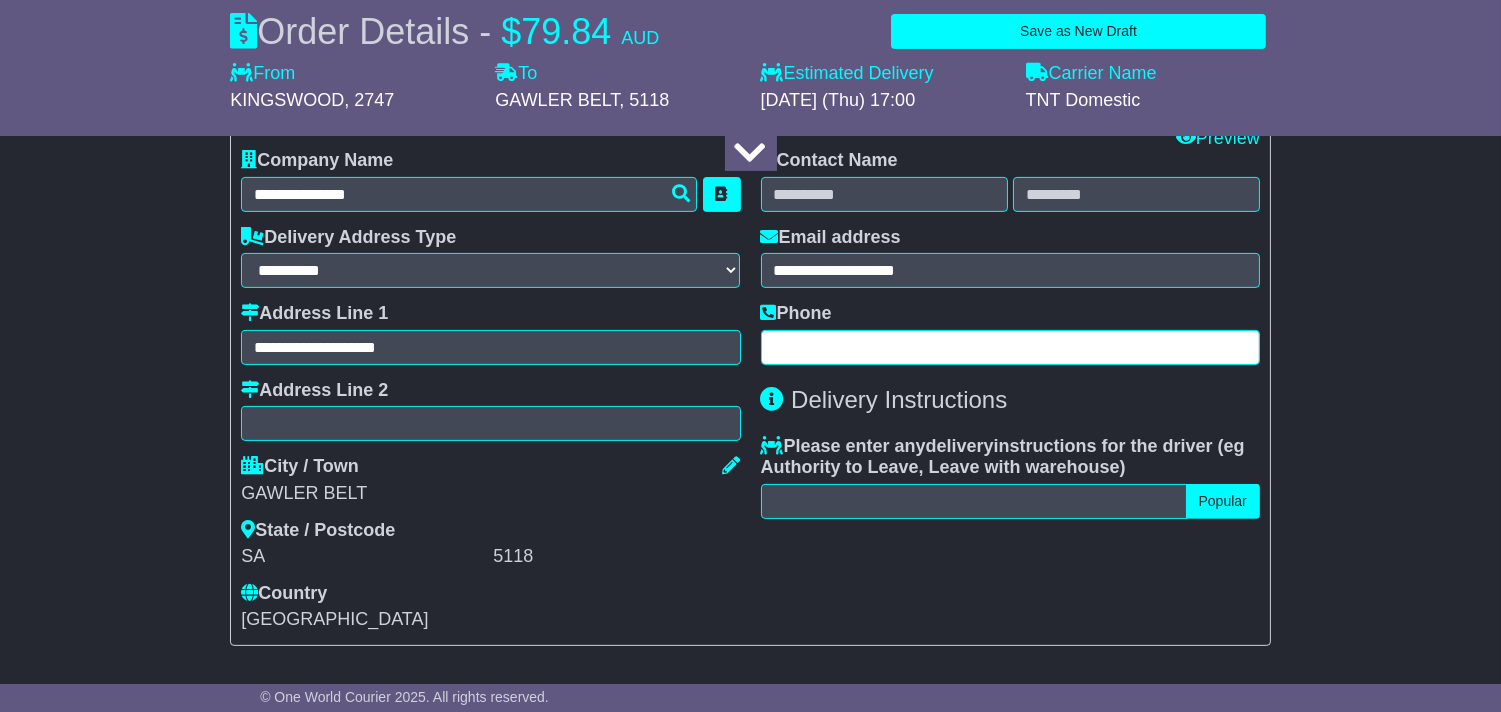 click at bounding box center [1010, 347] 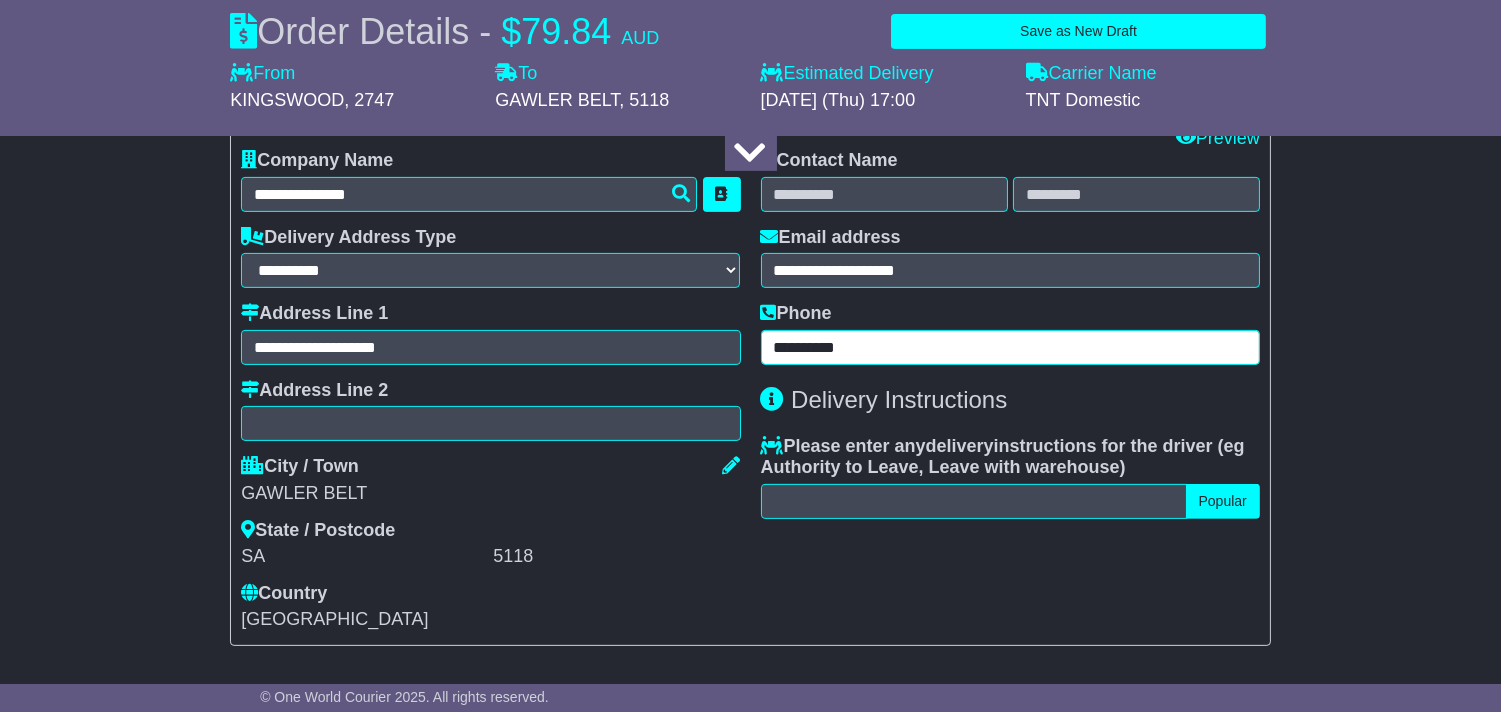 type on "**********" 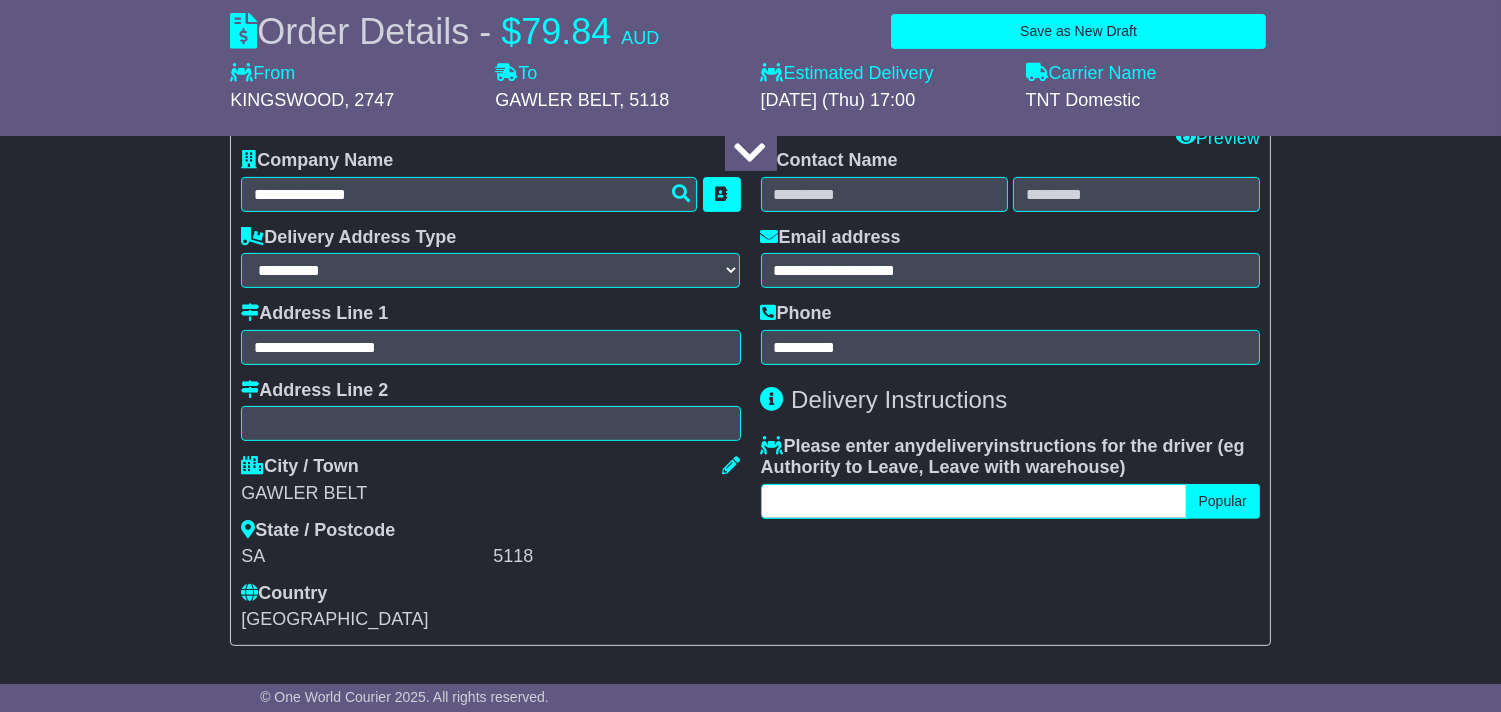 click at bounding box center [974, 501] 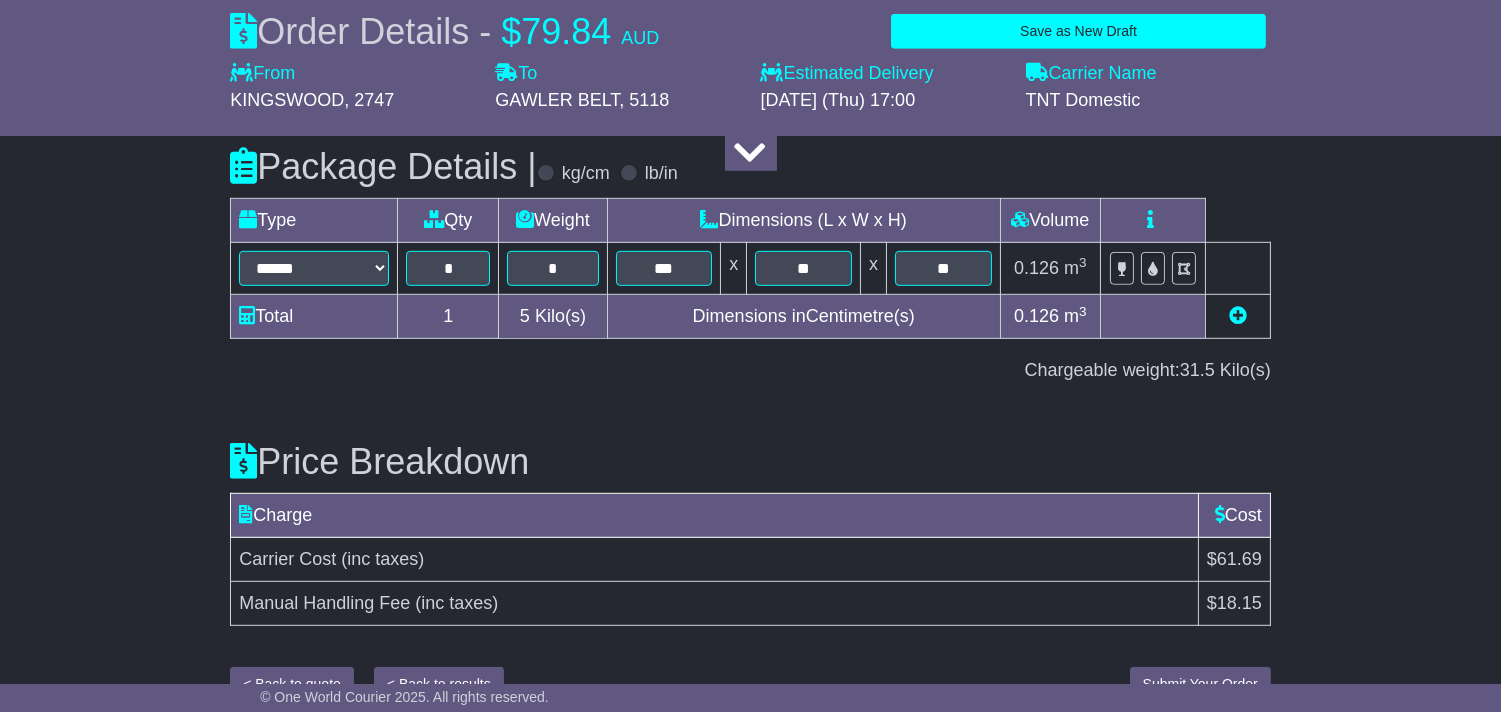 scroll, scrollTop: 2230, scrollLeft: 0, axis: vertical 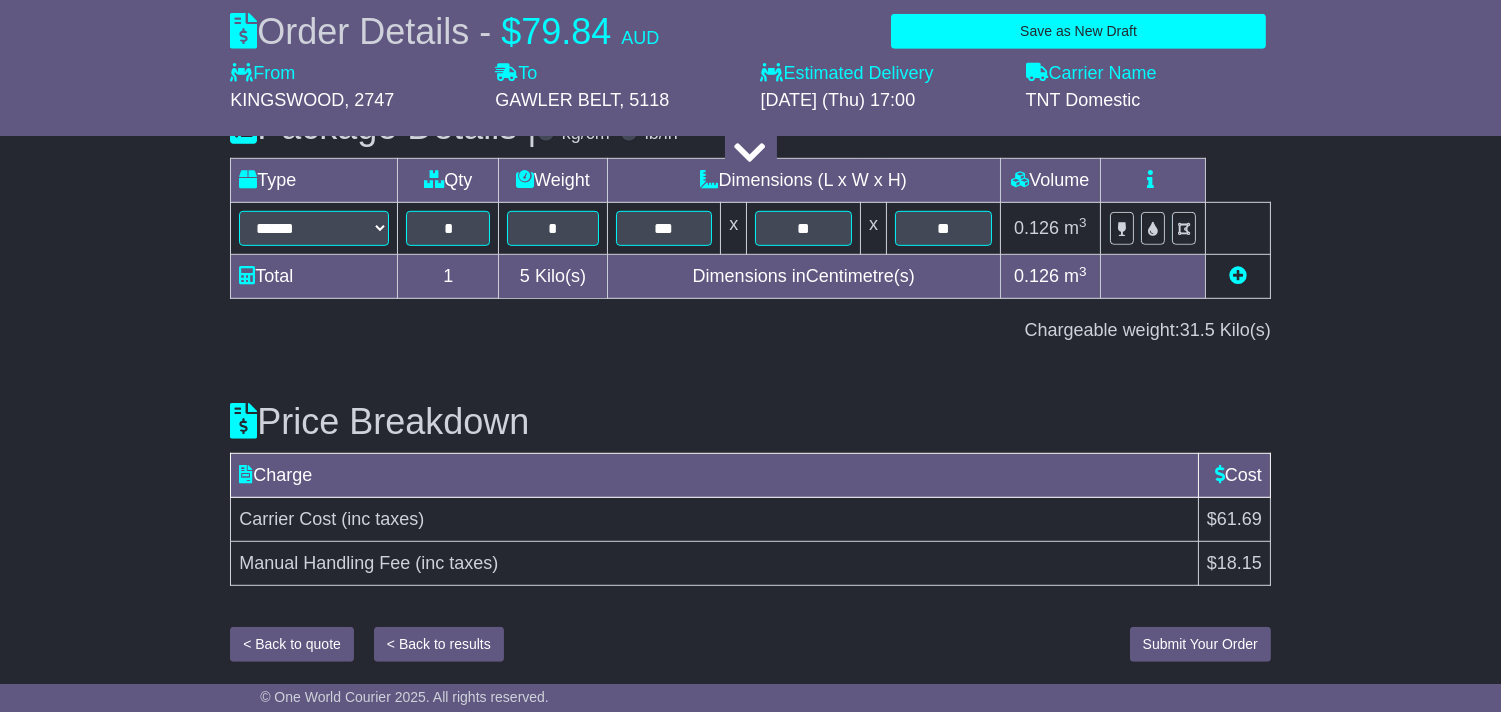 type on "**********" 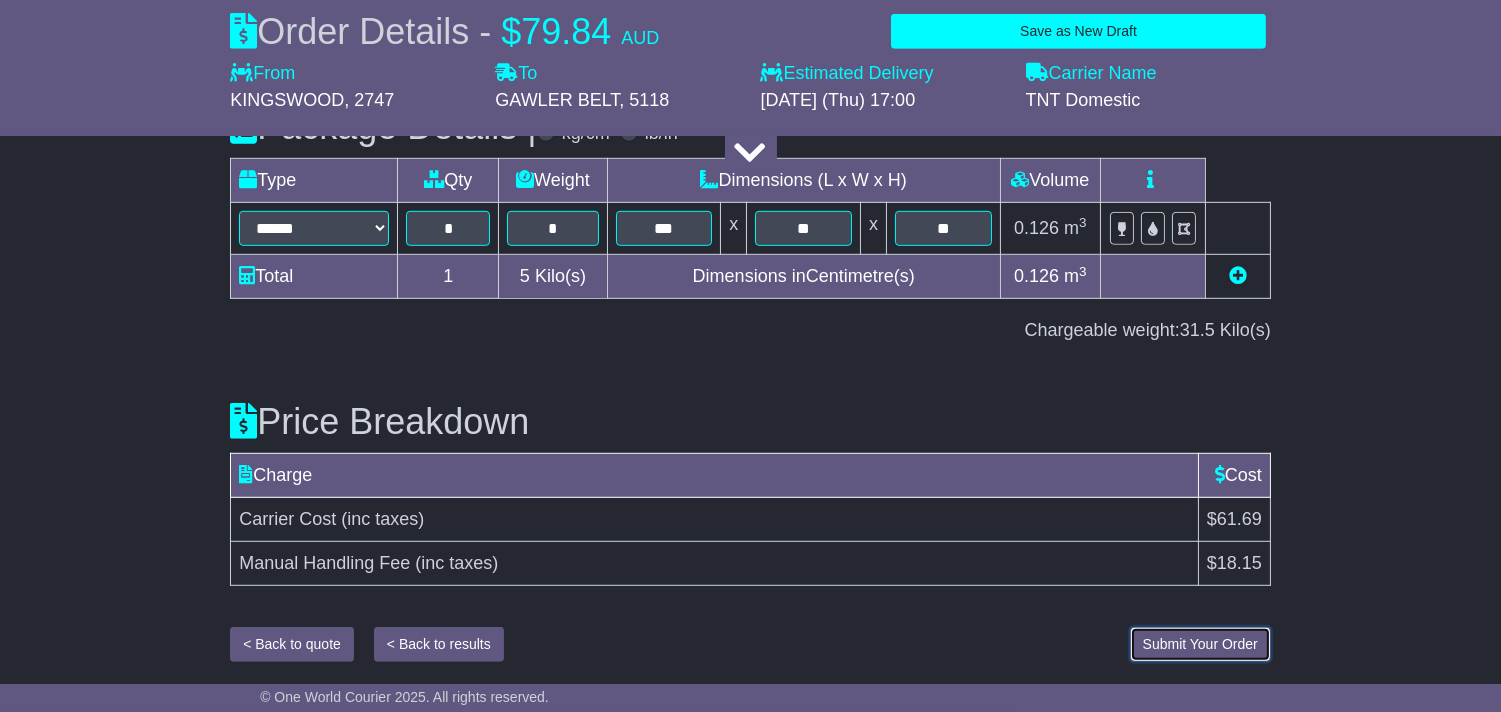 click on "Submit Your Order" at bounding box center [1200, 644] 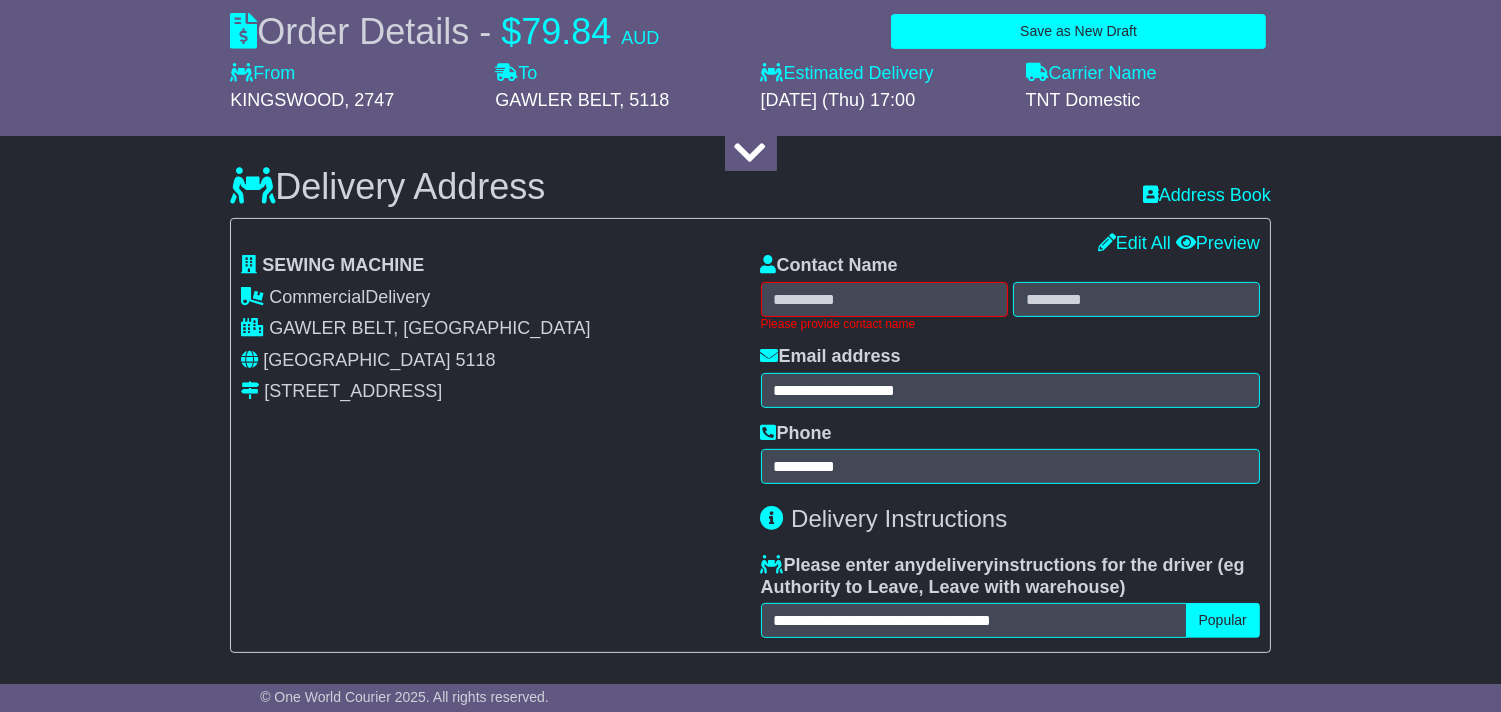 scroll, scrollTop: 991, scrollLeft: 0, axis: vertical 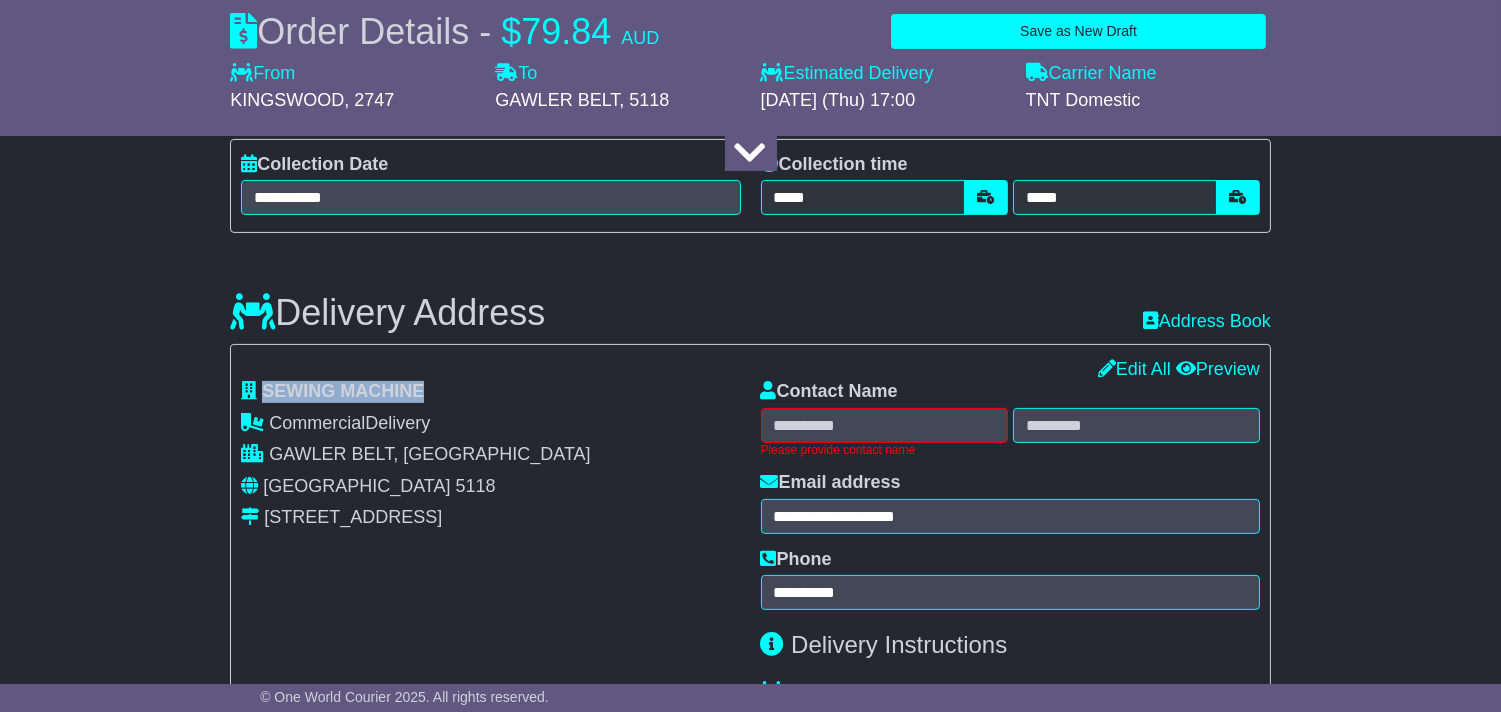 drag, startPoint x: 415, startPoint y: 381, endPoint x: 264, endPoint y: 397, distance: 151.84532 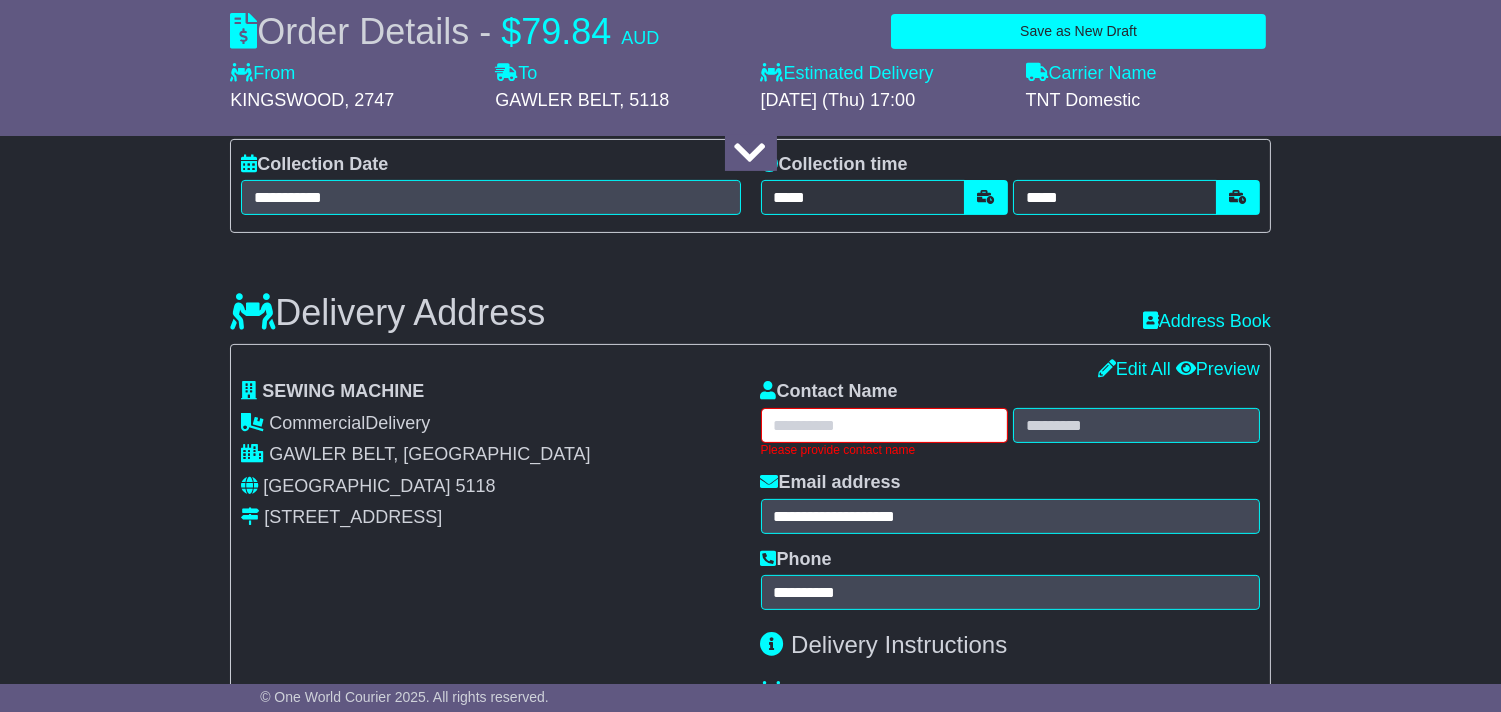 click at bounding box center (884, 425) 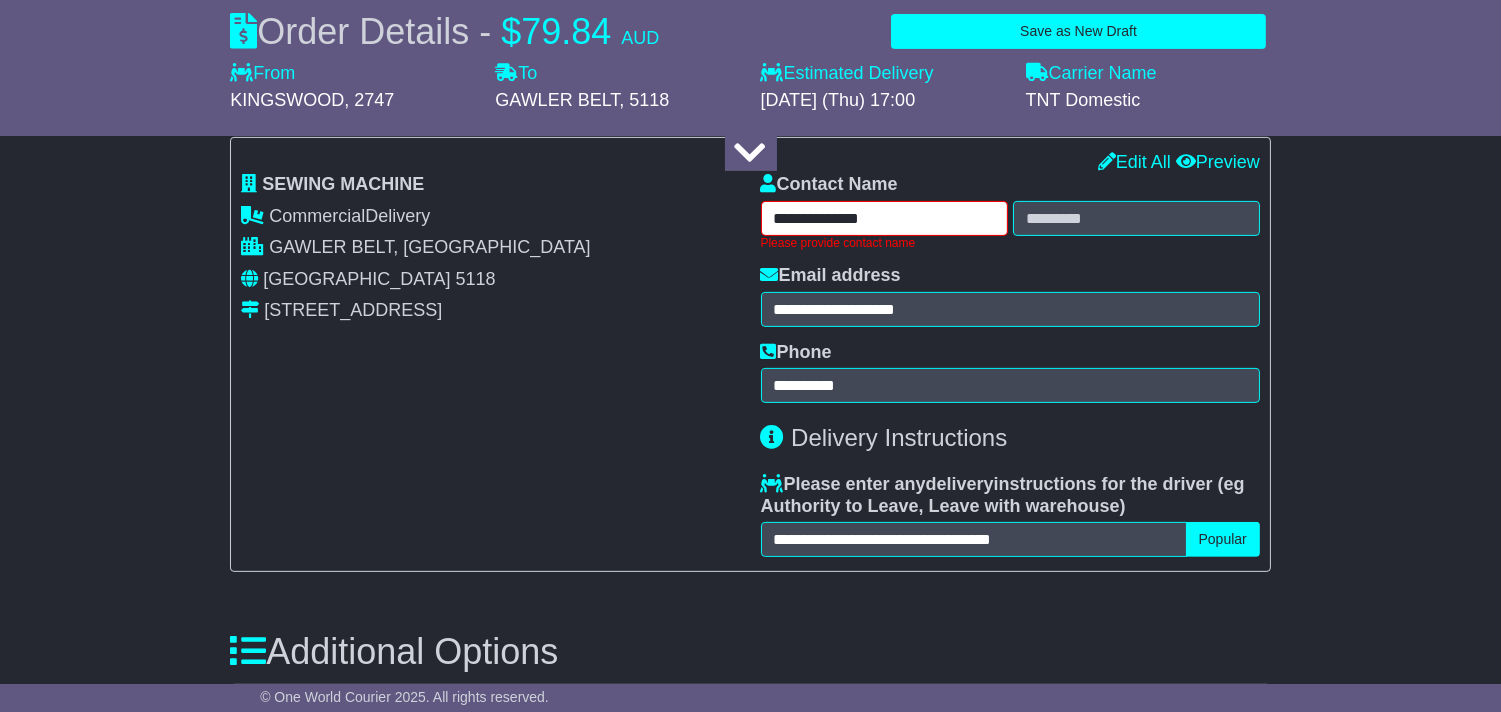 scroll, scrollTop: 1213, scrollLeft: 0, axis: vertical 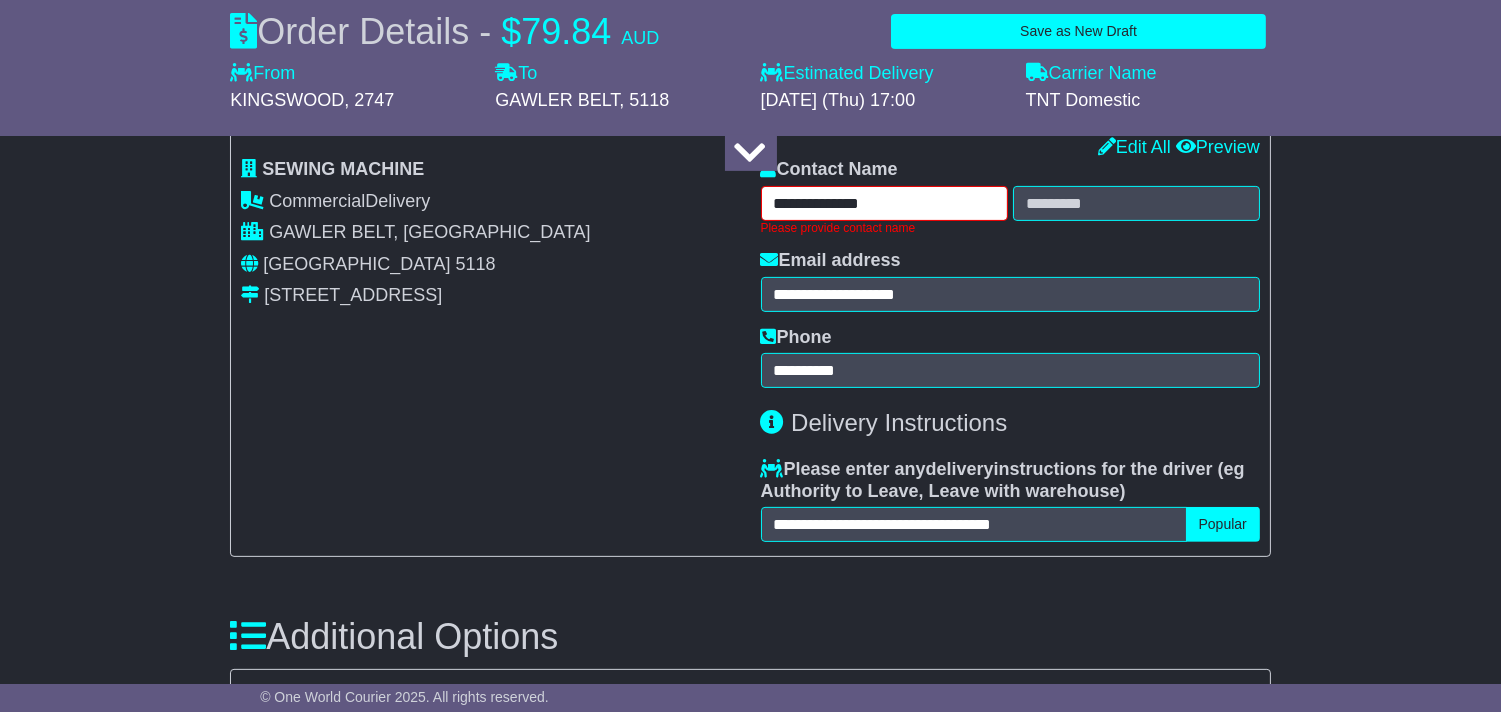 click on "**********" at bounding box center (884, 203) 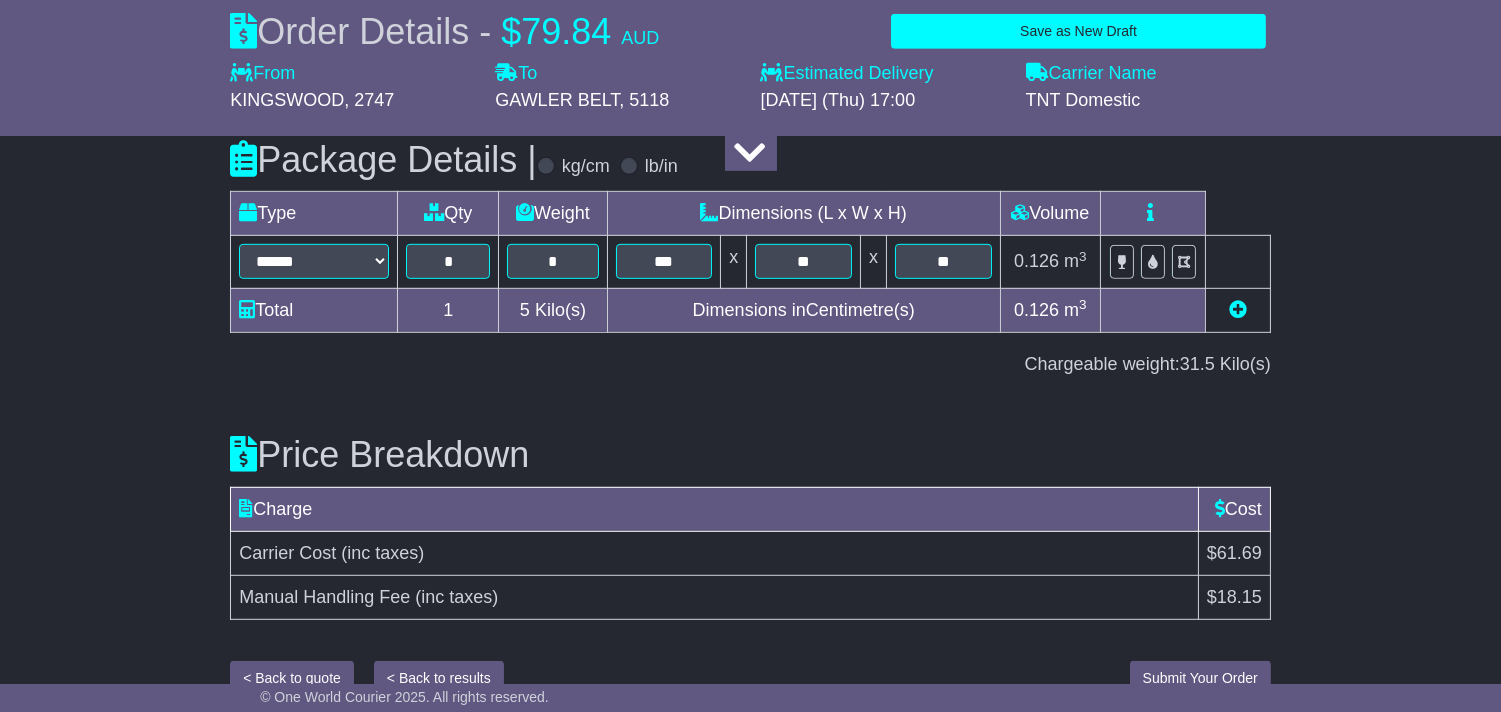 scroll, scrollTop: 2132, scrollLeft: 0, axis: vertical 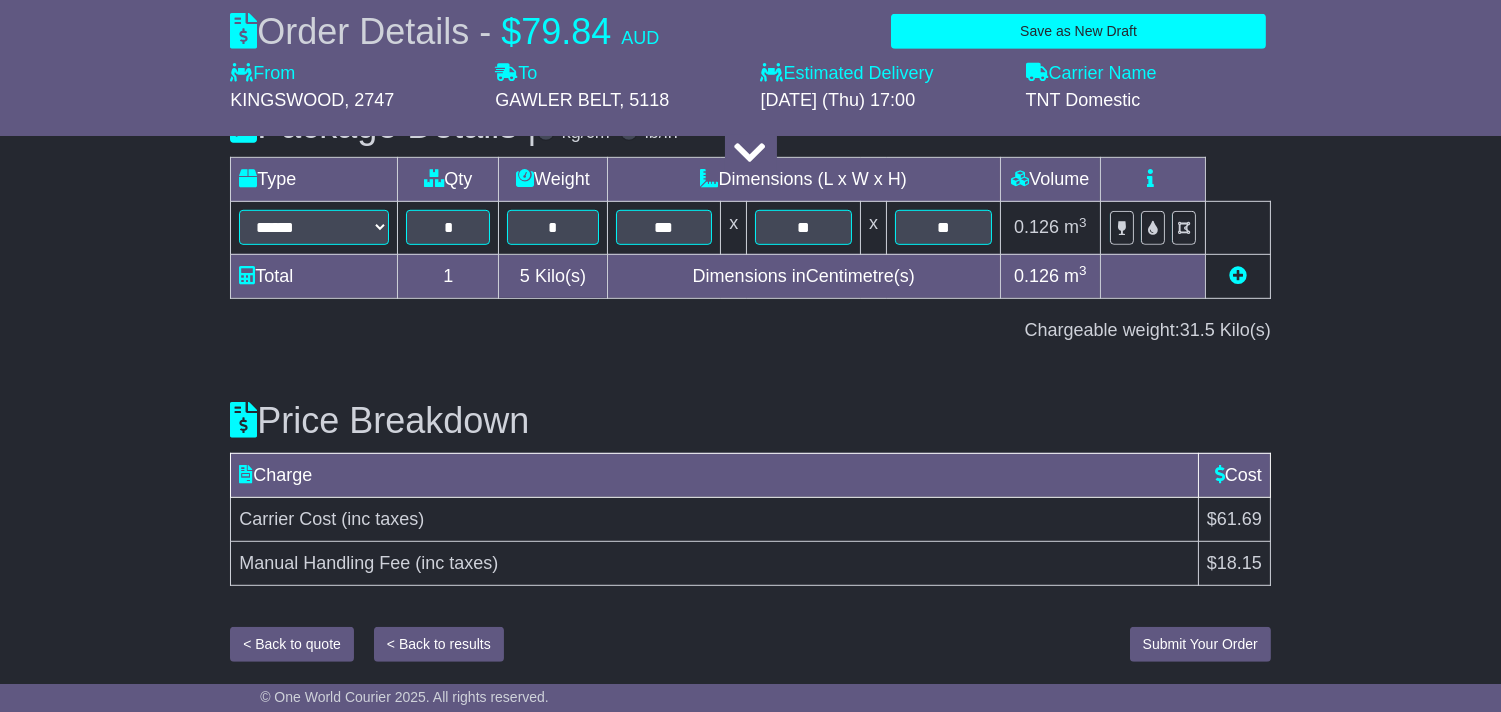 type on "**********" 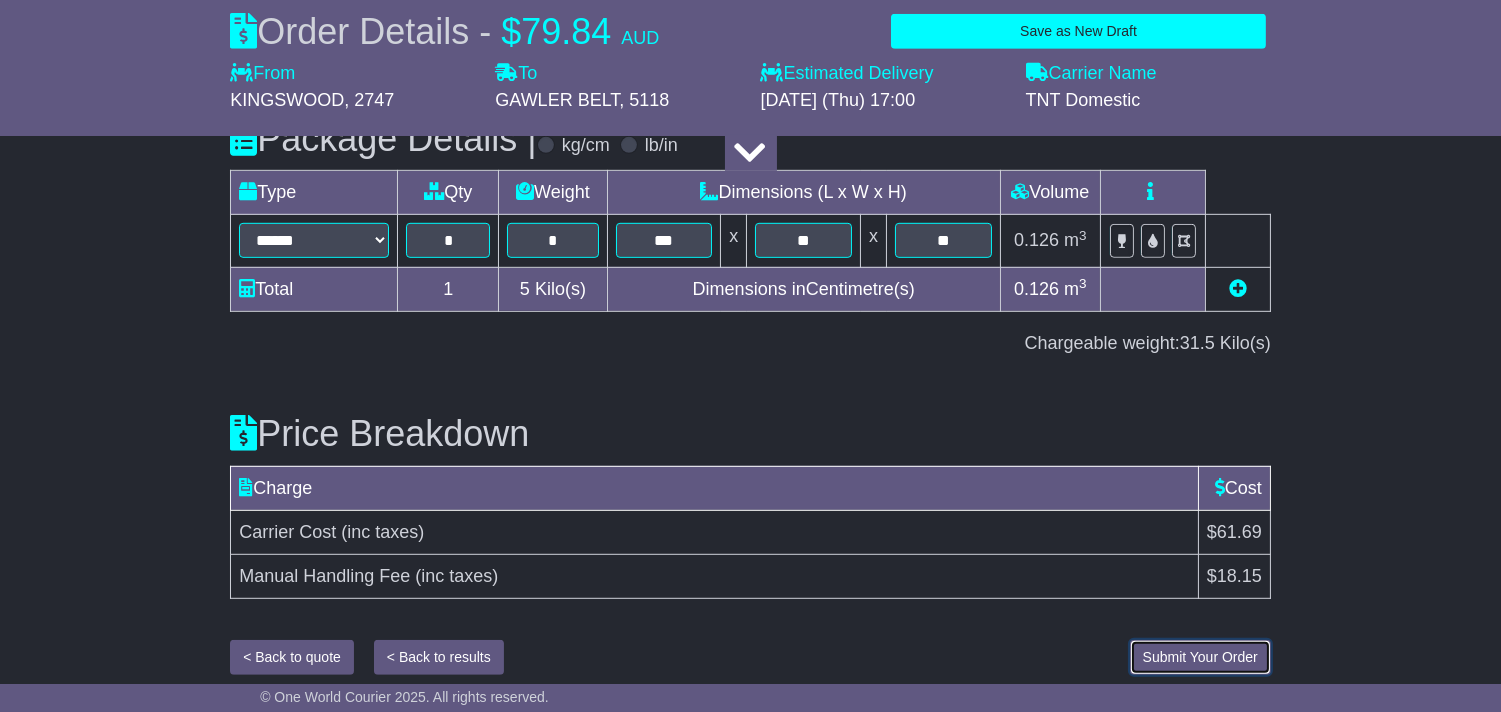 click on "Submit Your Order" at bounding box center [1200, 657] 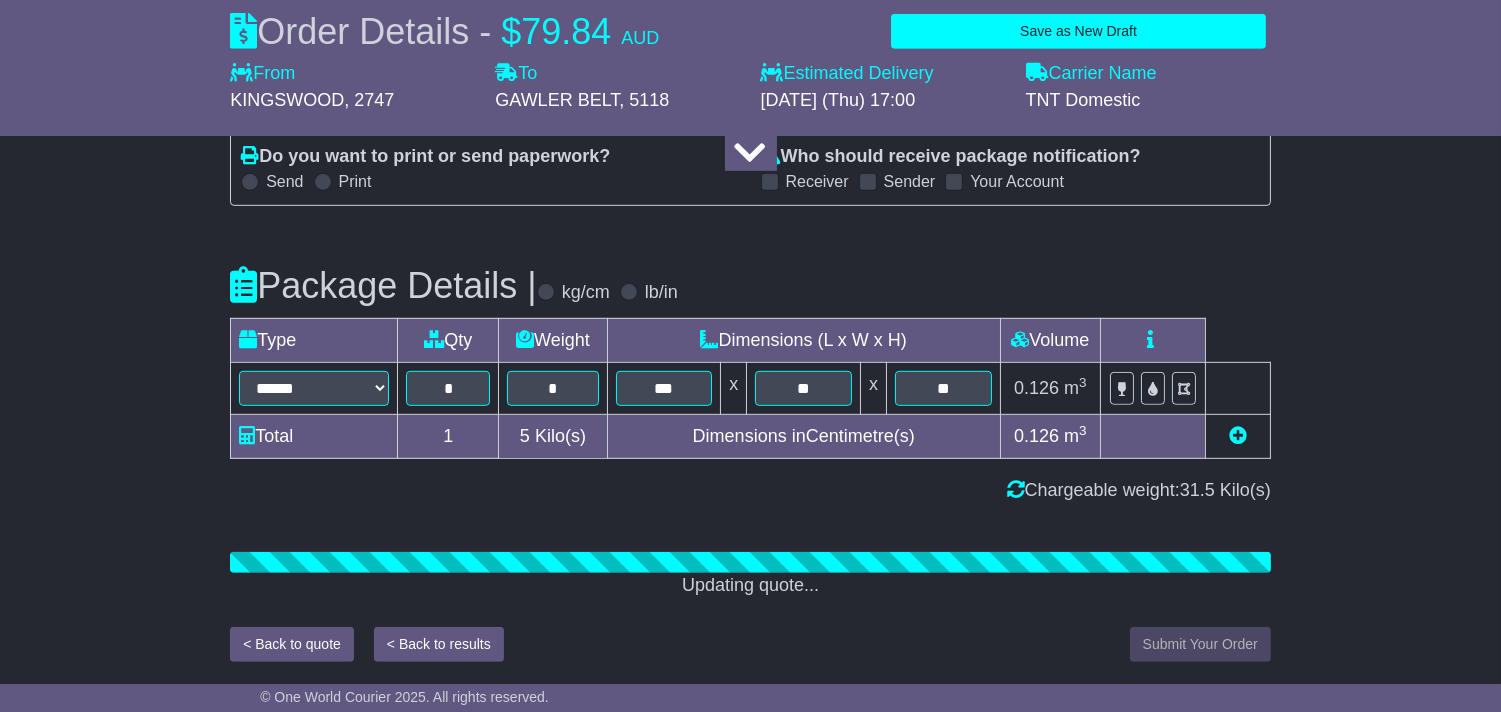 scroll, scrollTop: 1956, scrollLeft: 0, axis: vertical 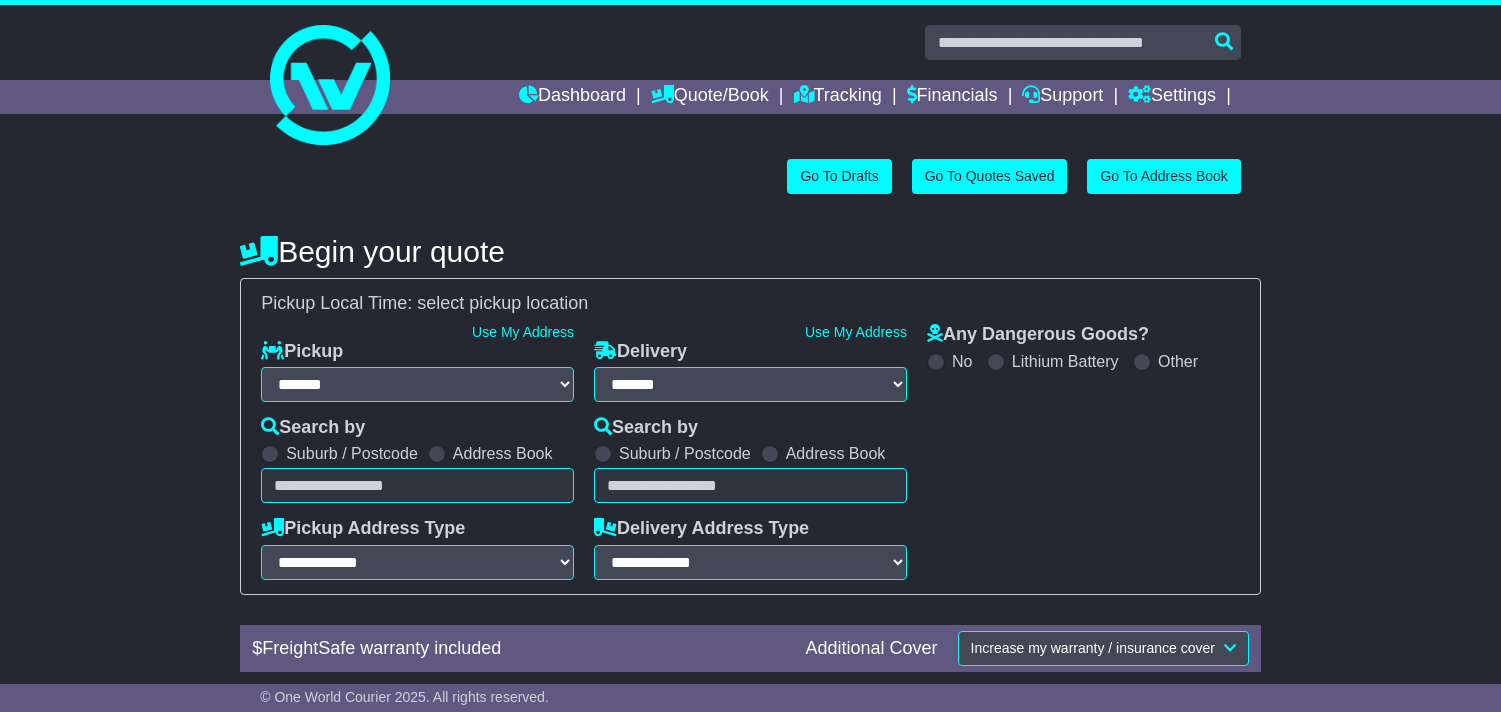 select on "**" 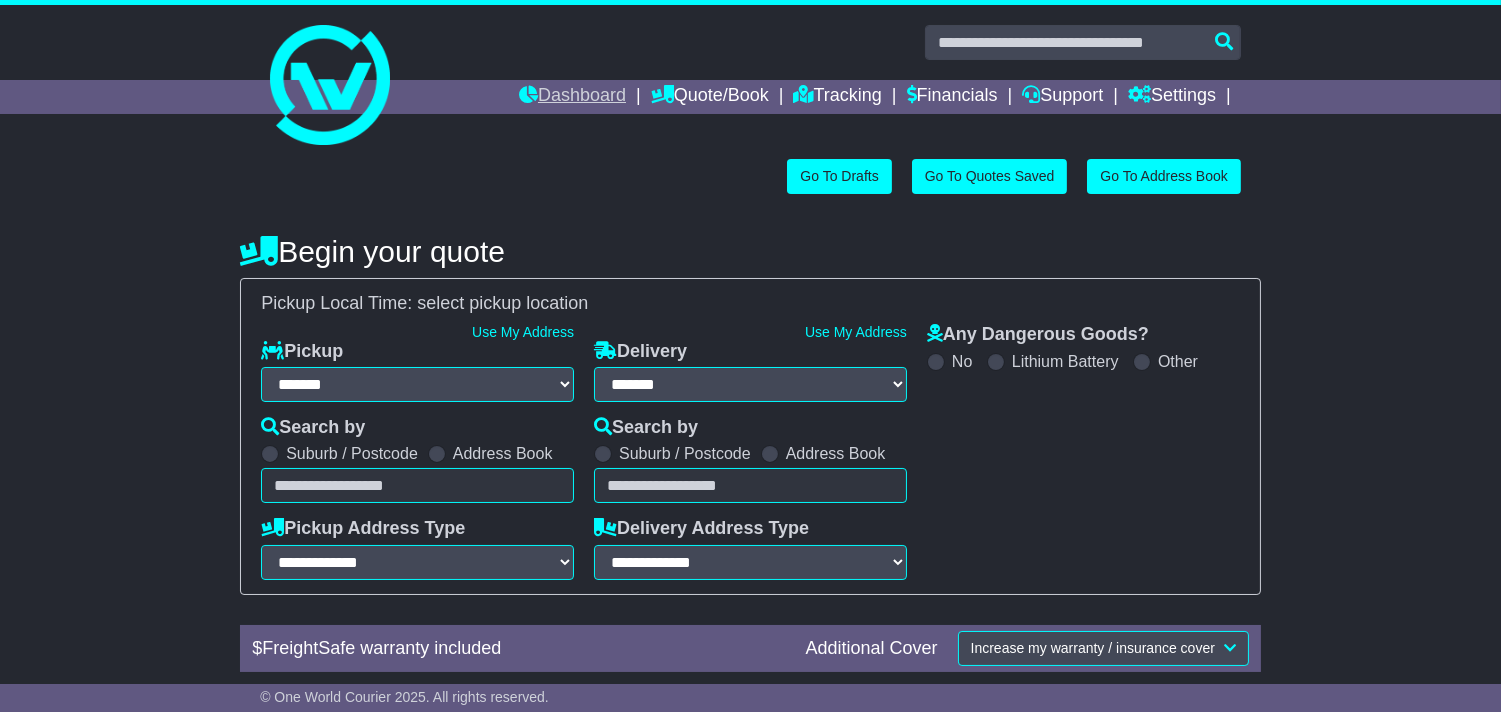 scroll, scrollTop: 0, scrollLeft: 0, axis: both 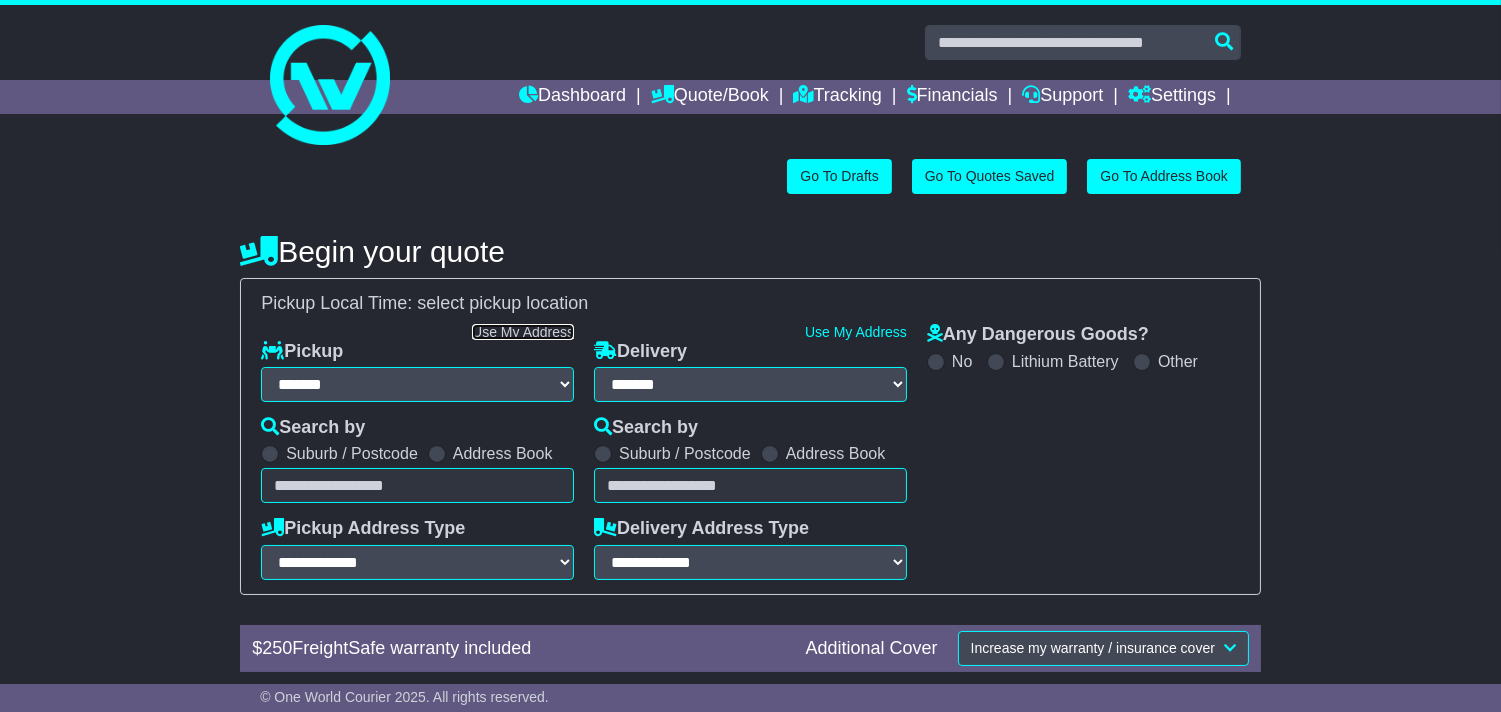 click on "Use My Address" at bounding box center (523, 332) 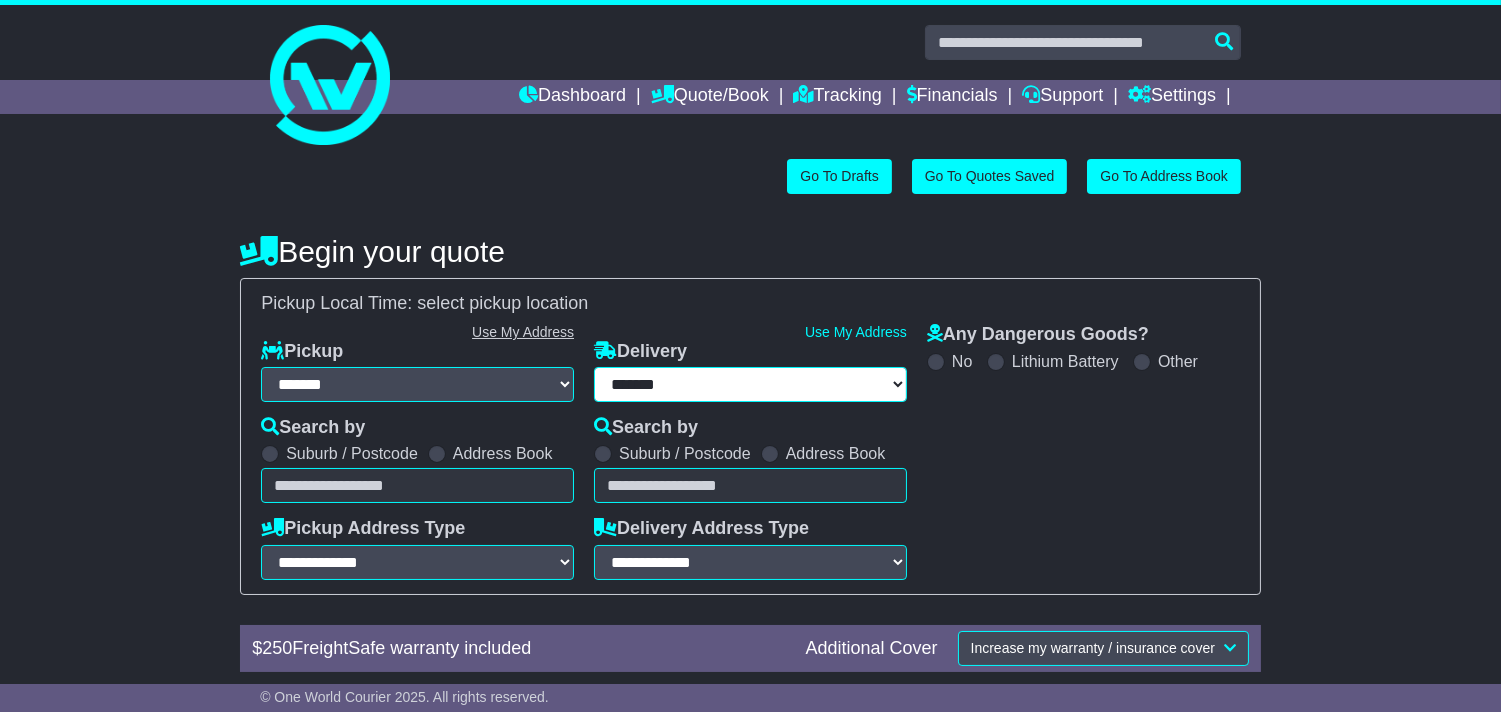 type on "**********" 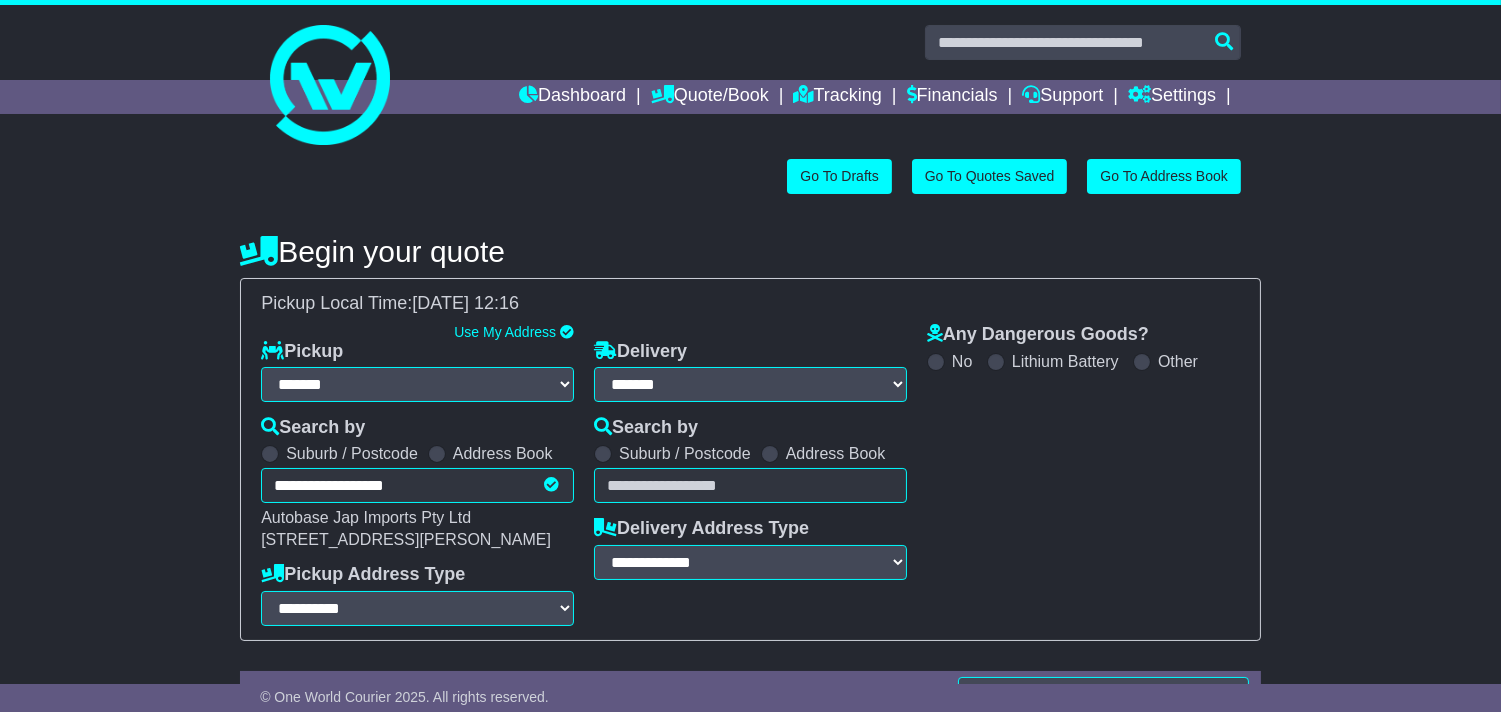 click at bounding box center (750, 485) 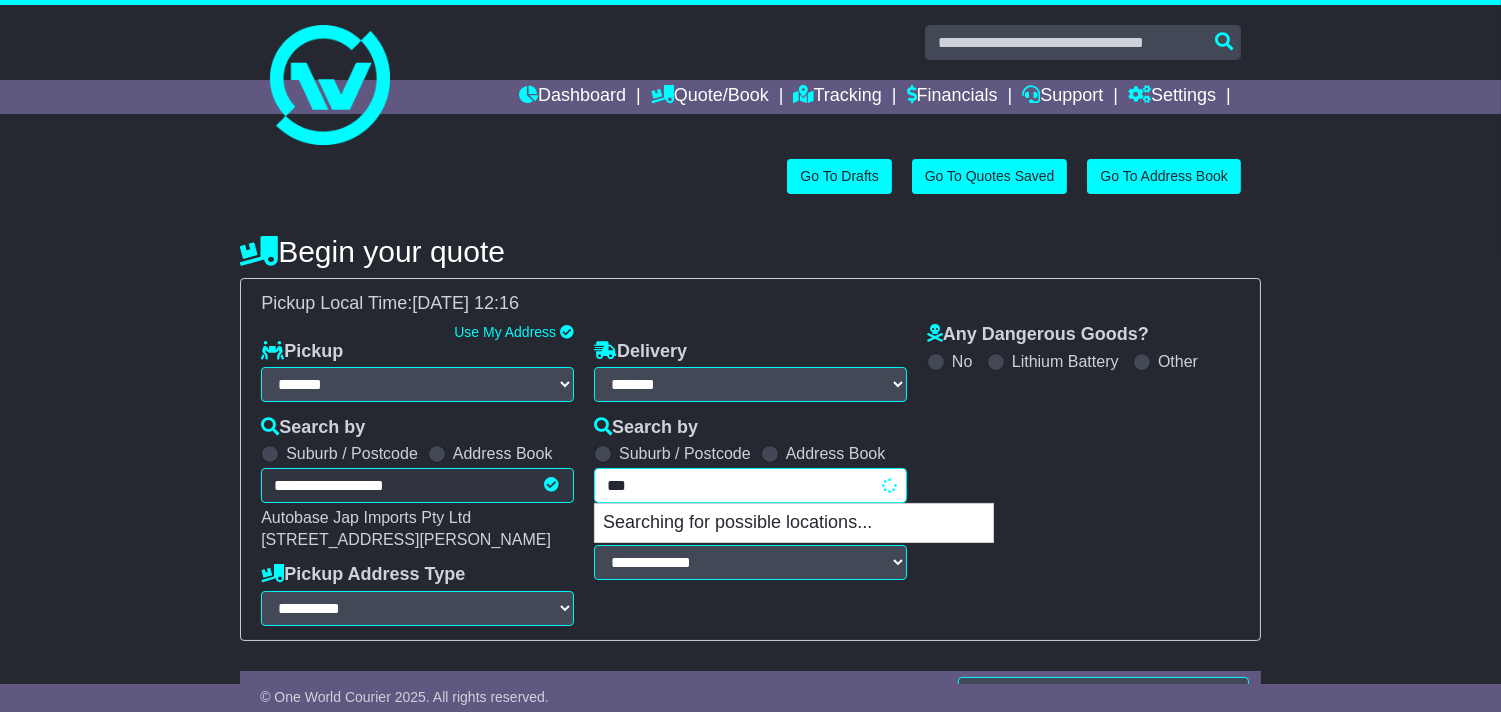 type on "****" 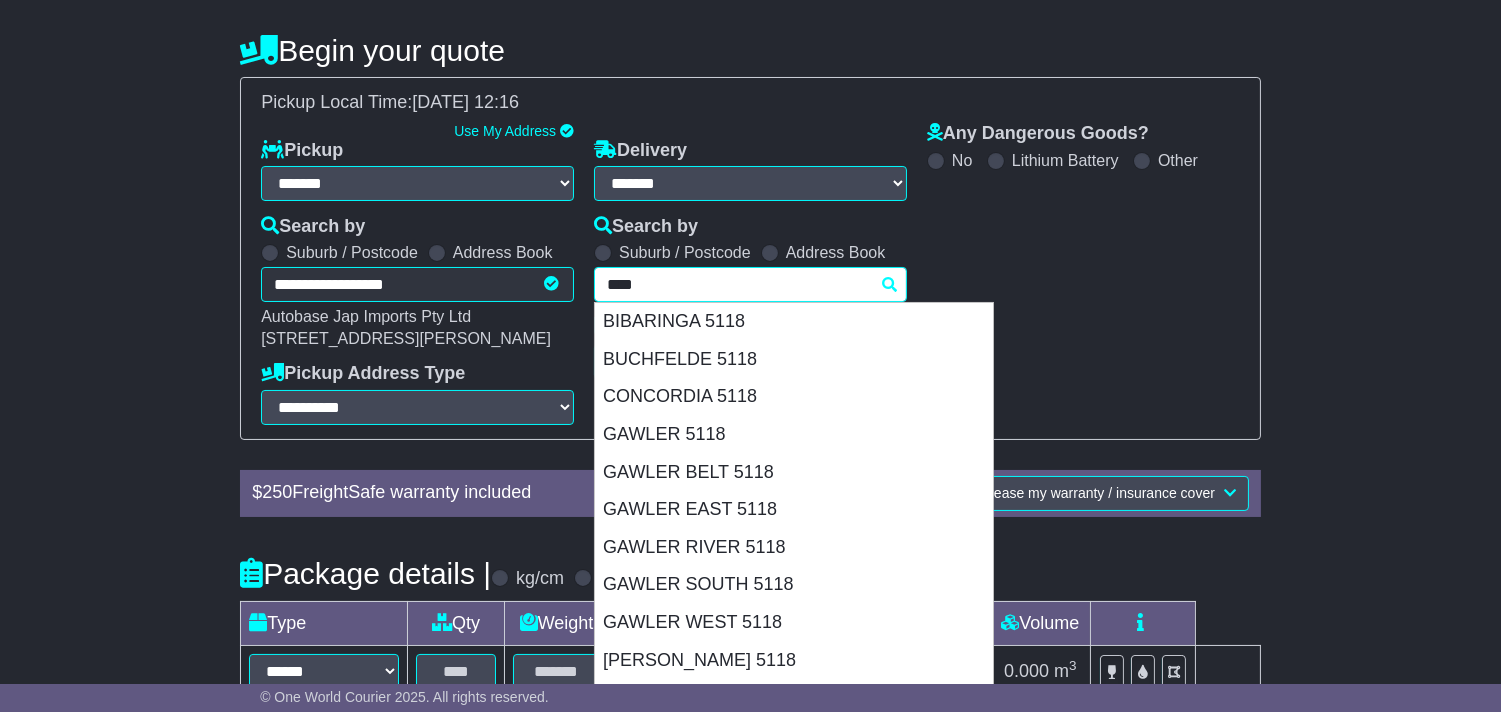 scroll, scrollTop: 347, scrollLeft: 0, axis: vertical 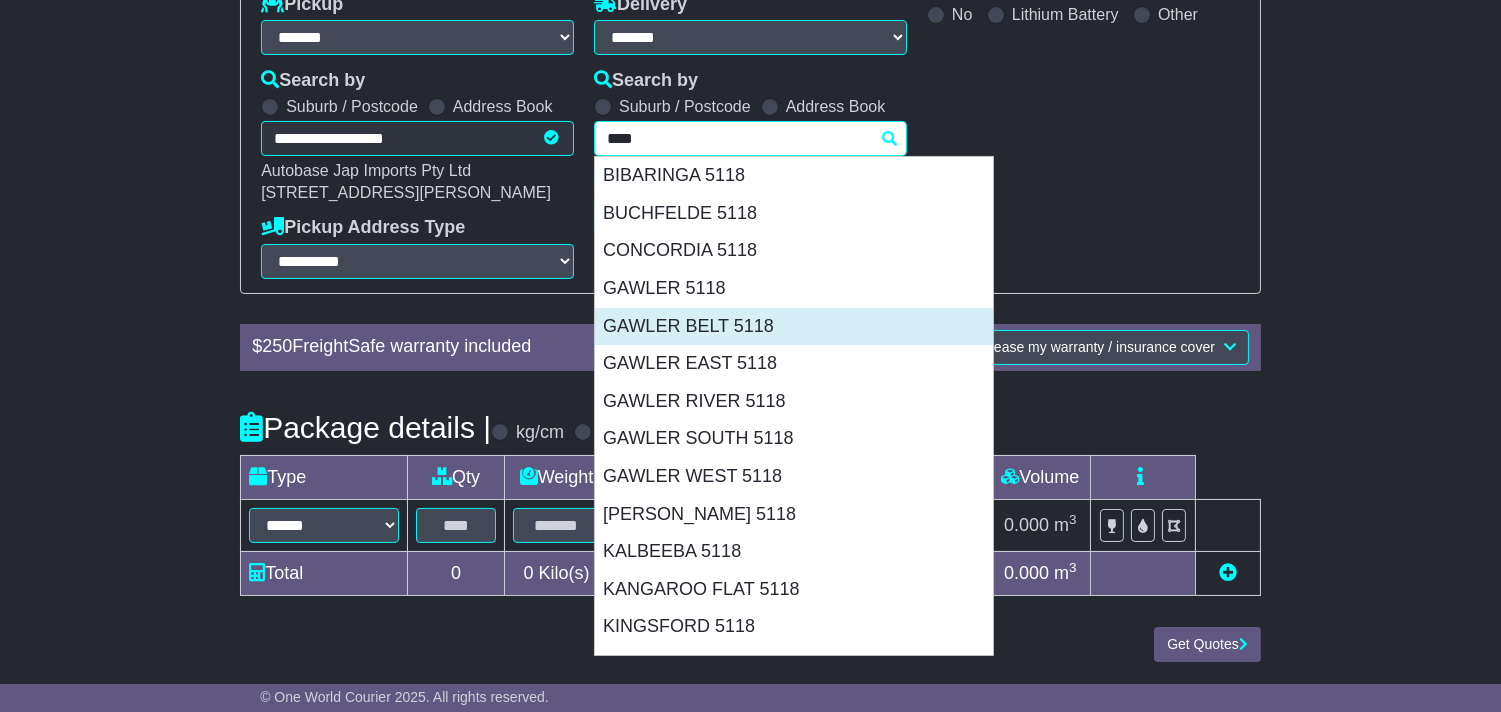 click on "GAWLER BELT 5118" at bounding box center (794, 327) 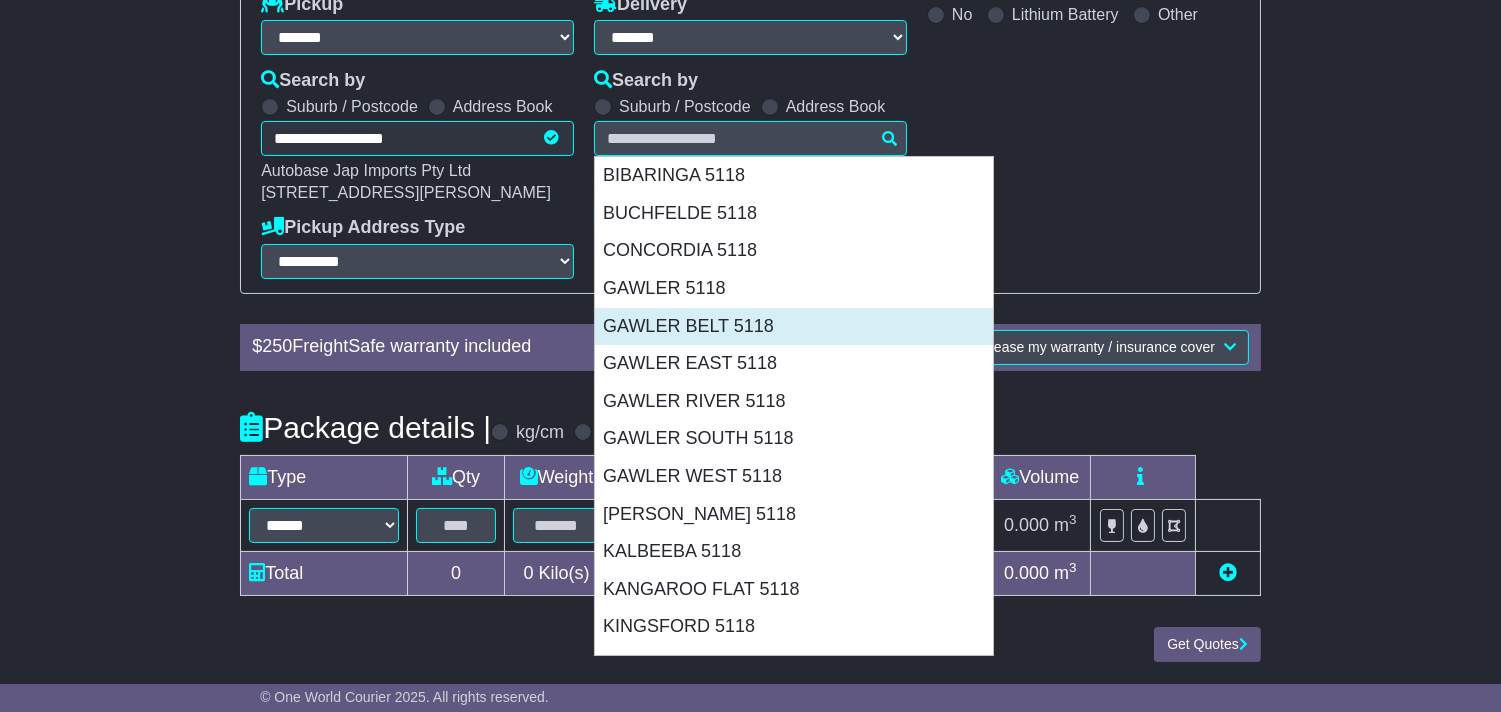 type on "**********" 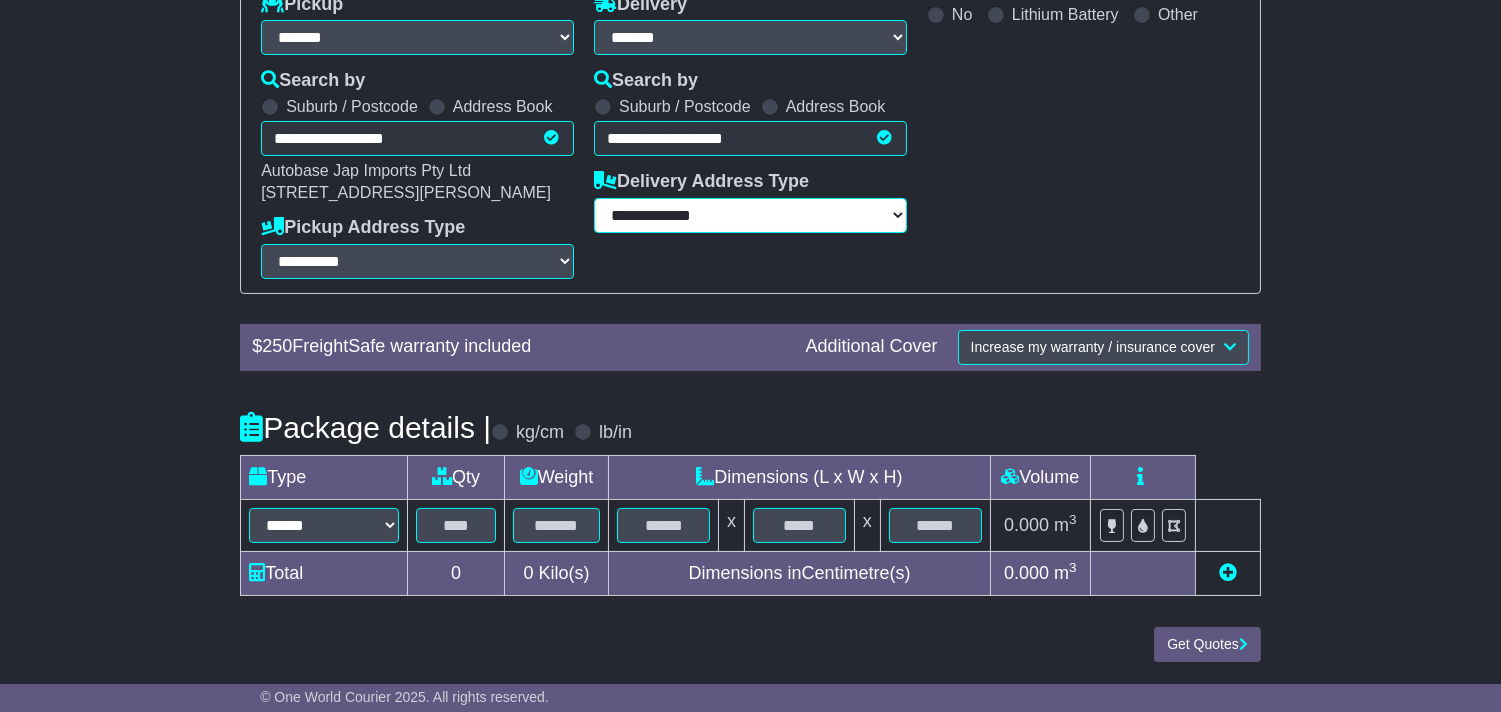click on "**********" at bounding box center (750, 215) 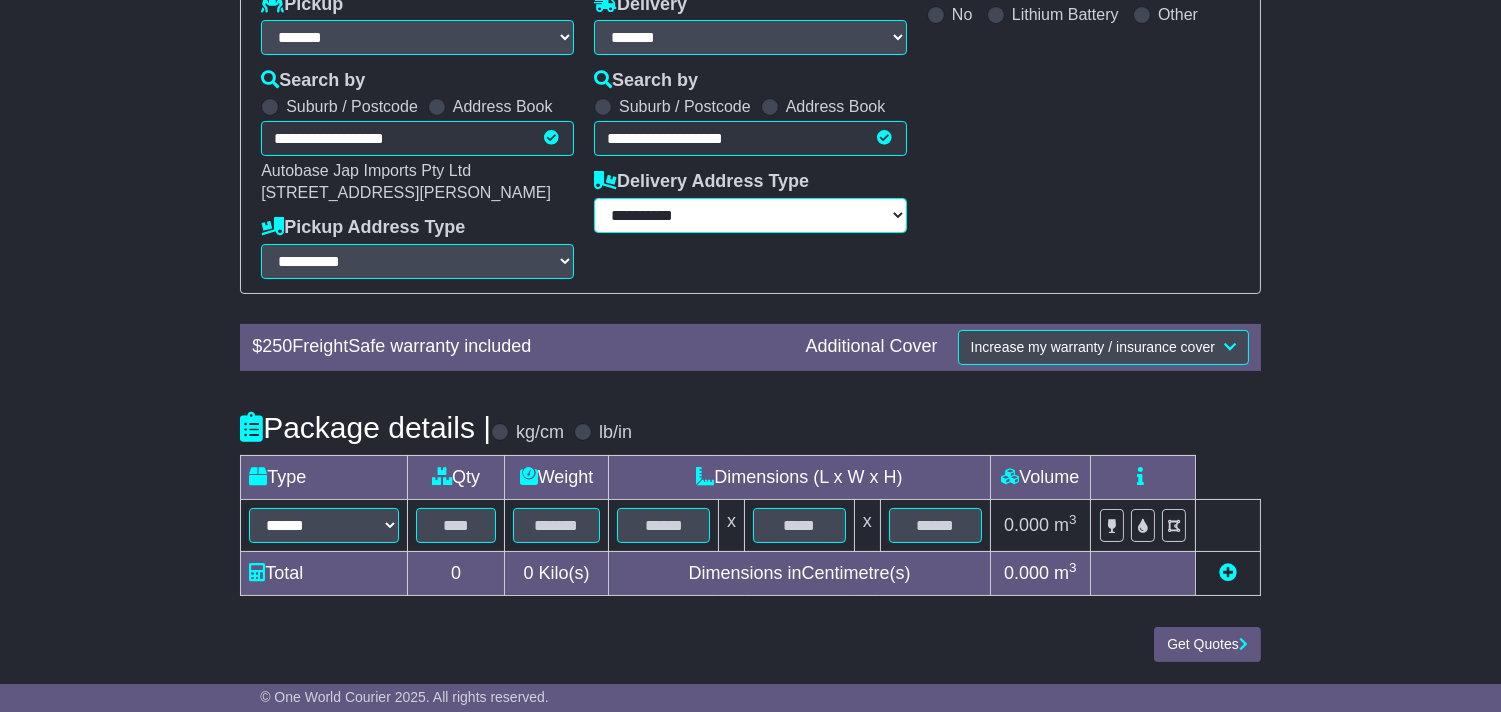click on "**********" at bounding box center (750, 215) 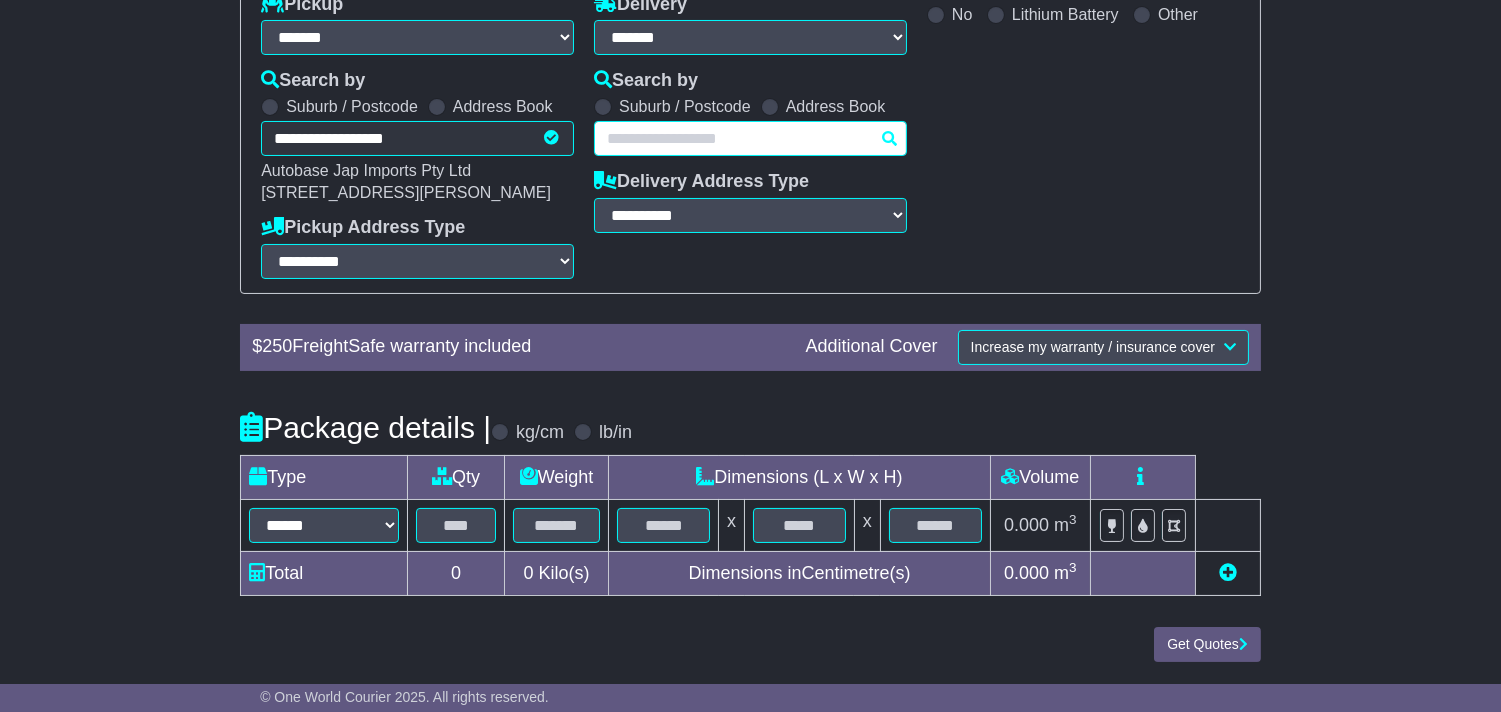 click on "**********" at bounding box center (750, 138) 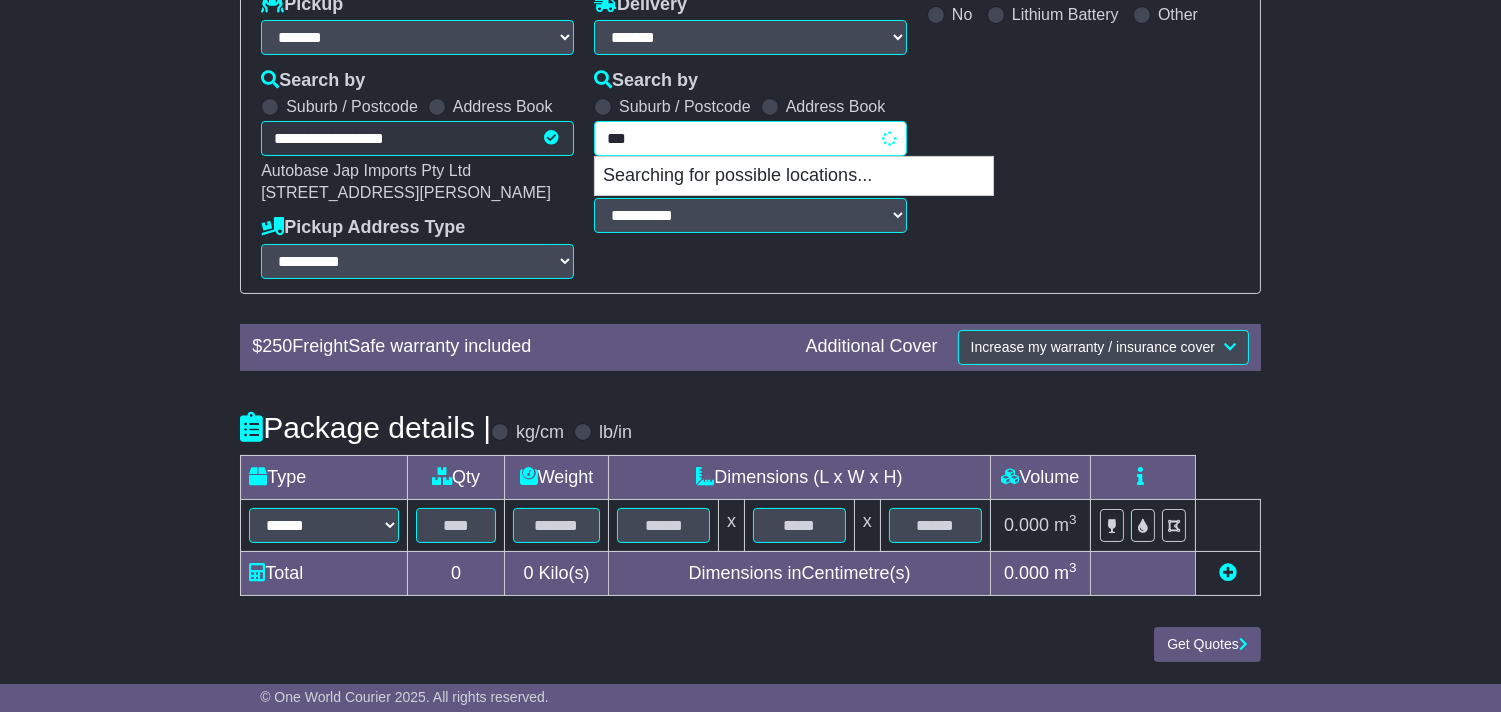 type on "****" 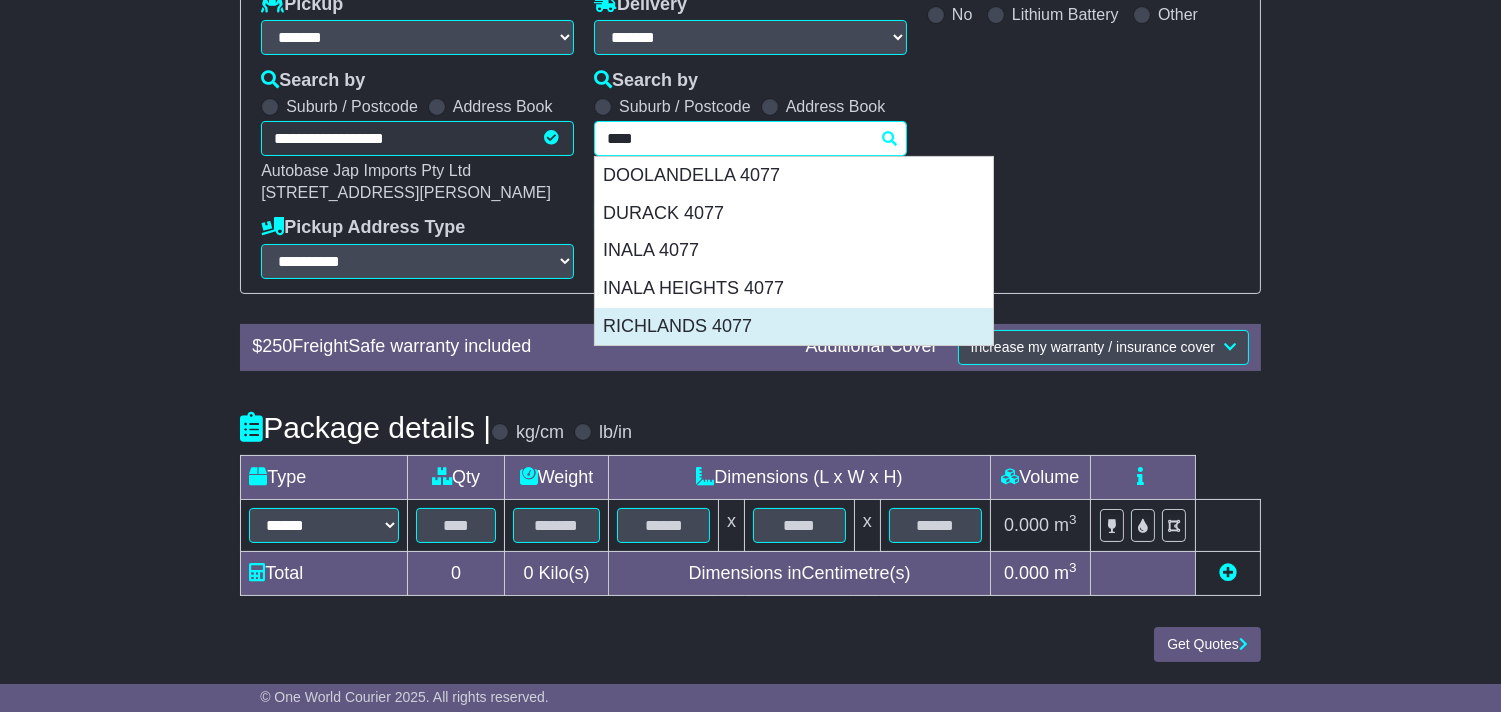 click on "RICHLANDS 4077" at bounding box center (794, 327) 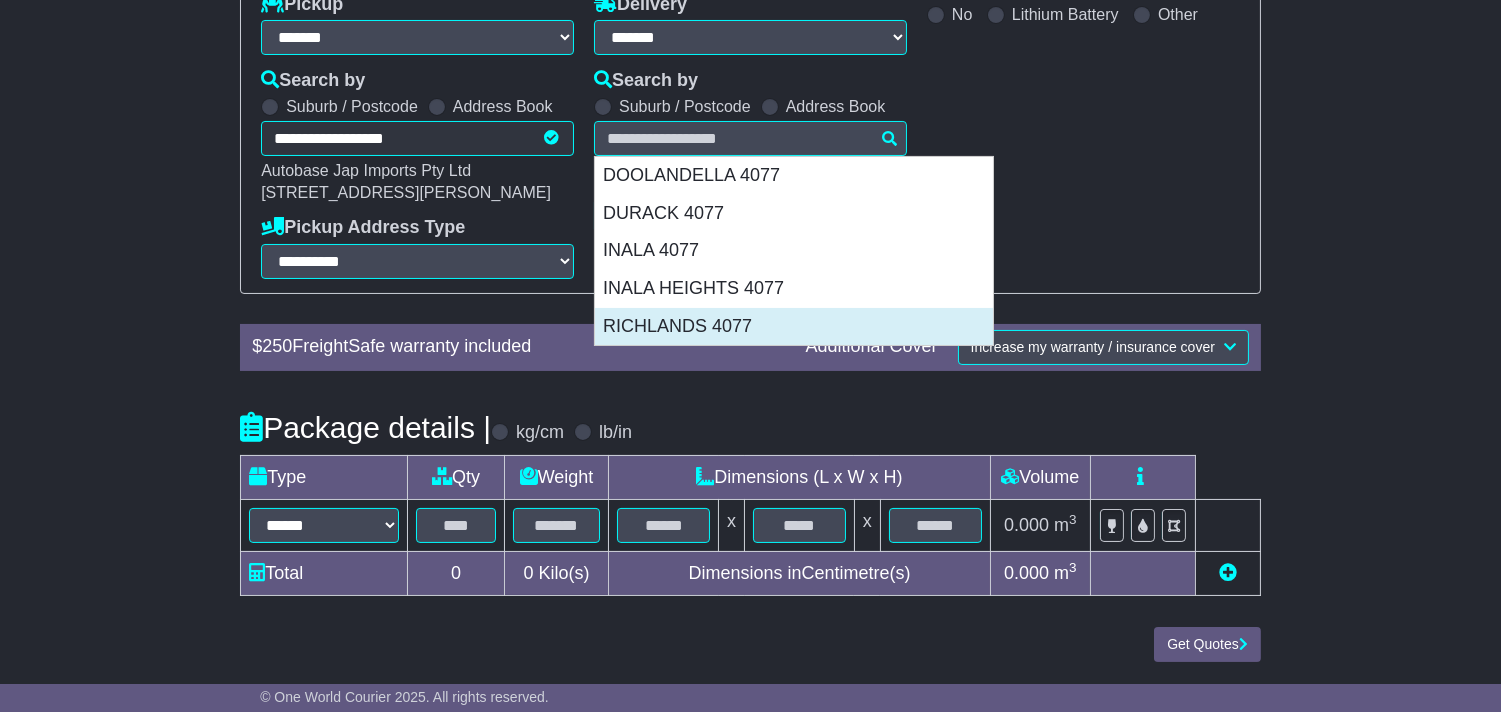 type on "**********" 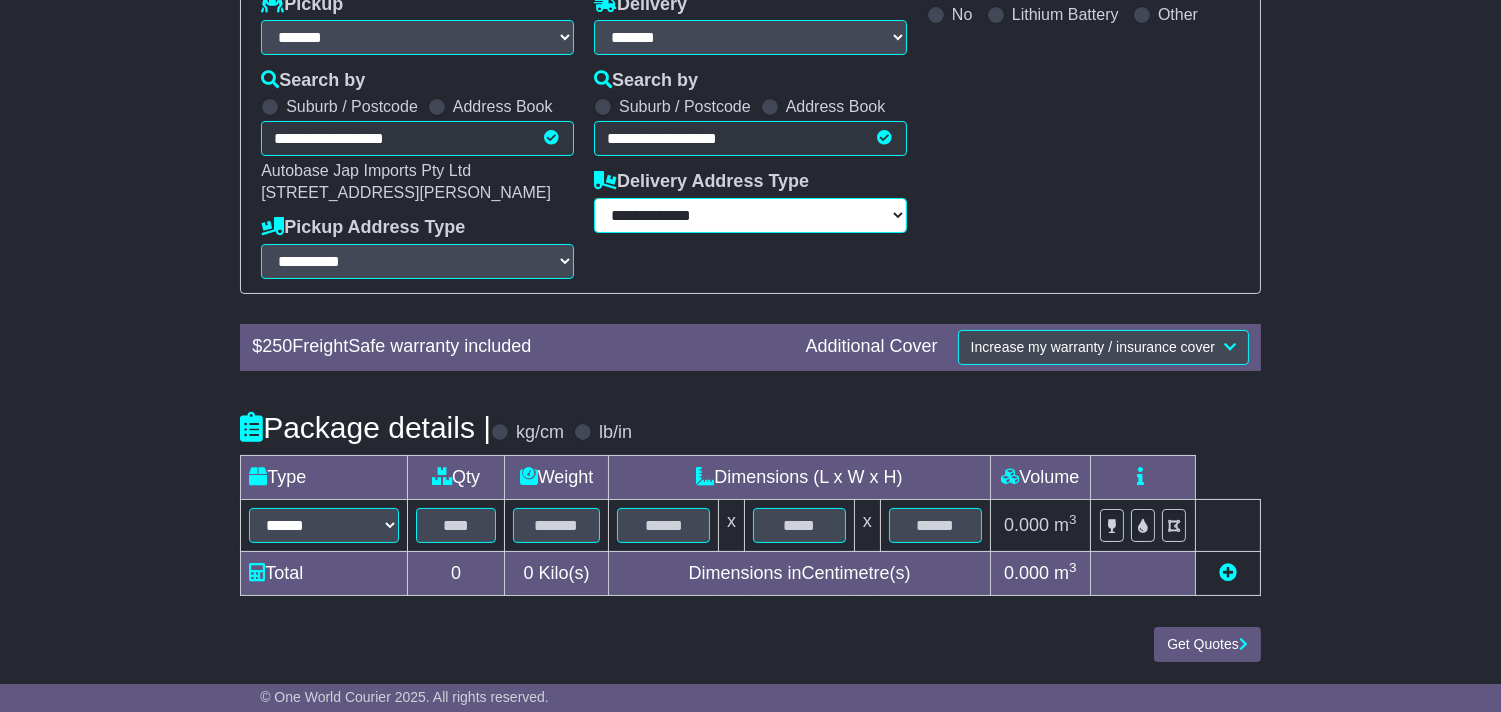 click on "**********" at bounding box center (750, 215) 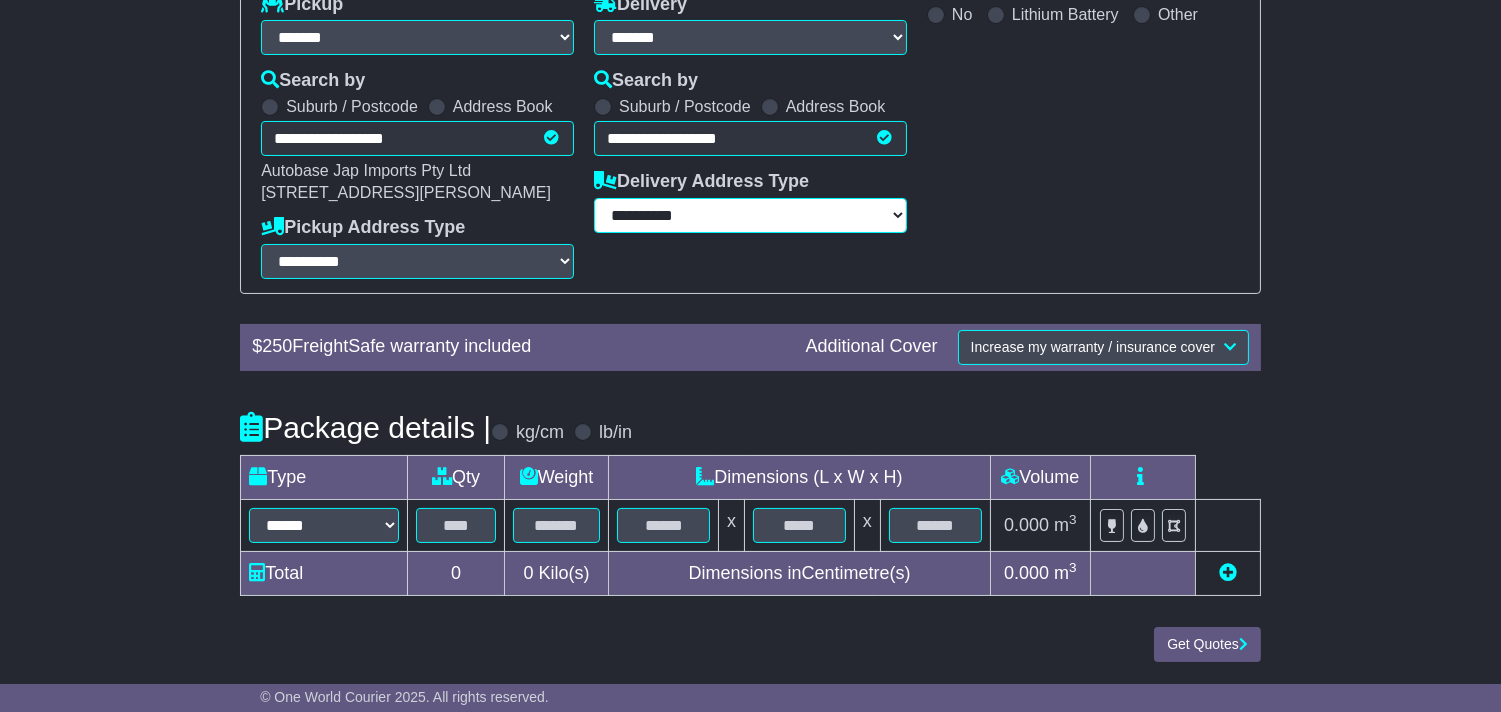 click on "**********" at bounding box center (750, 215) 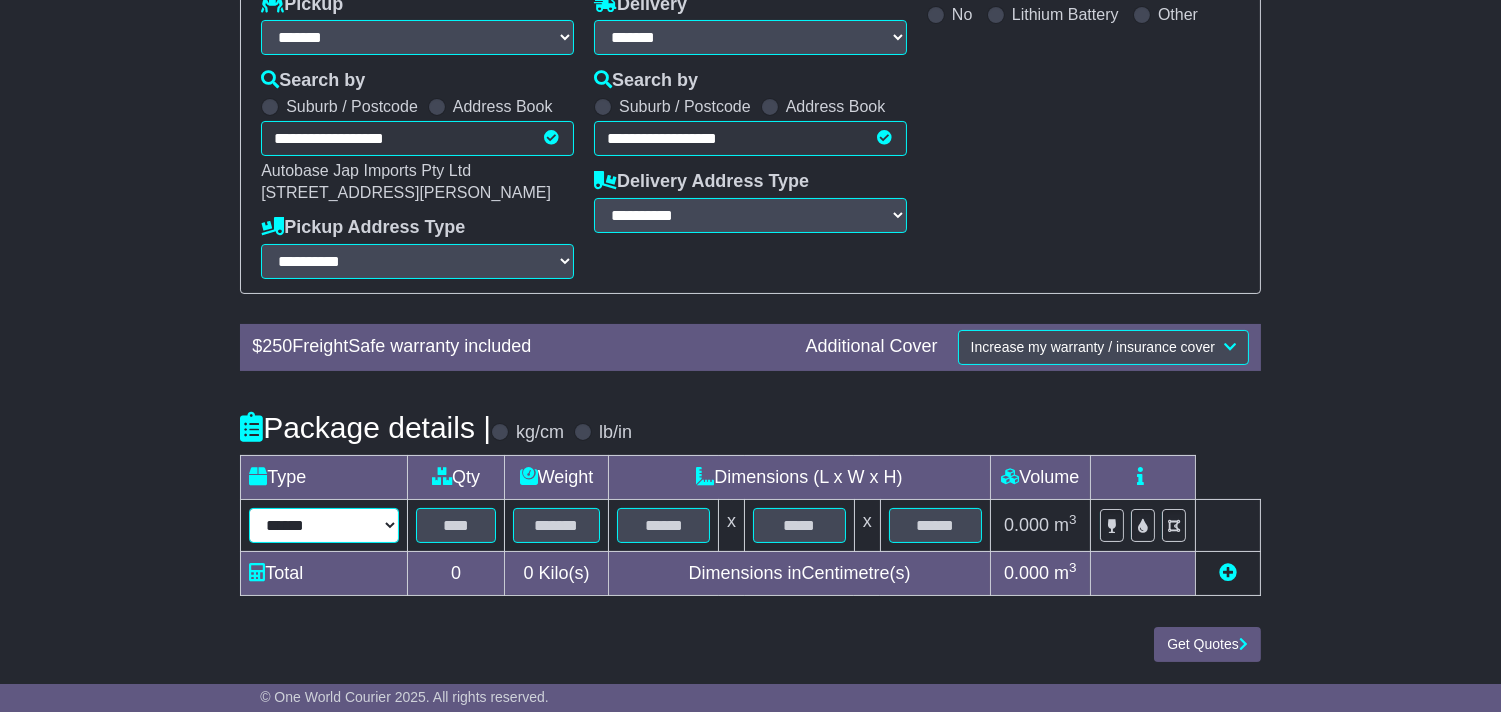click on "****** ****** *** ******** ***** **** **** ****** *** *******" at bounding box center [324, 525] 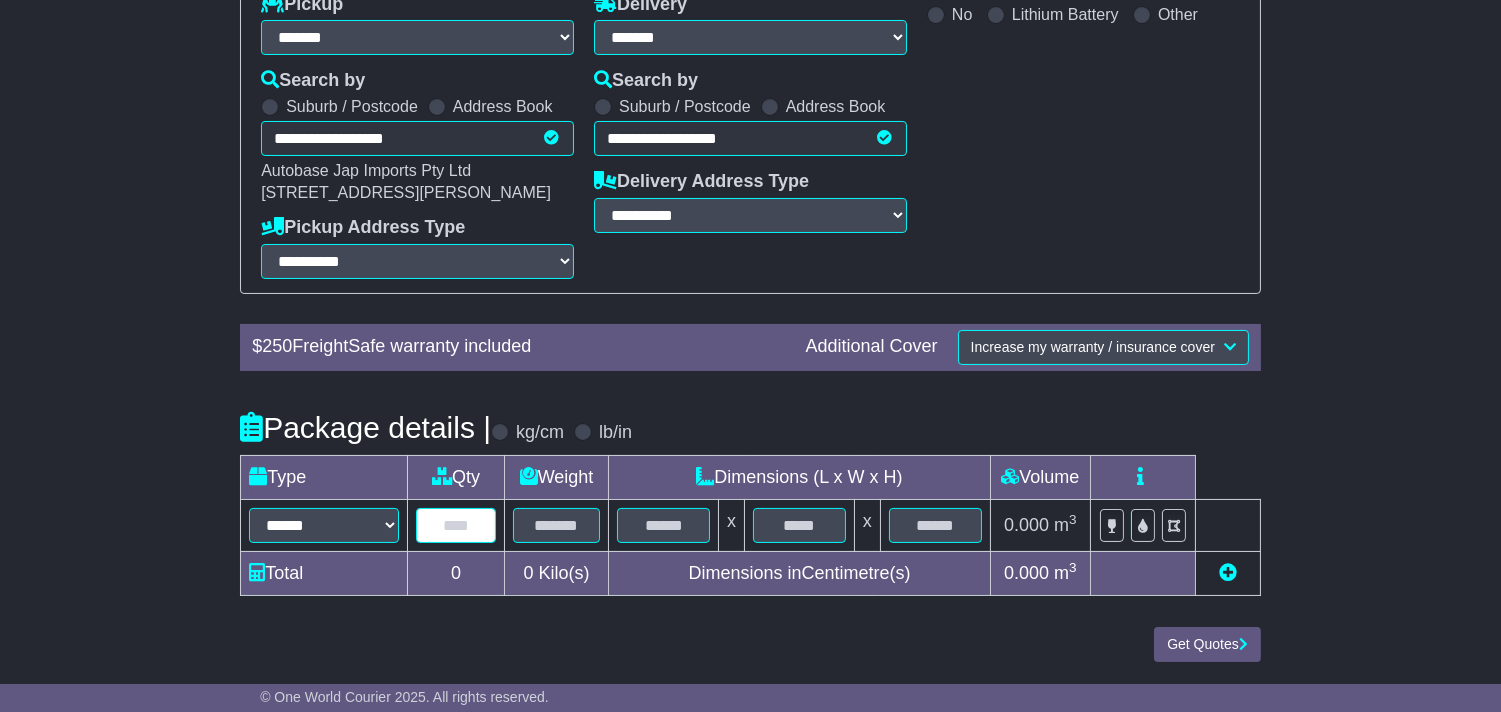click at bounding box center [456, 525] 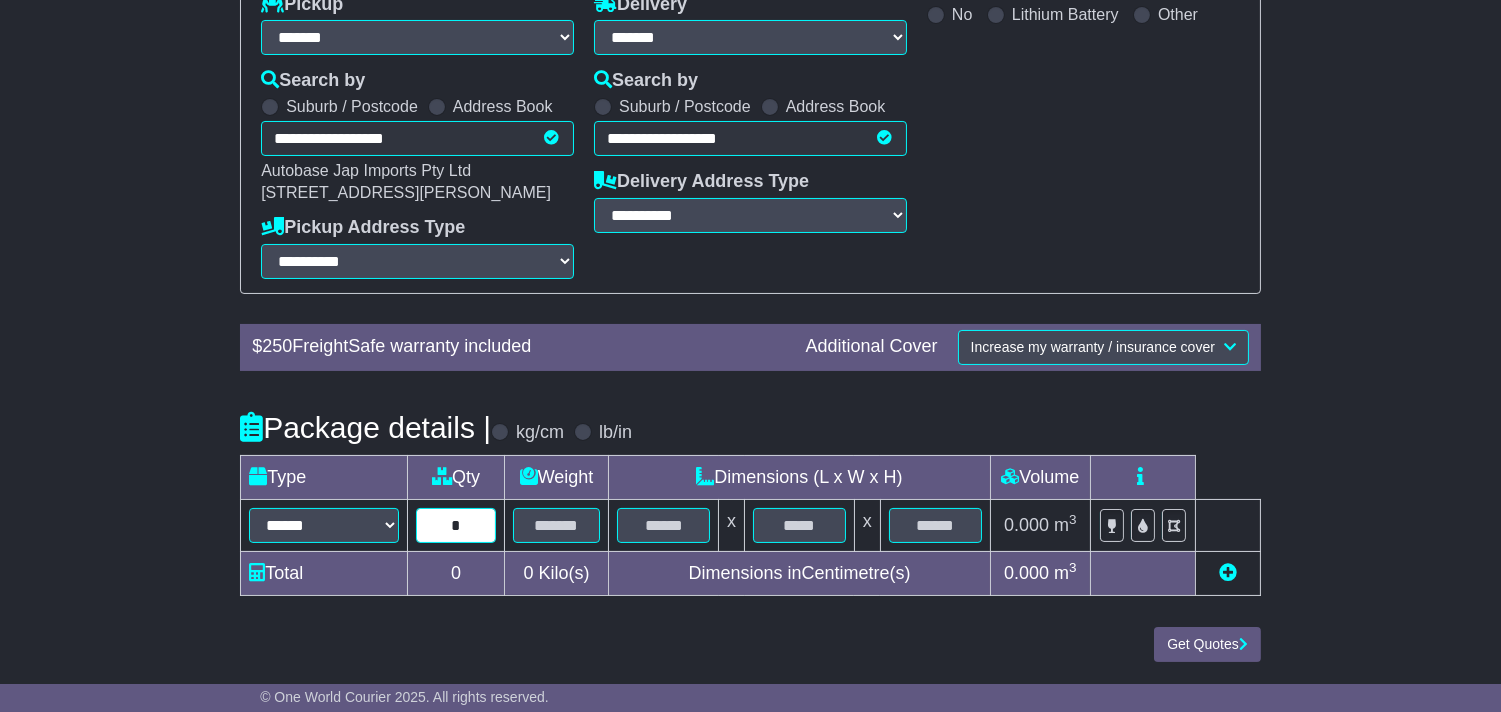 type on "*" 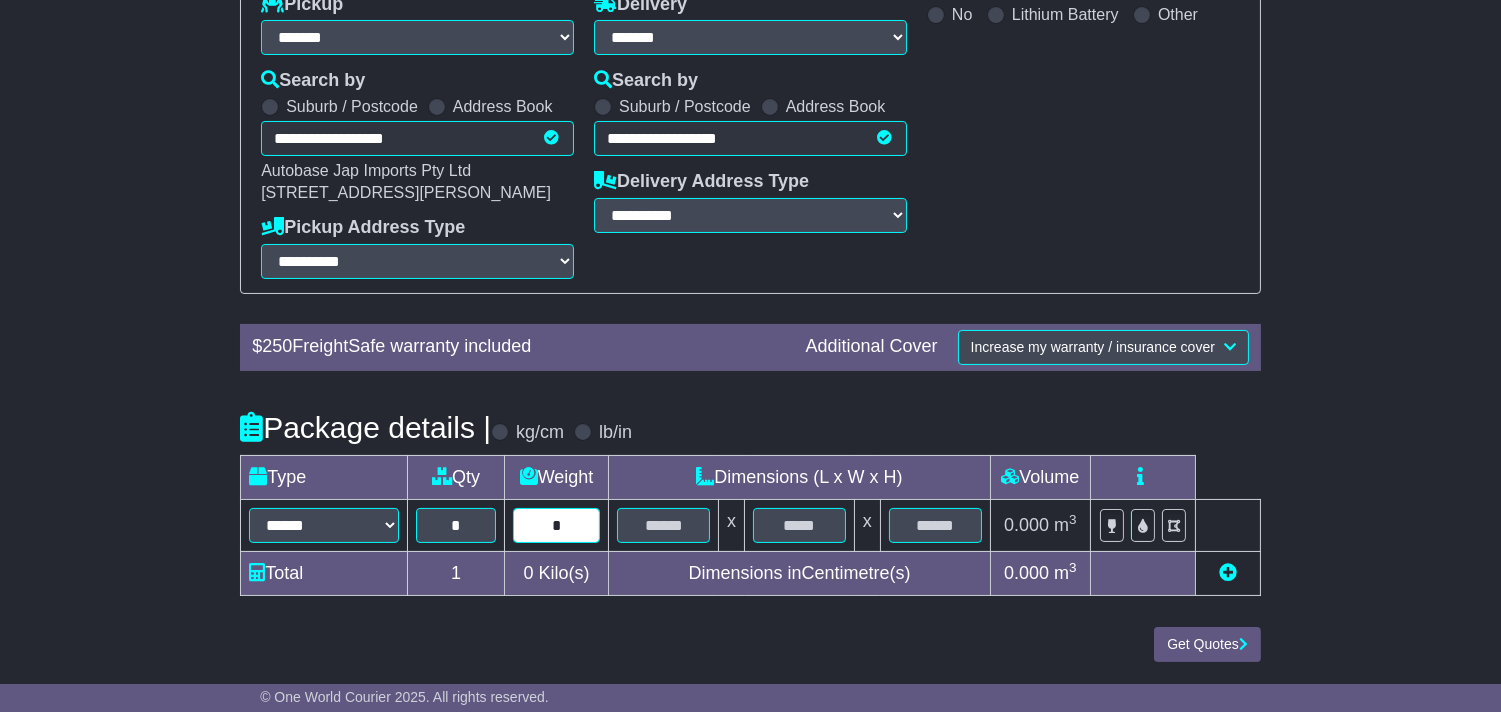 type on "*" 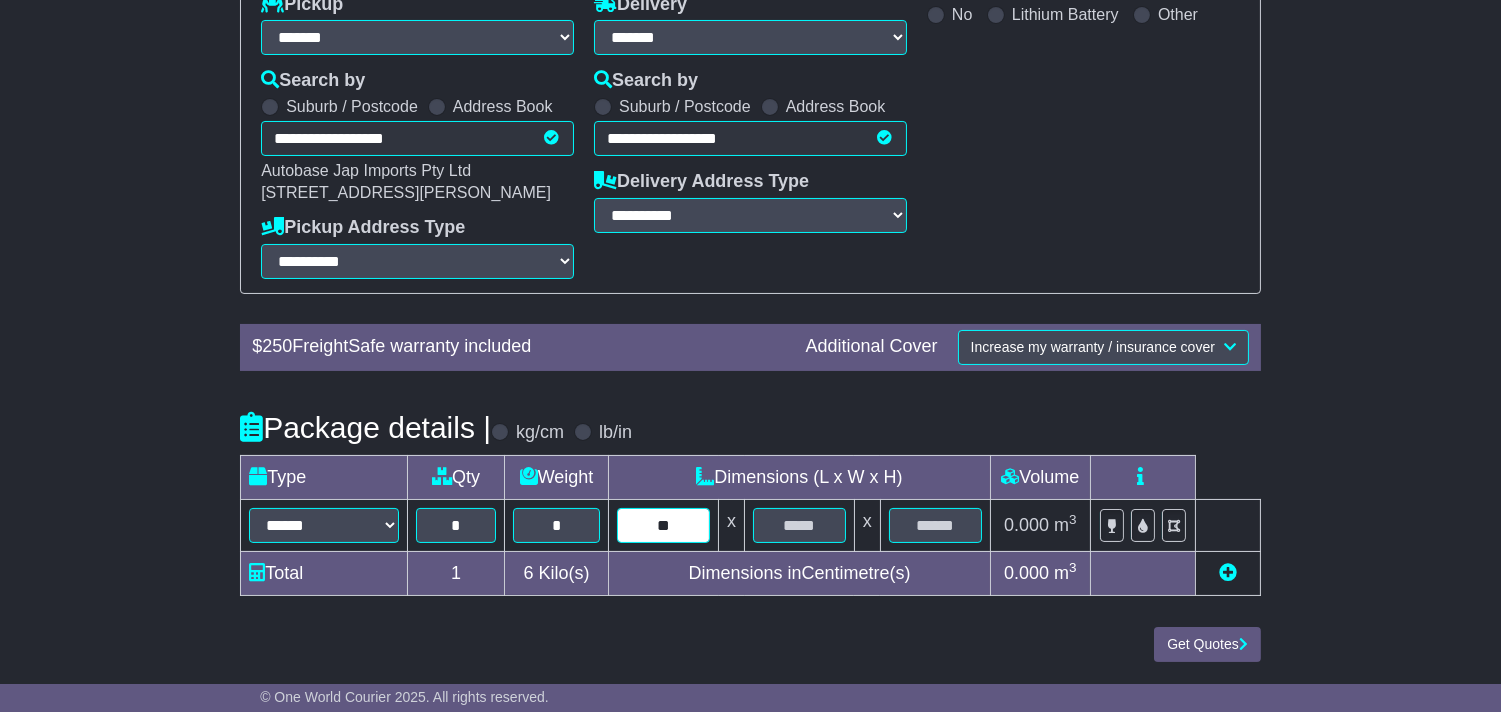 type on "**" 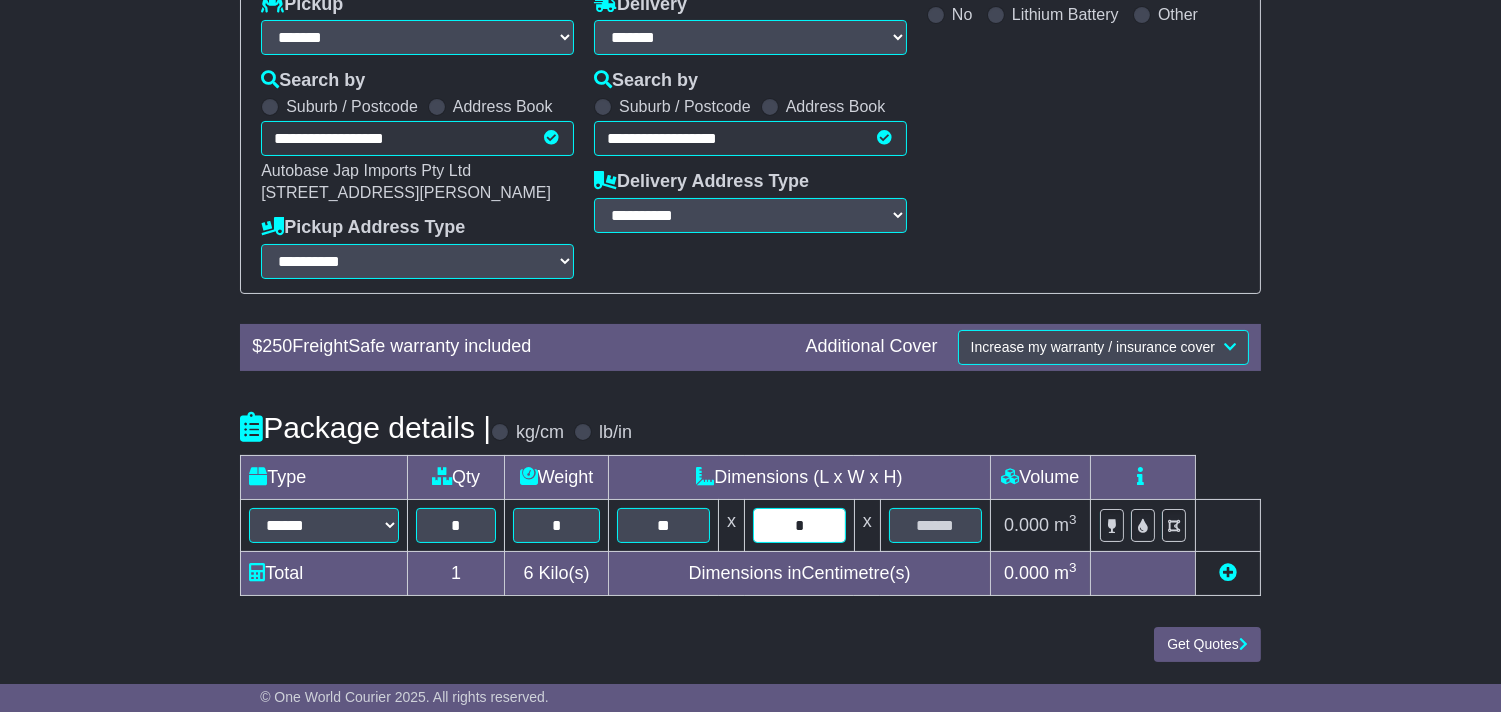 type on "*" 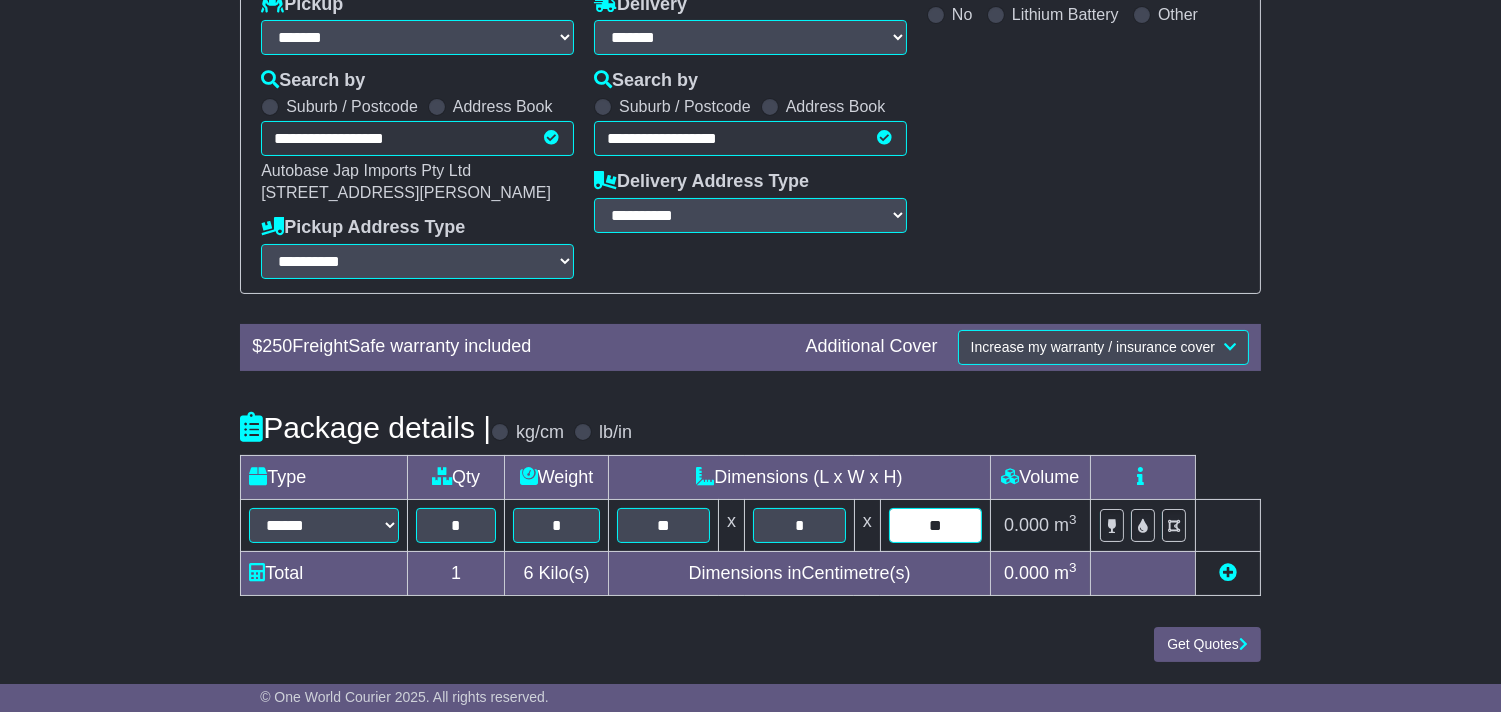 type on "**" 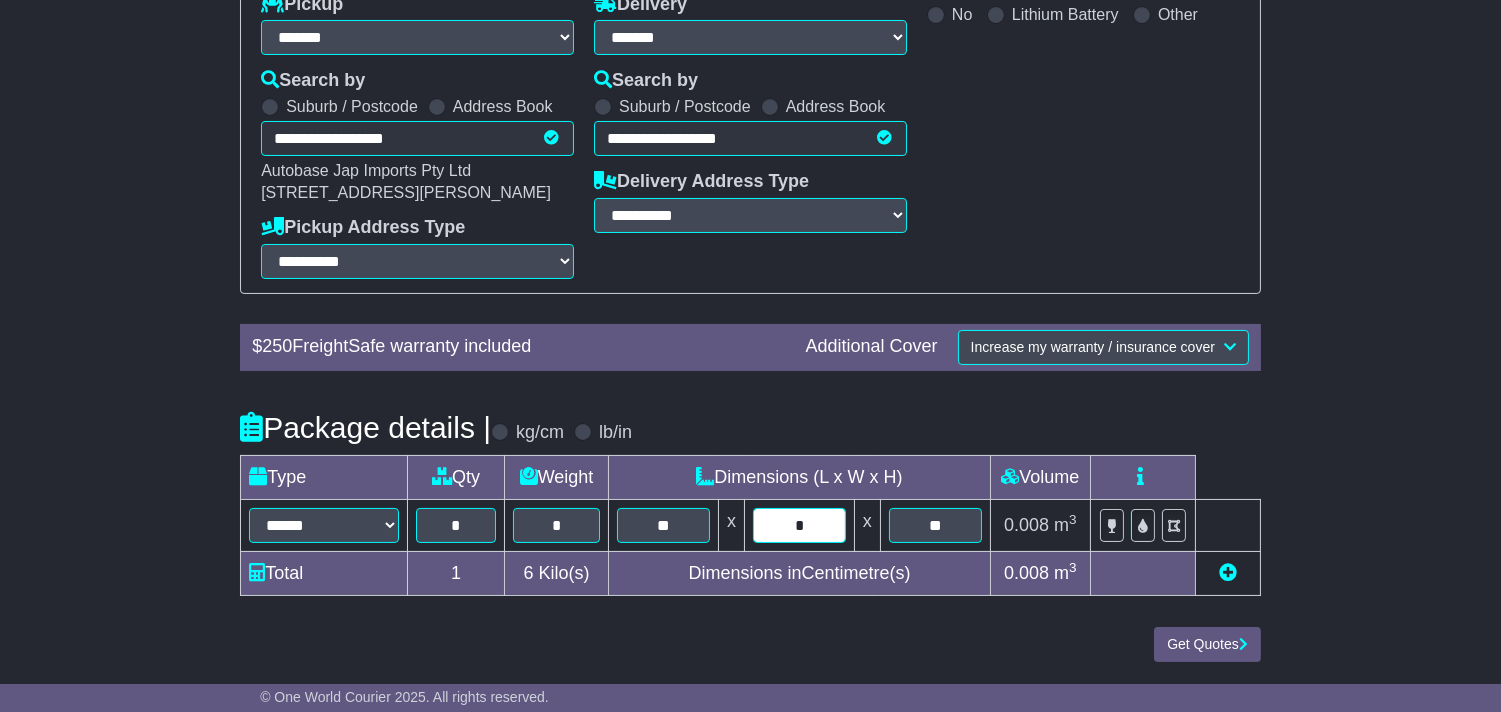click on "*" at bounding box center [799, 525] 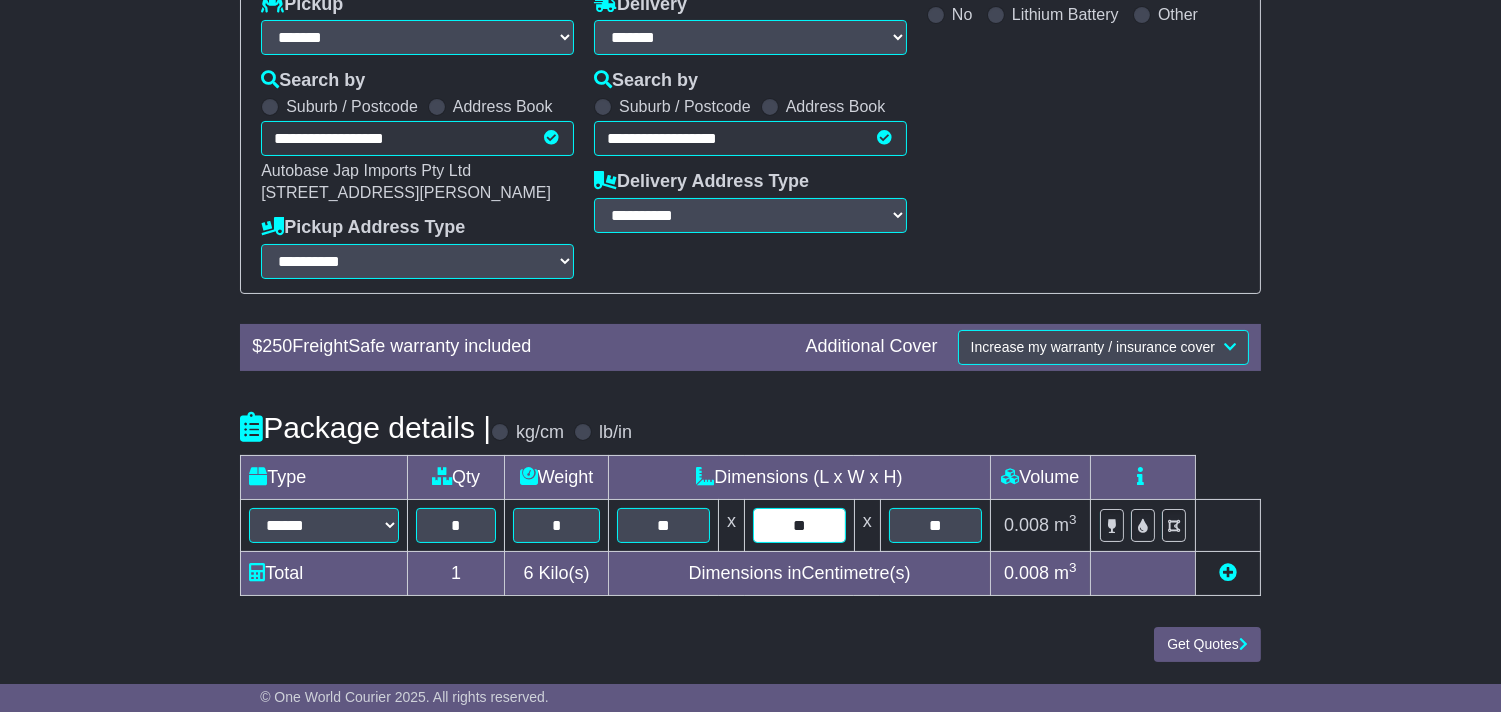 type on "**" 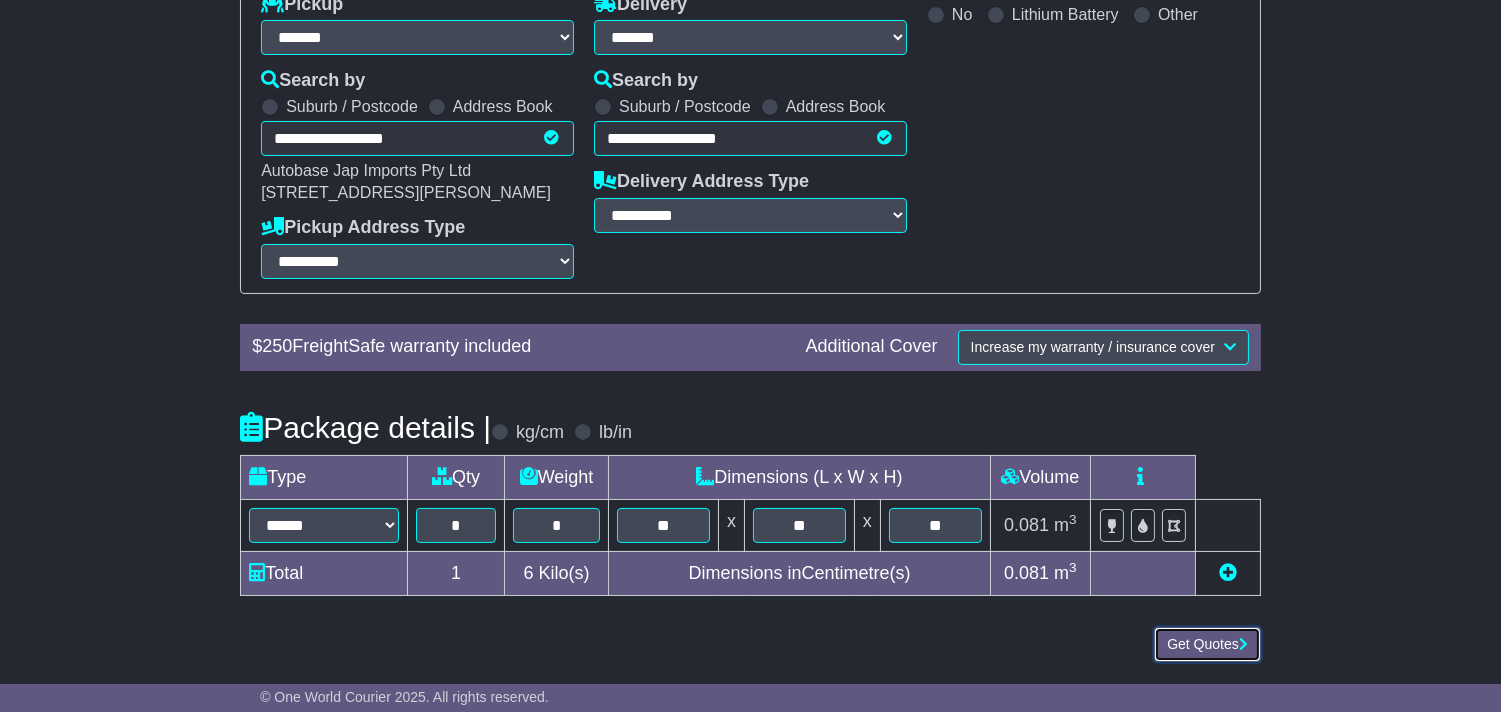 click on "Get Quotes" at bounding box center (1207, 644) 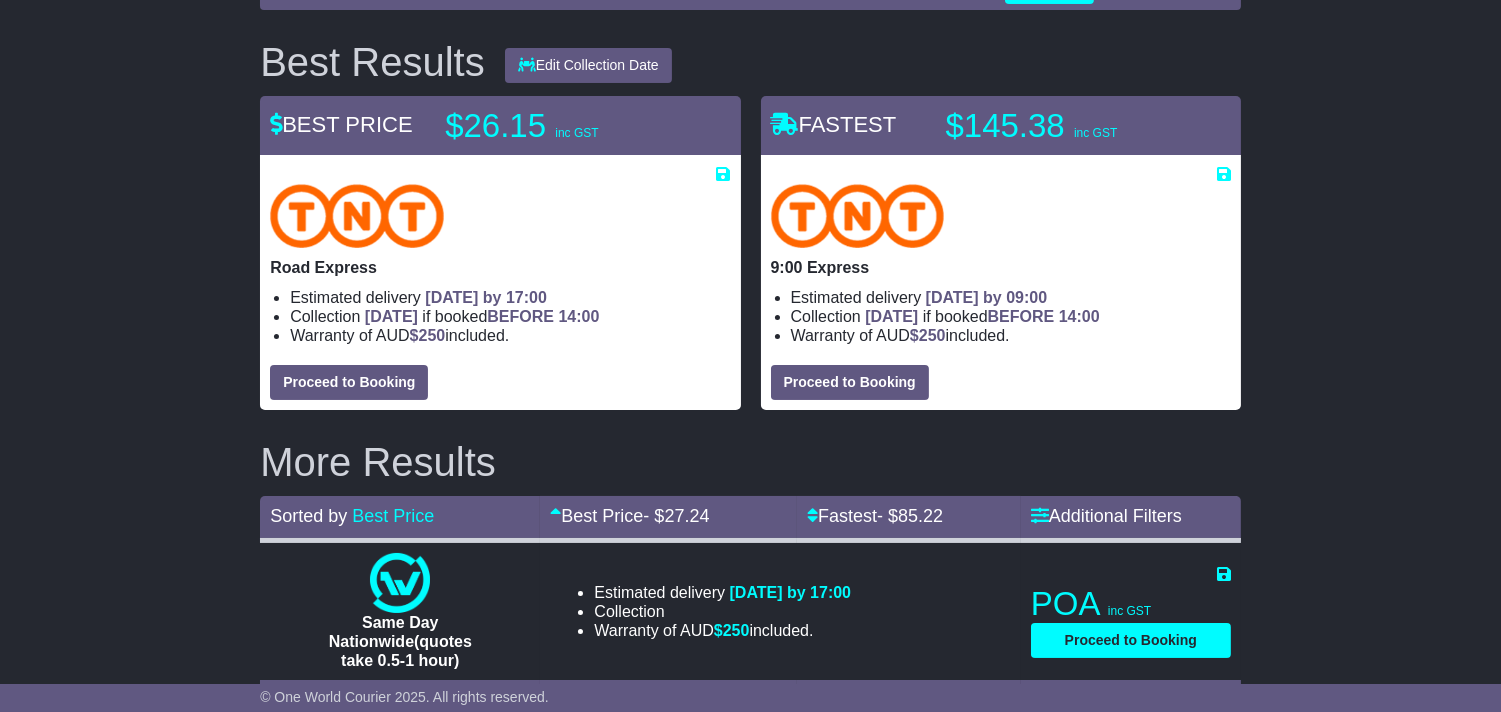 scroll, scrollTop: 314, scrollLeft: 0, axis: vertical 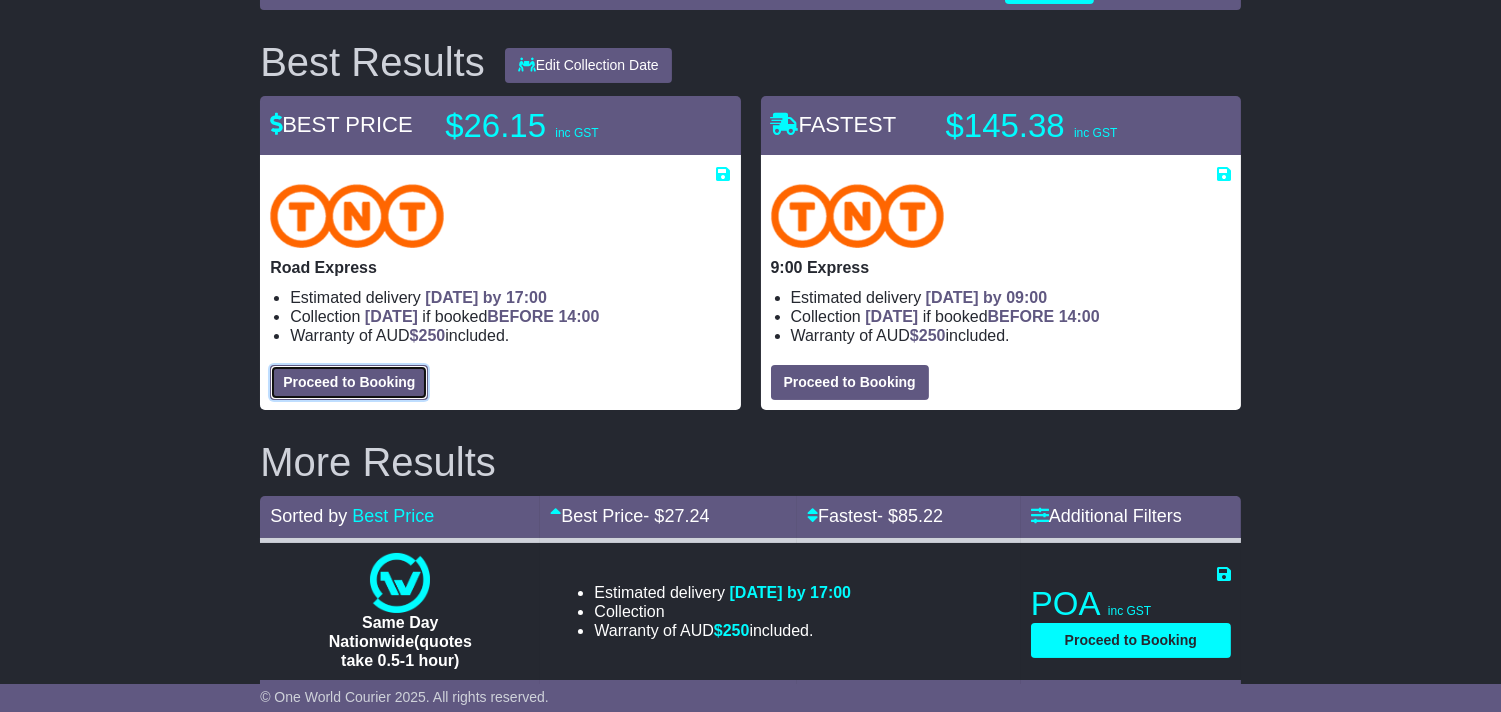 click on "Proceed to Booking" at bounding box center (349, 382) 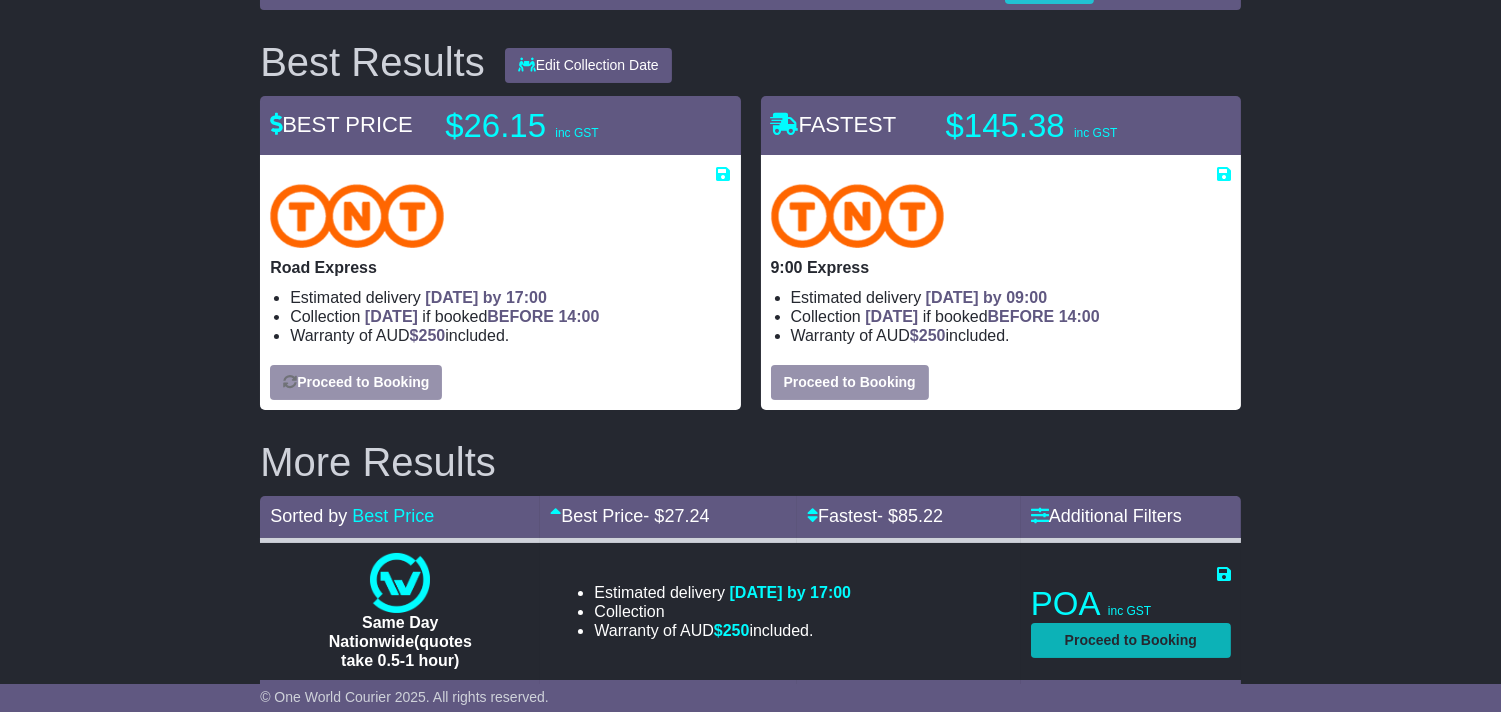 select on "****" 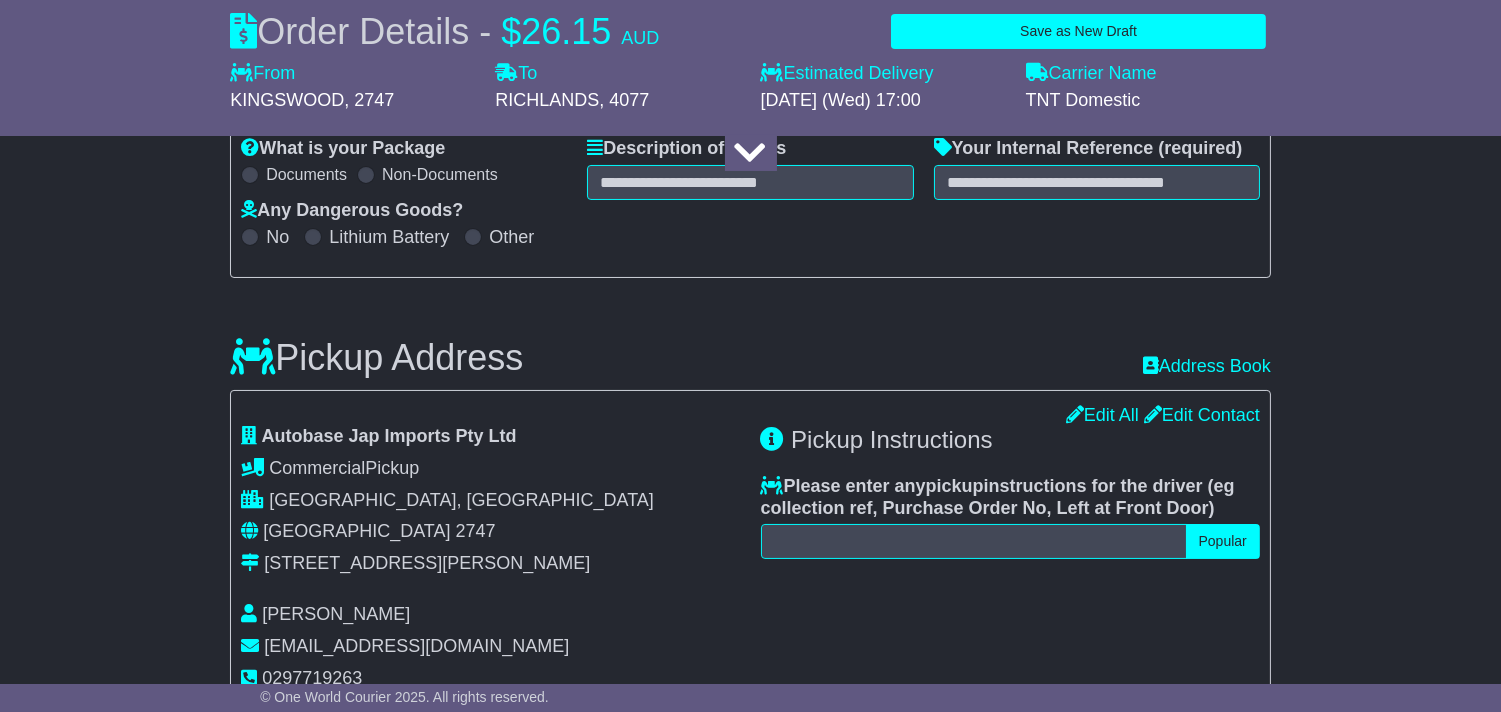 click on "What is your Package
Documents
Non-Documents
What are the Incoterms?
***
***
***
***
***
***
Description of Goods
Attention: dangerous goods are not allowed by service.
Your Internal Reference (required)
Any Dangerous Goods?
No
Lithium Battery
Other" at bounding box center [750, 200] 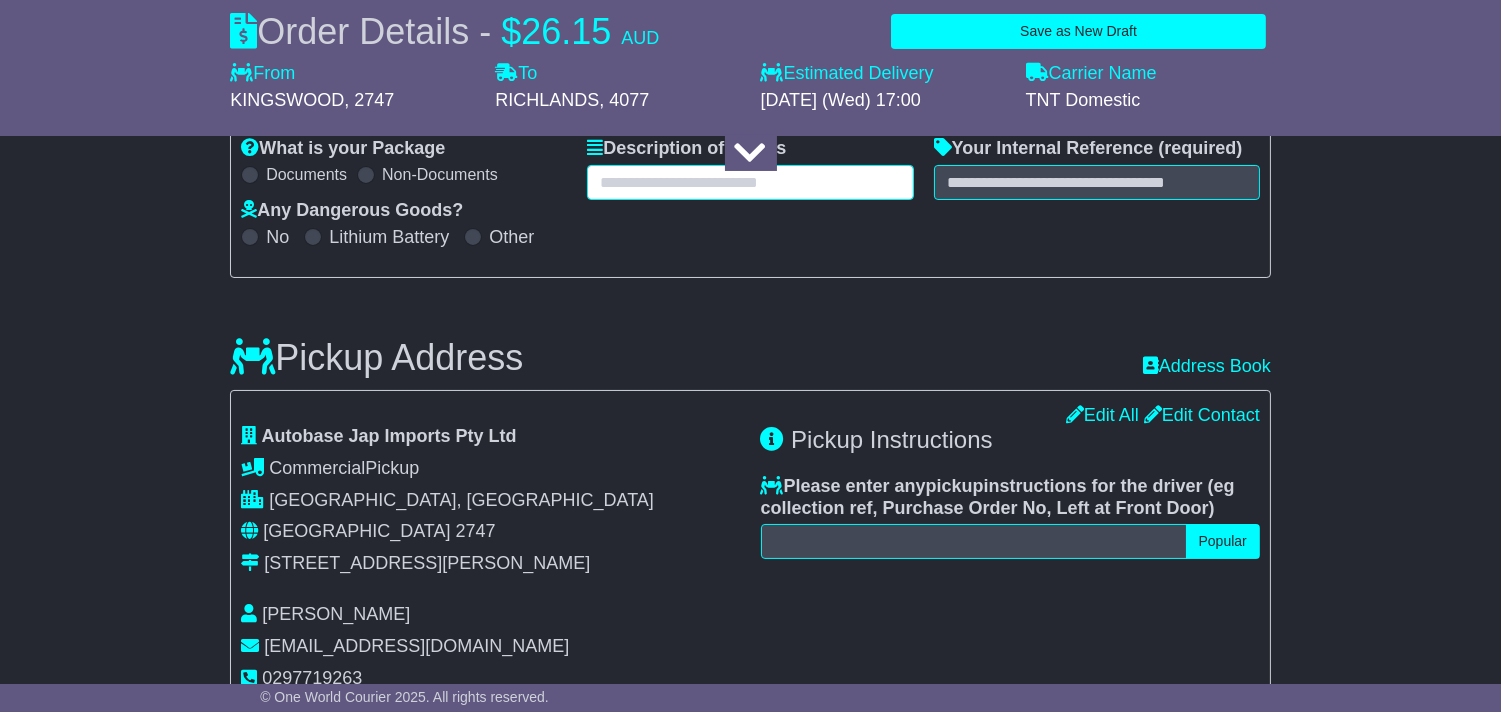 click at bounding box center [750, 182] 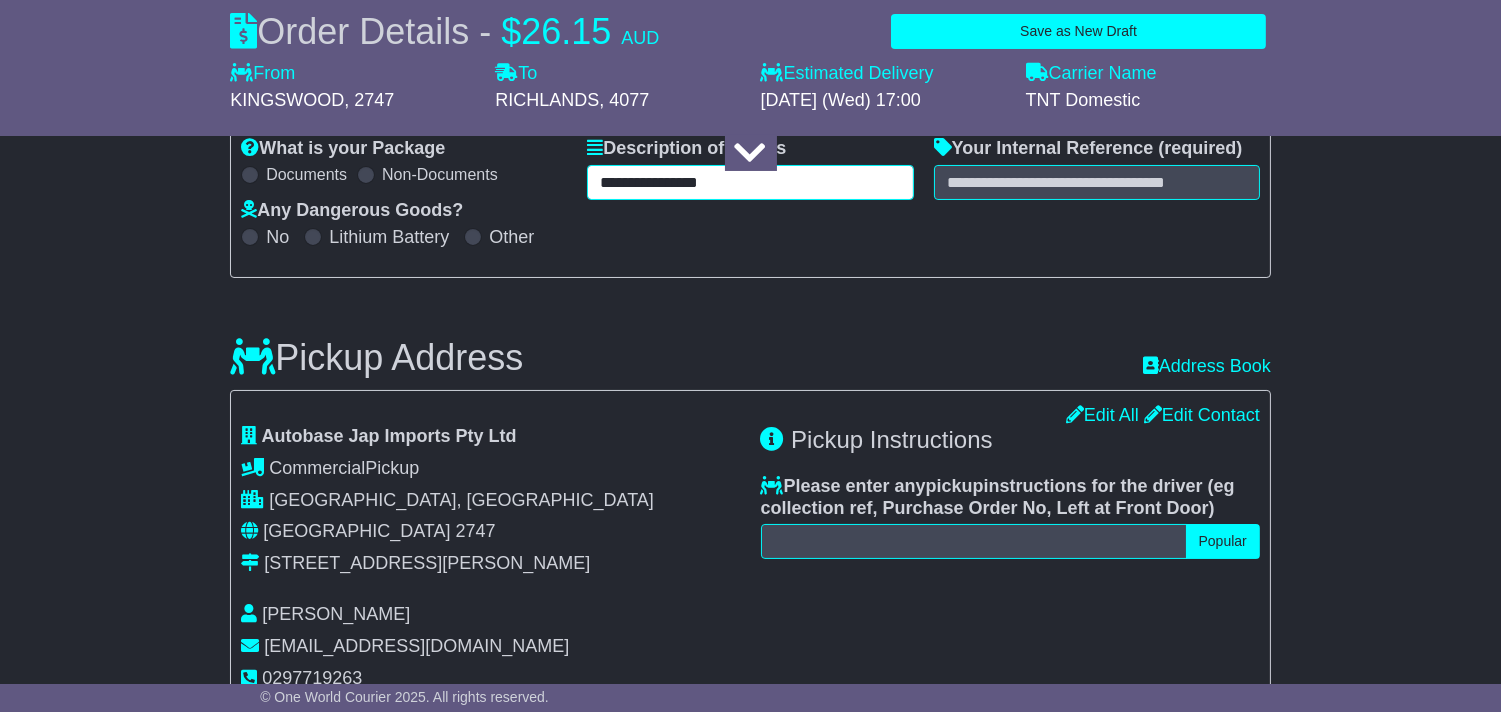 type on "**********" 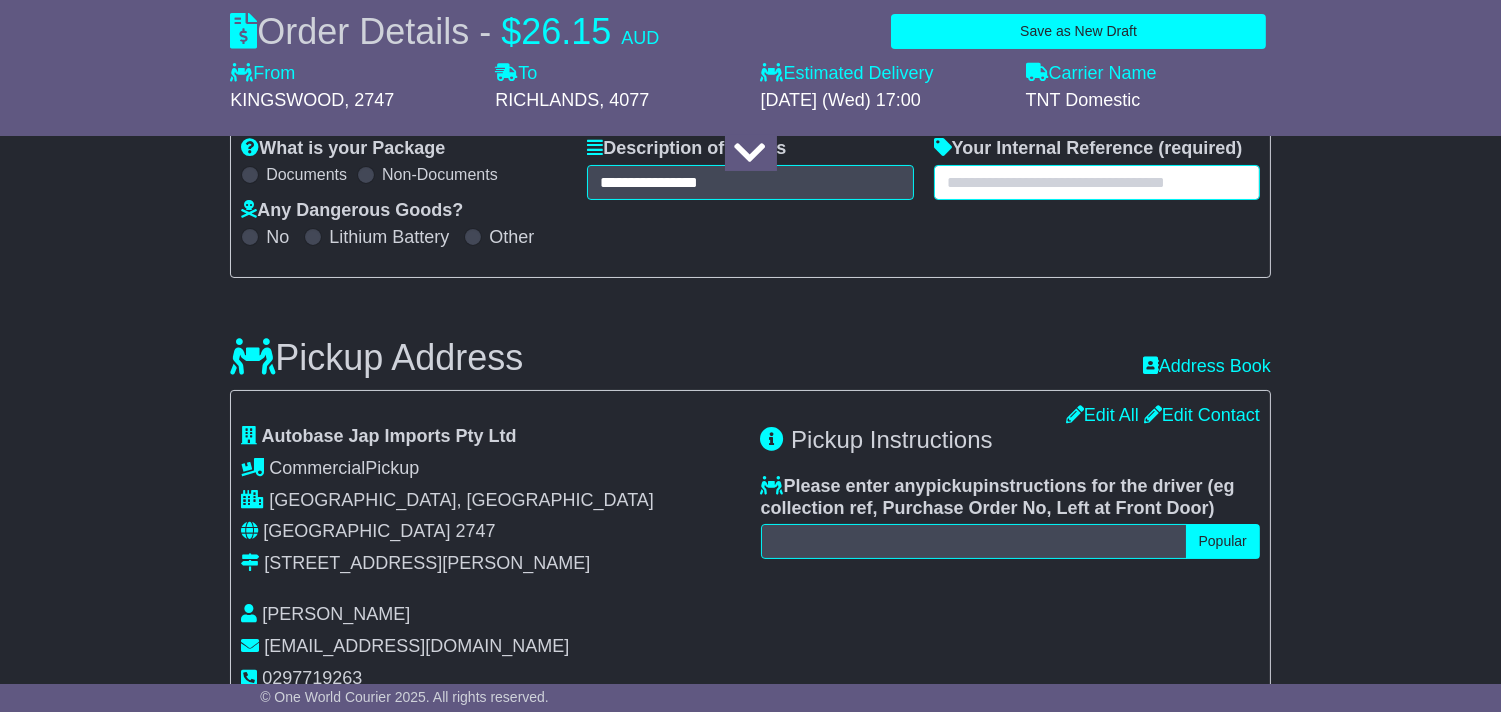 paste on "**********" 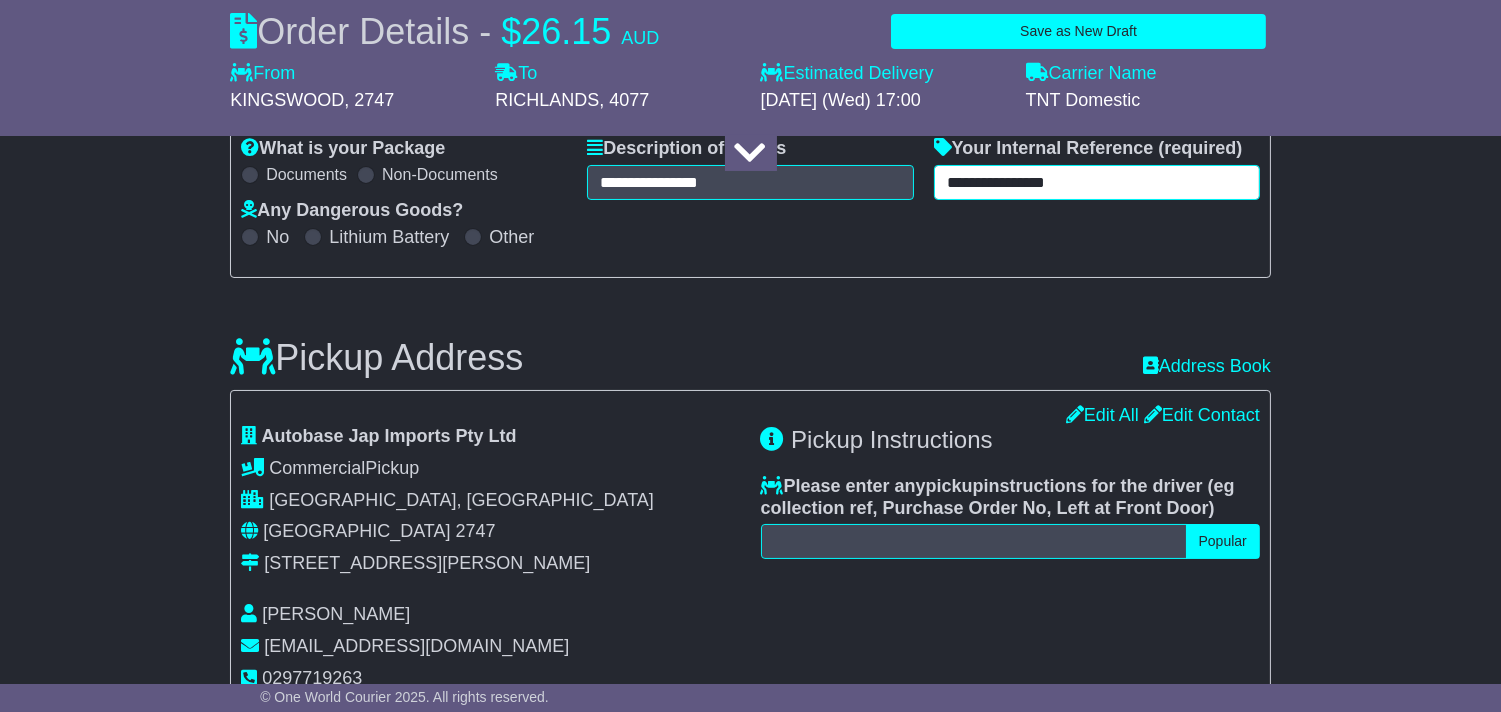 type on "**********" 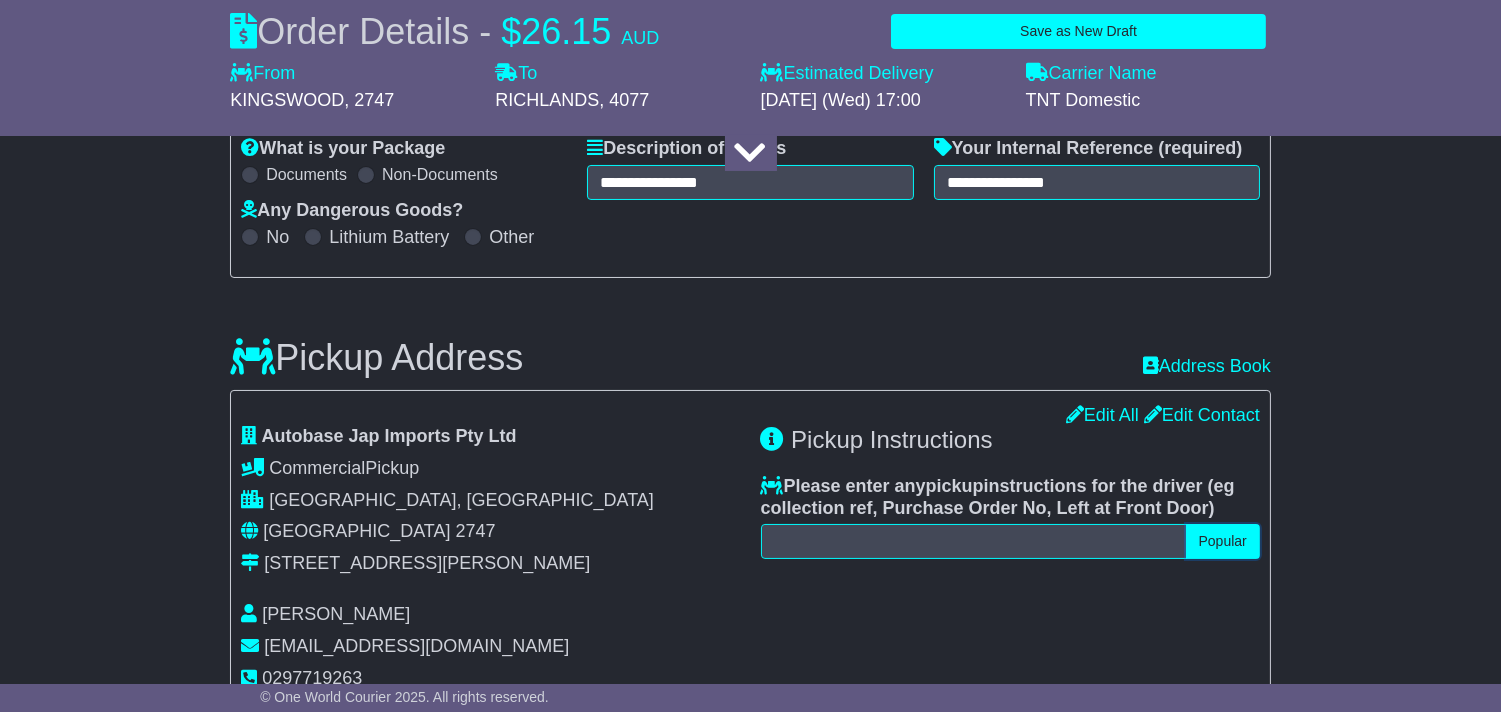 click on "Popular" at bounding box center [1223, 541] 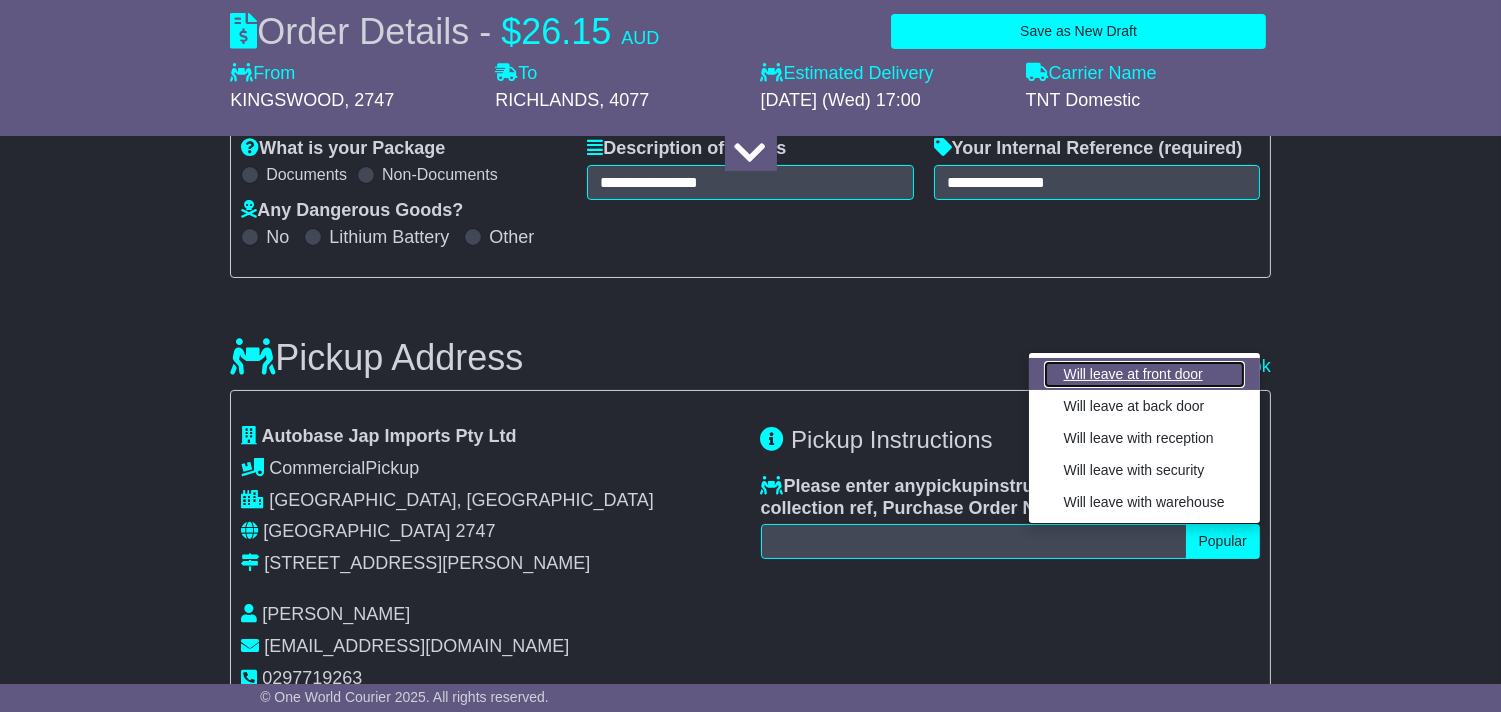 click on "Will leave at front door" at bounding box center [1144, 374] 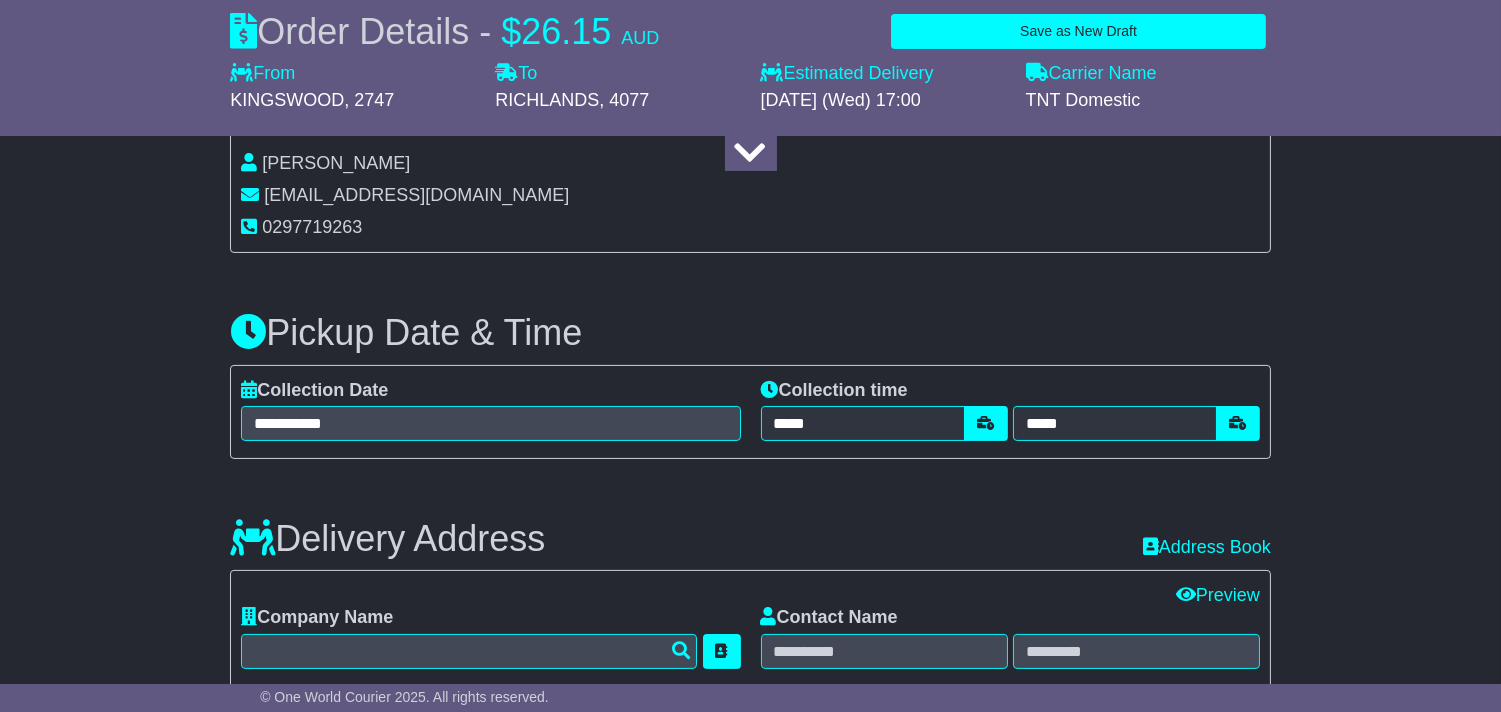 scroll, scrollTop: 981, scrollLeft: 0, axis: vertical 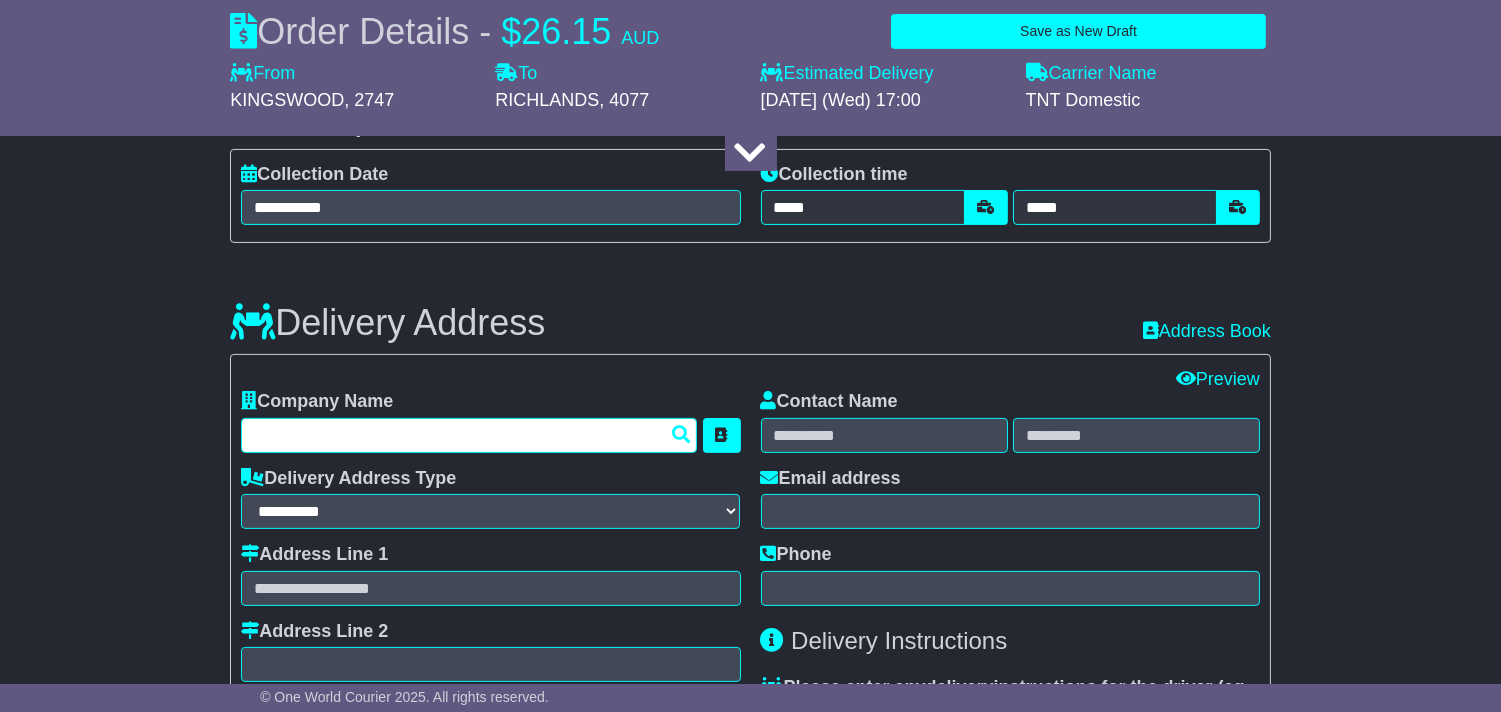 click at bounding box center [469, 435] 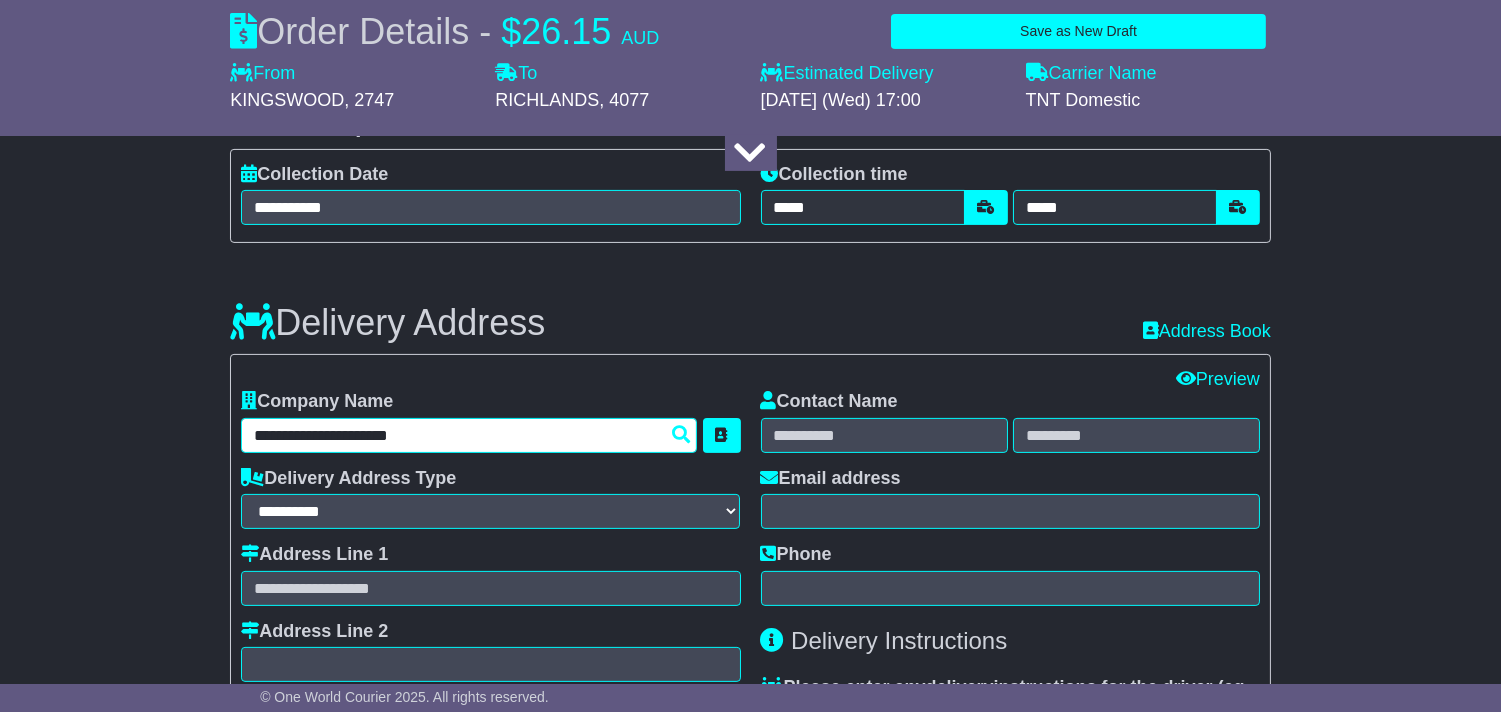 type on "**********" 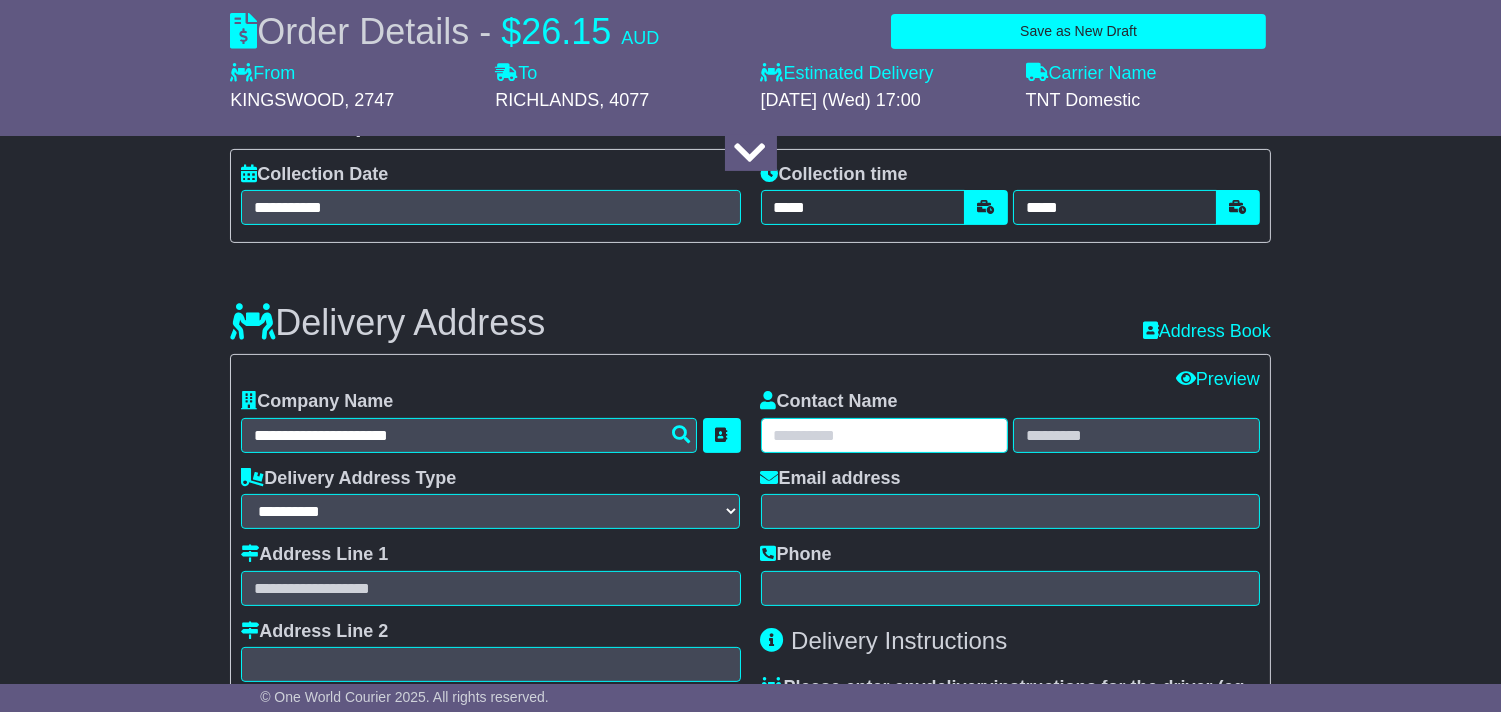 click at bounding box center (884, 435) 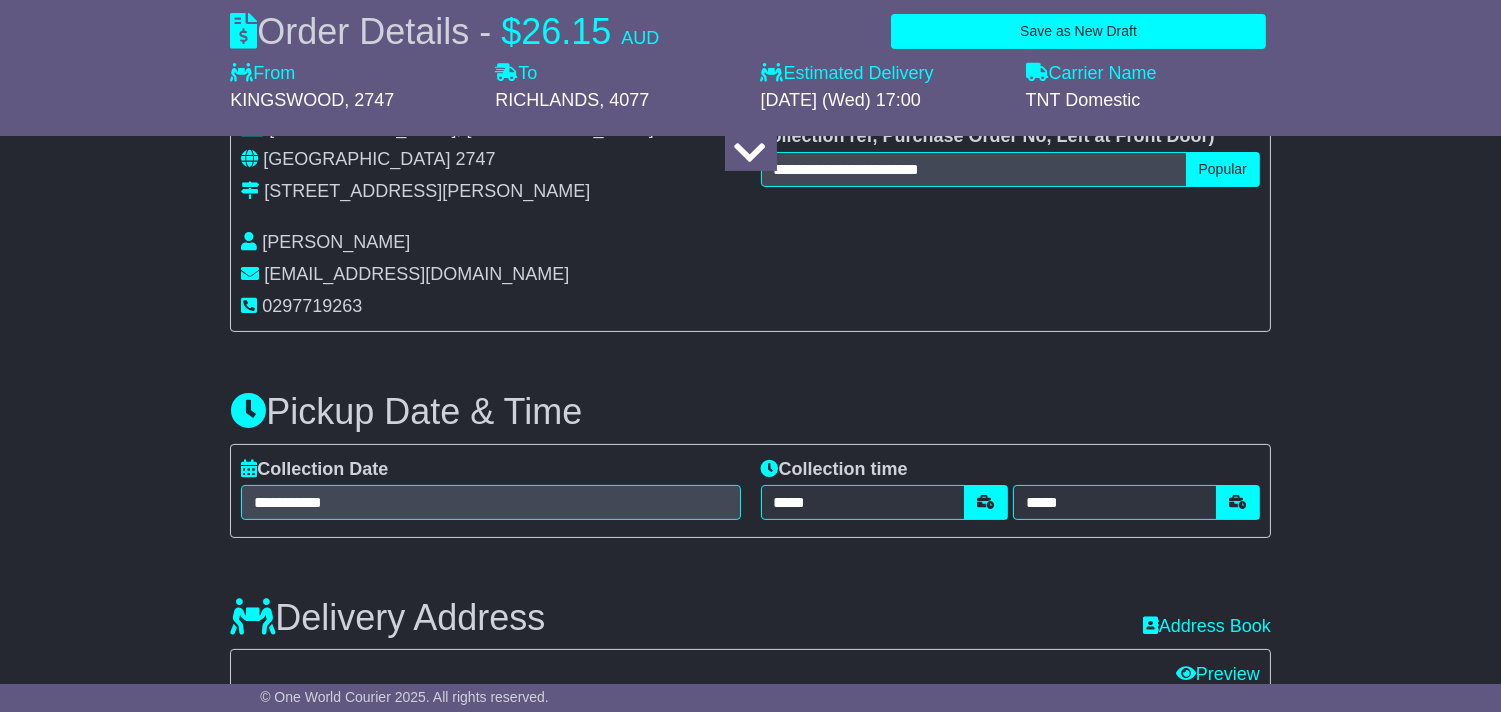 scroll, scrollTop: 647, scrollLeft: 0, axis: vertical 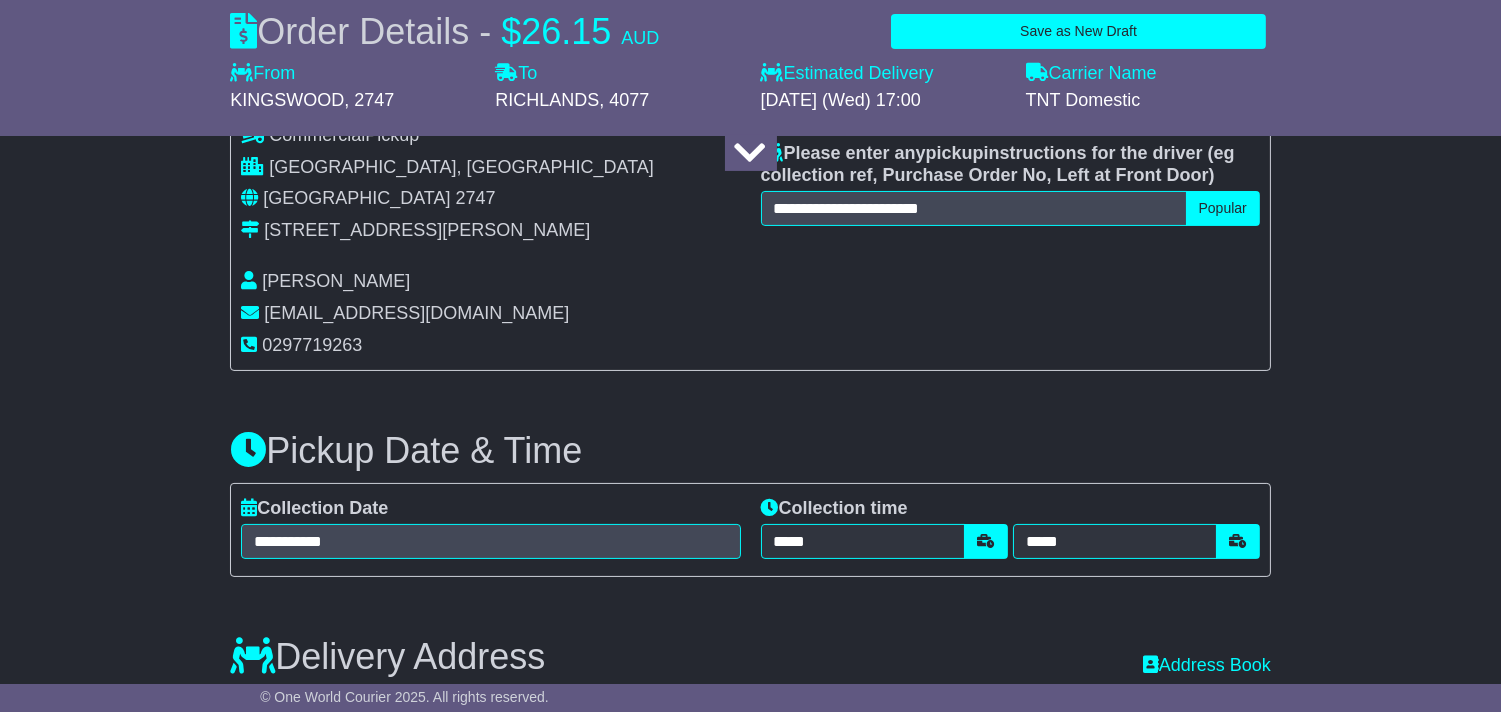 type on "**********" 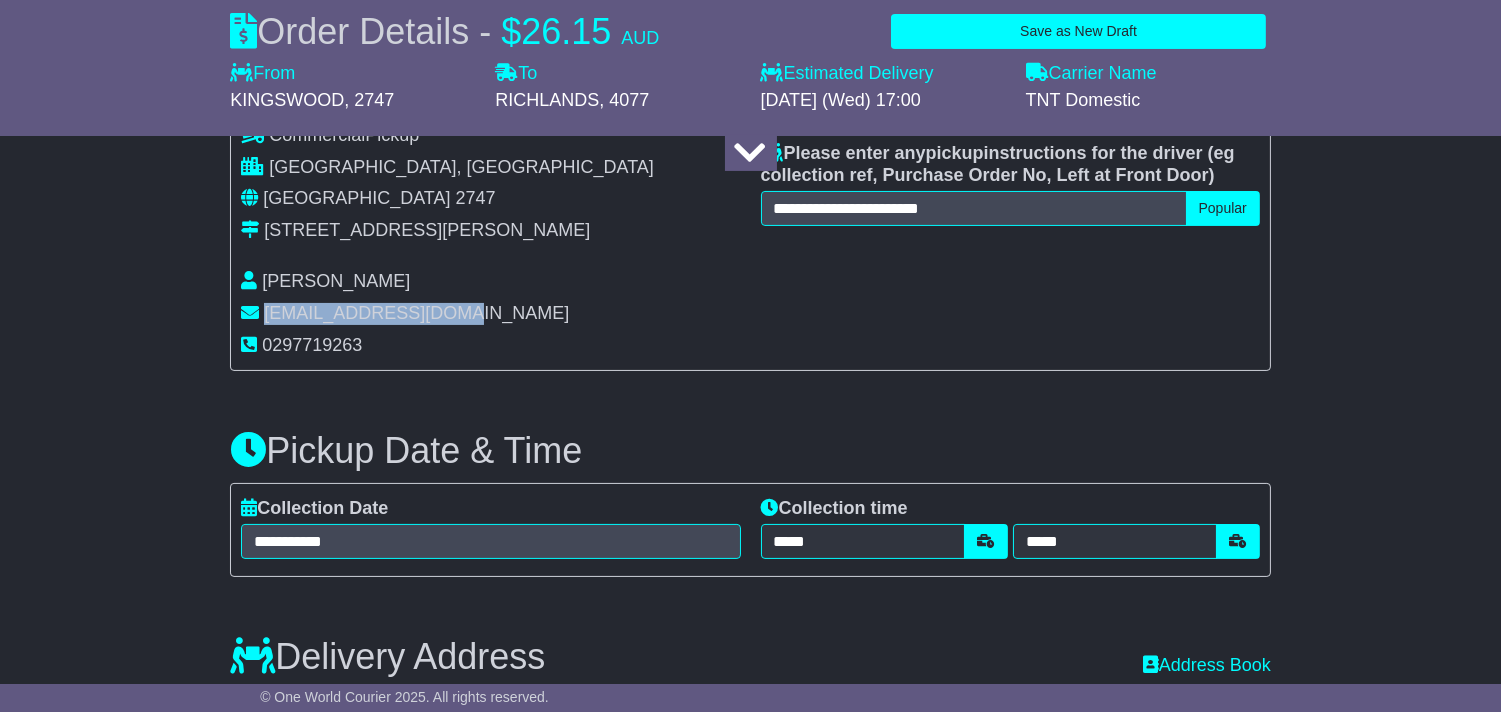 drag, startPoint x: 460, startPoint y: 314, endPoint x: 260, endPoint y: 306, distance: 200.15994 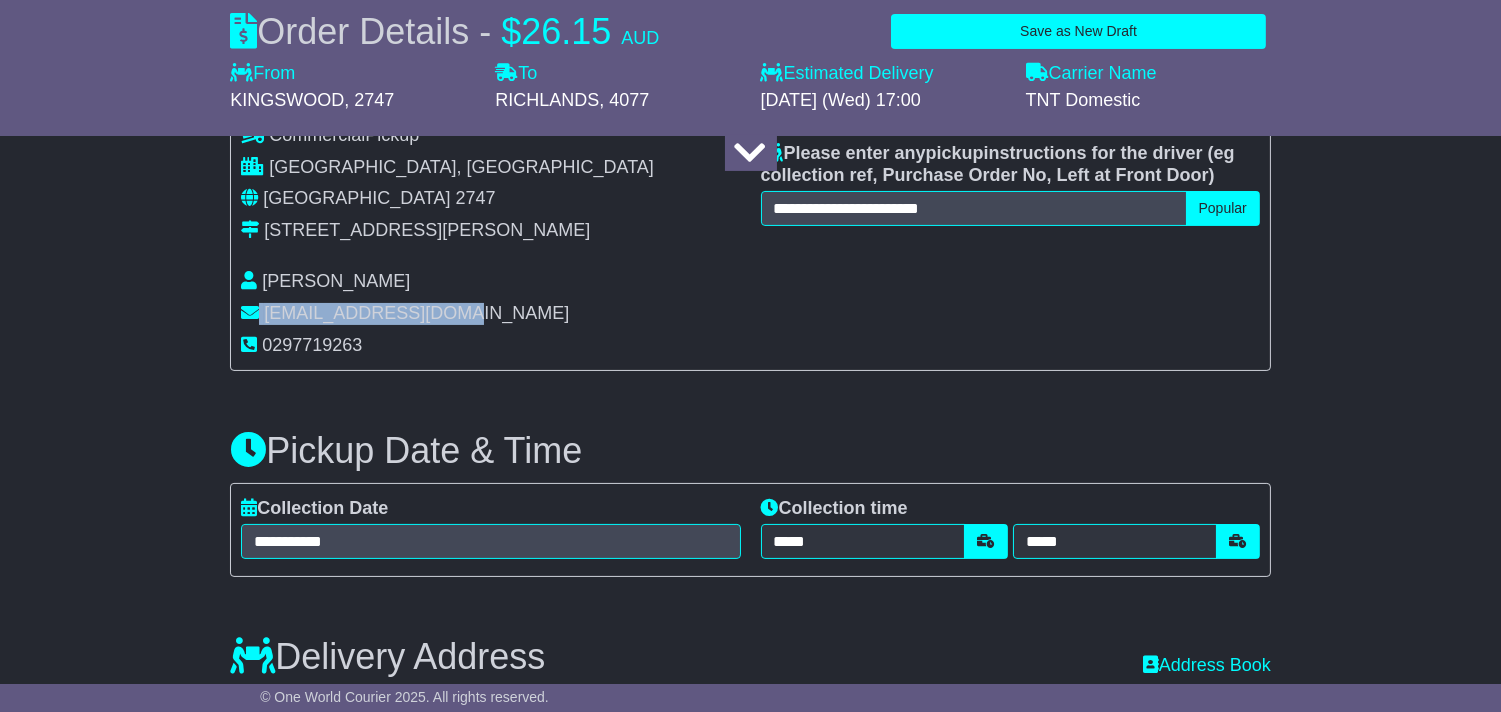 copy on "[EMAIL_ADDRESS][DOMAIN_NAME]" 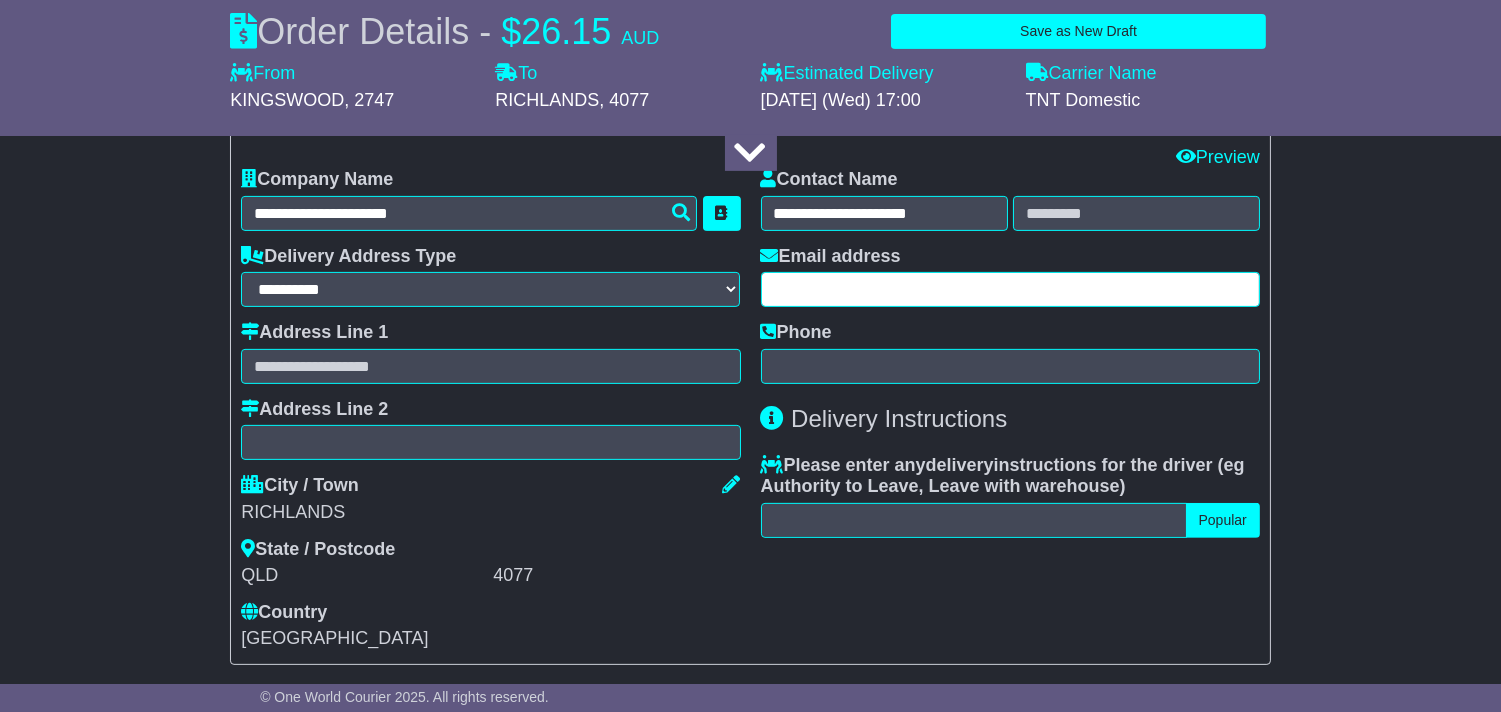 click at bounding box center (1010, 289) 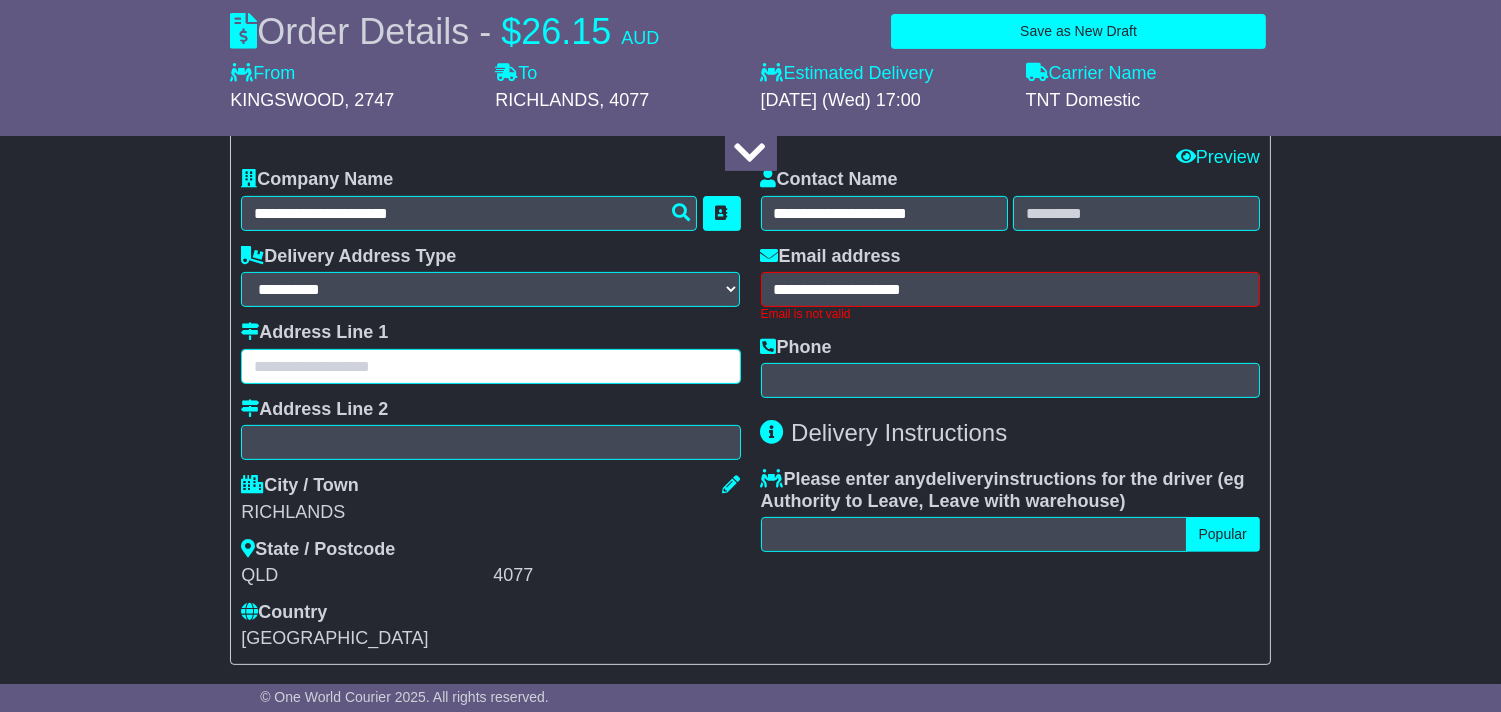 click at bounding box center [490, 366] 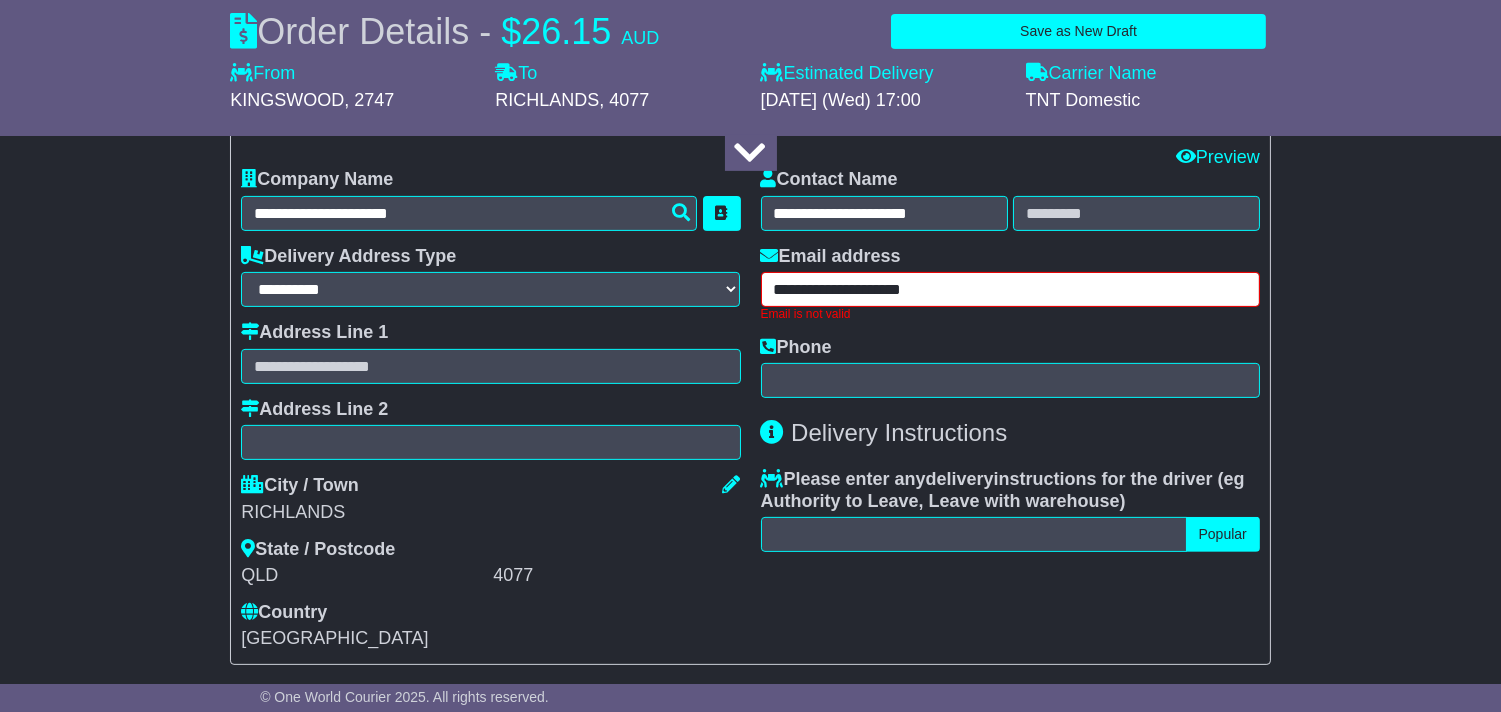 click on "**********" at bounding box center [1010, 289] 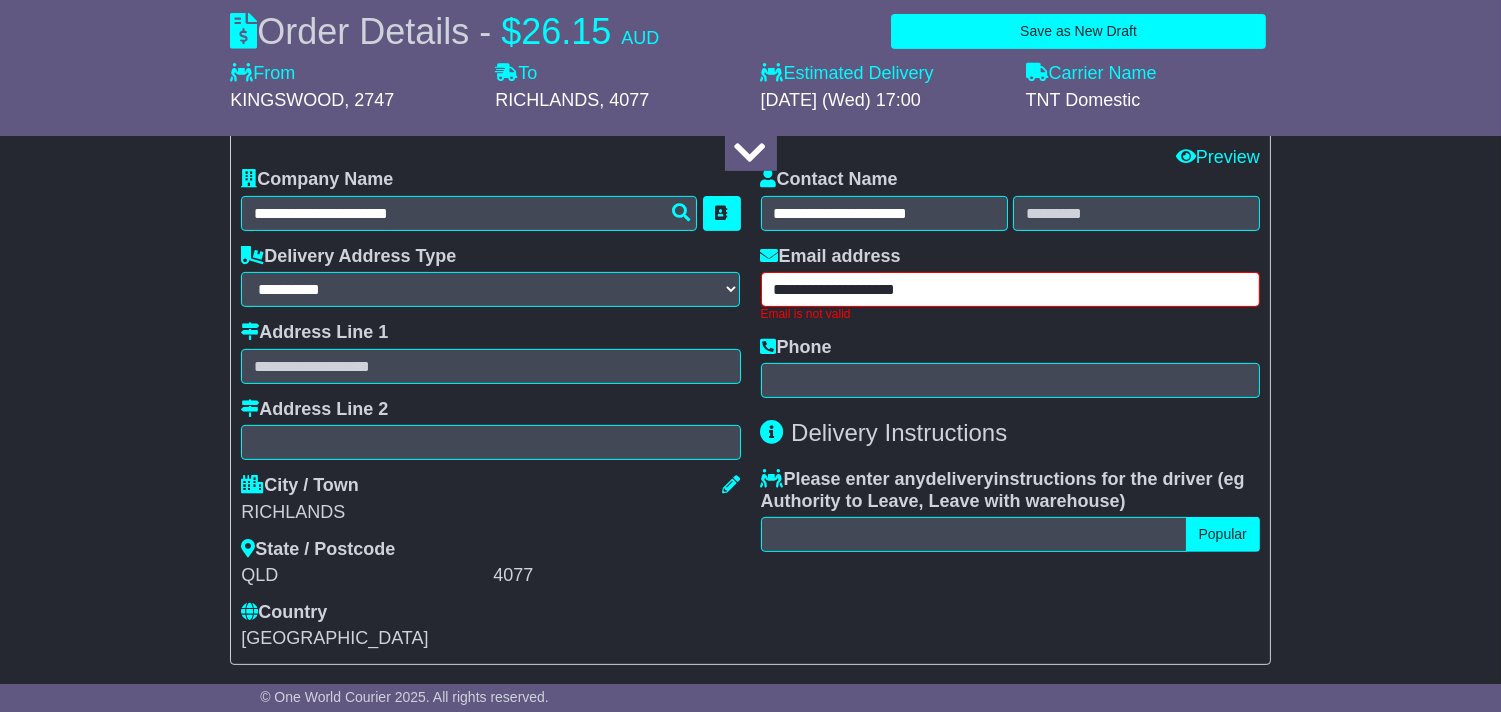 type on "**********" 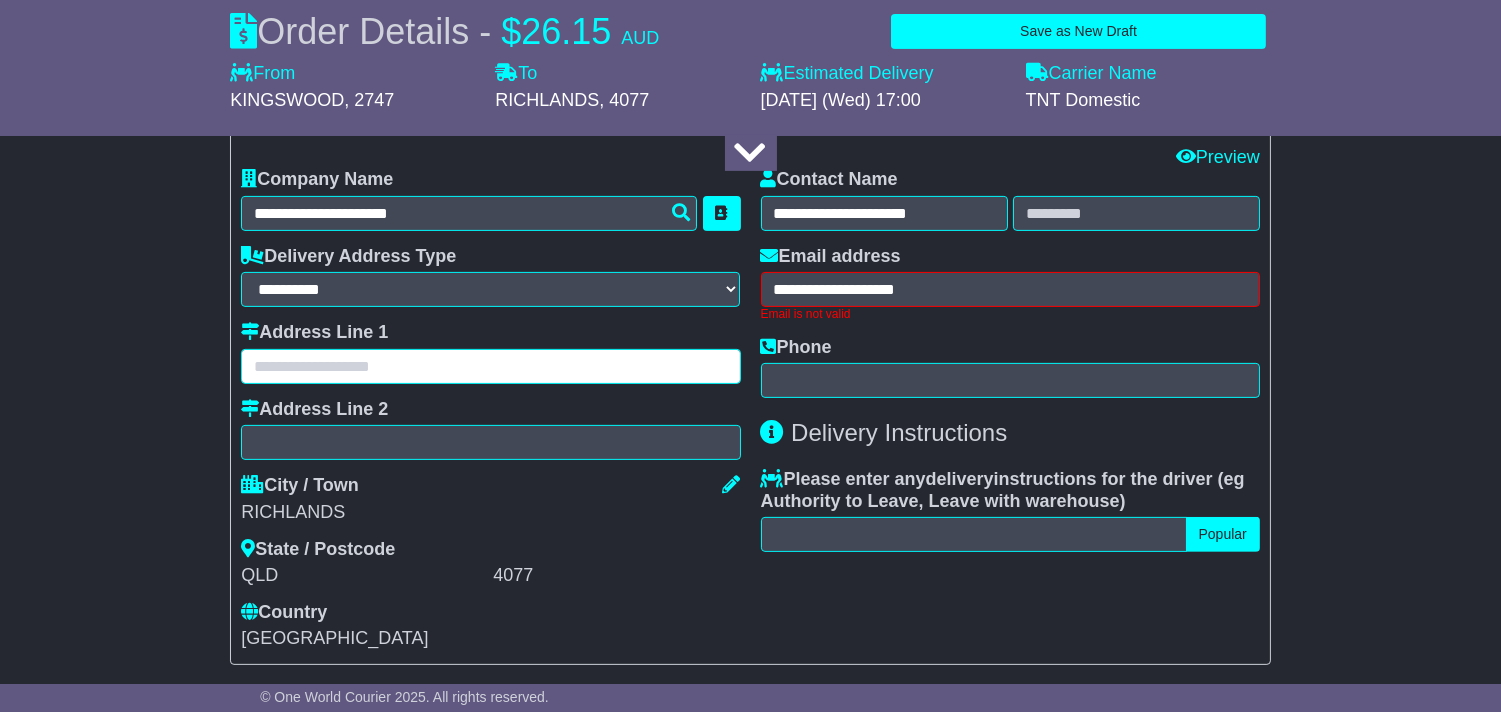 click at bounding box center (490, 366) 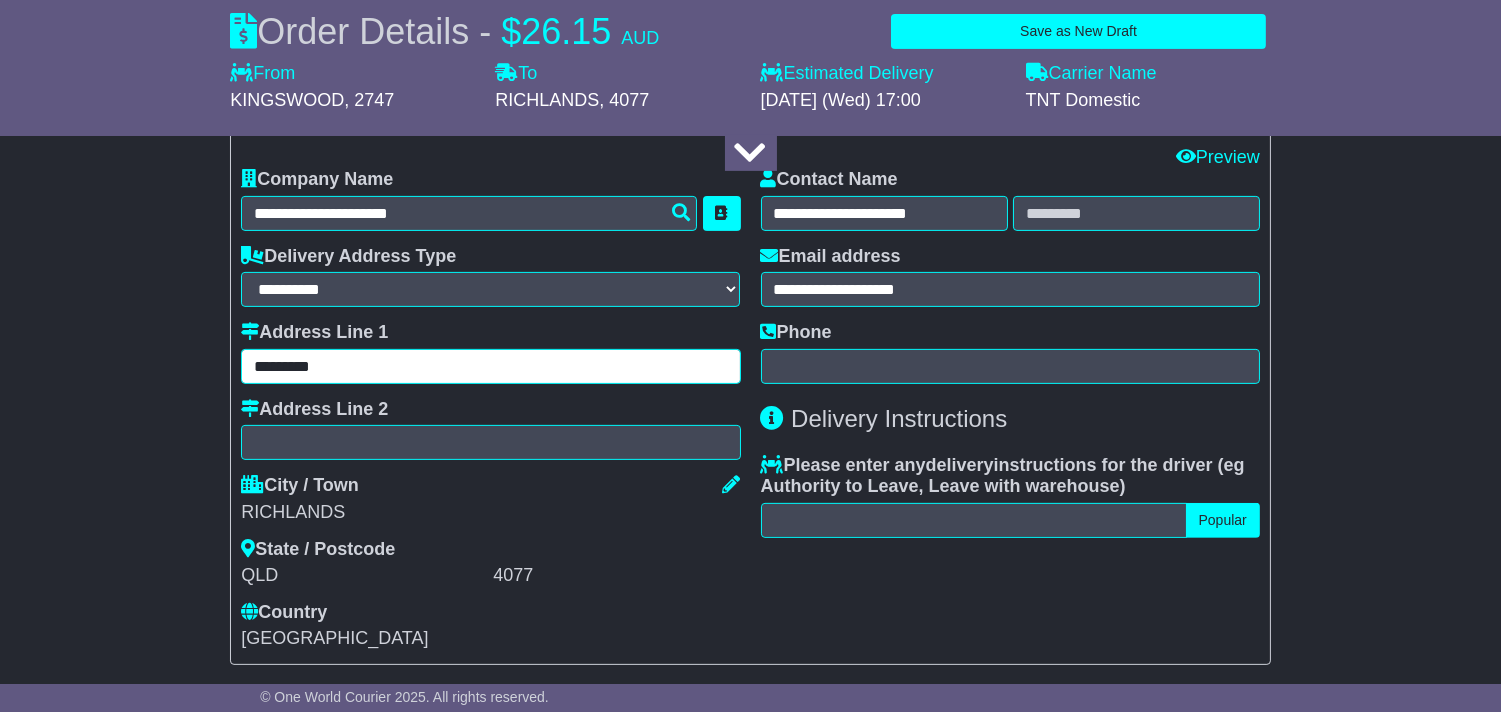 type on "**********" 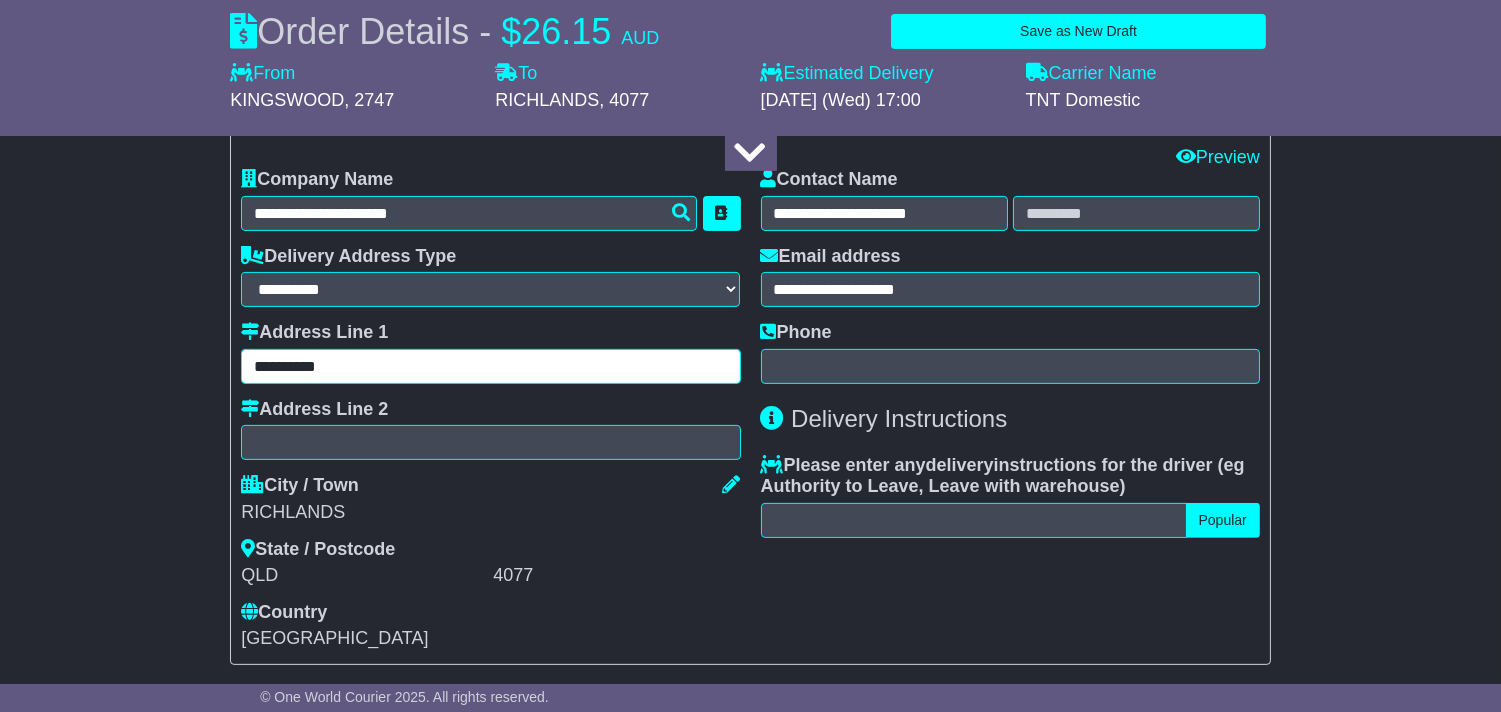 type 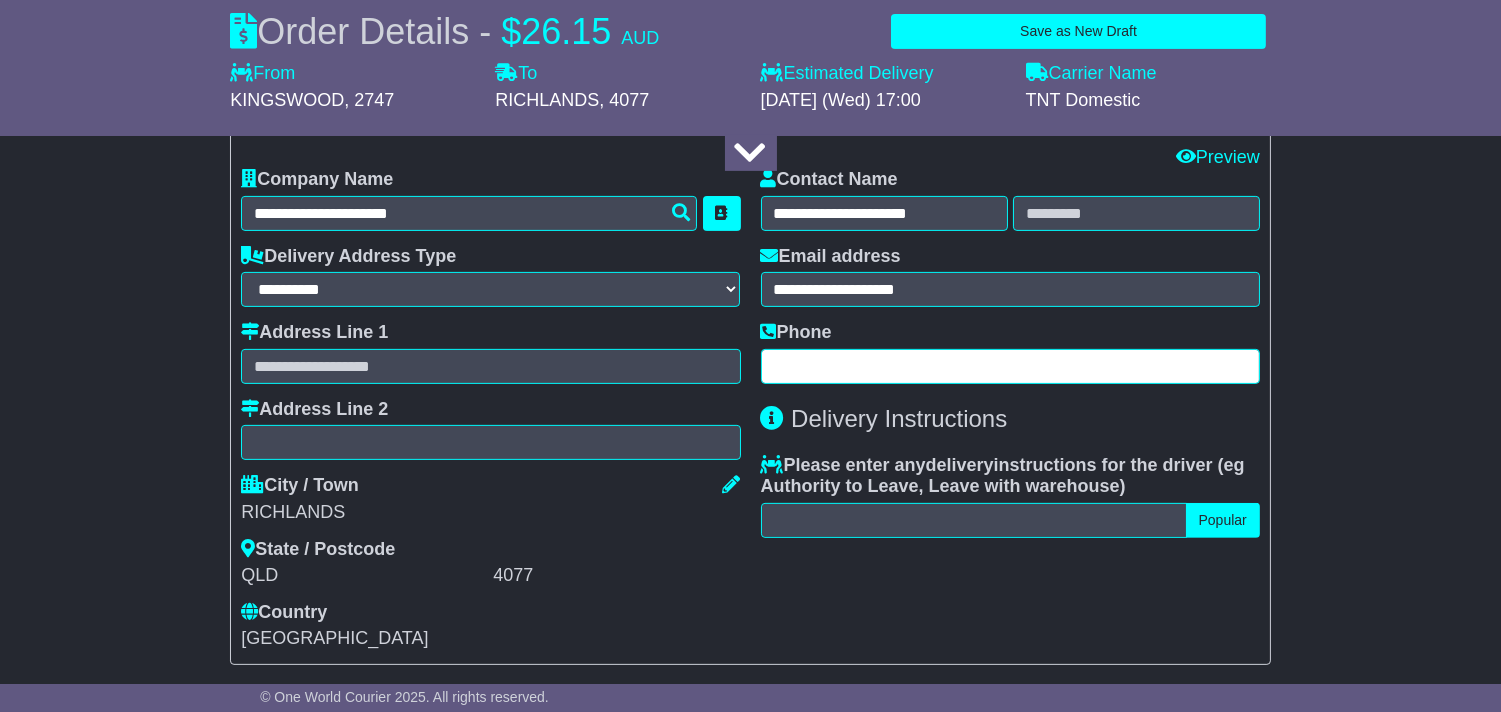 click at bounding box center [1010, 366] 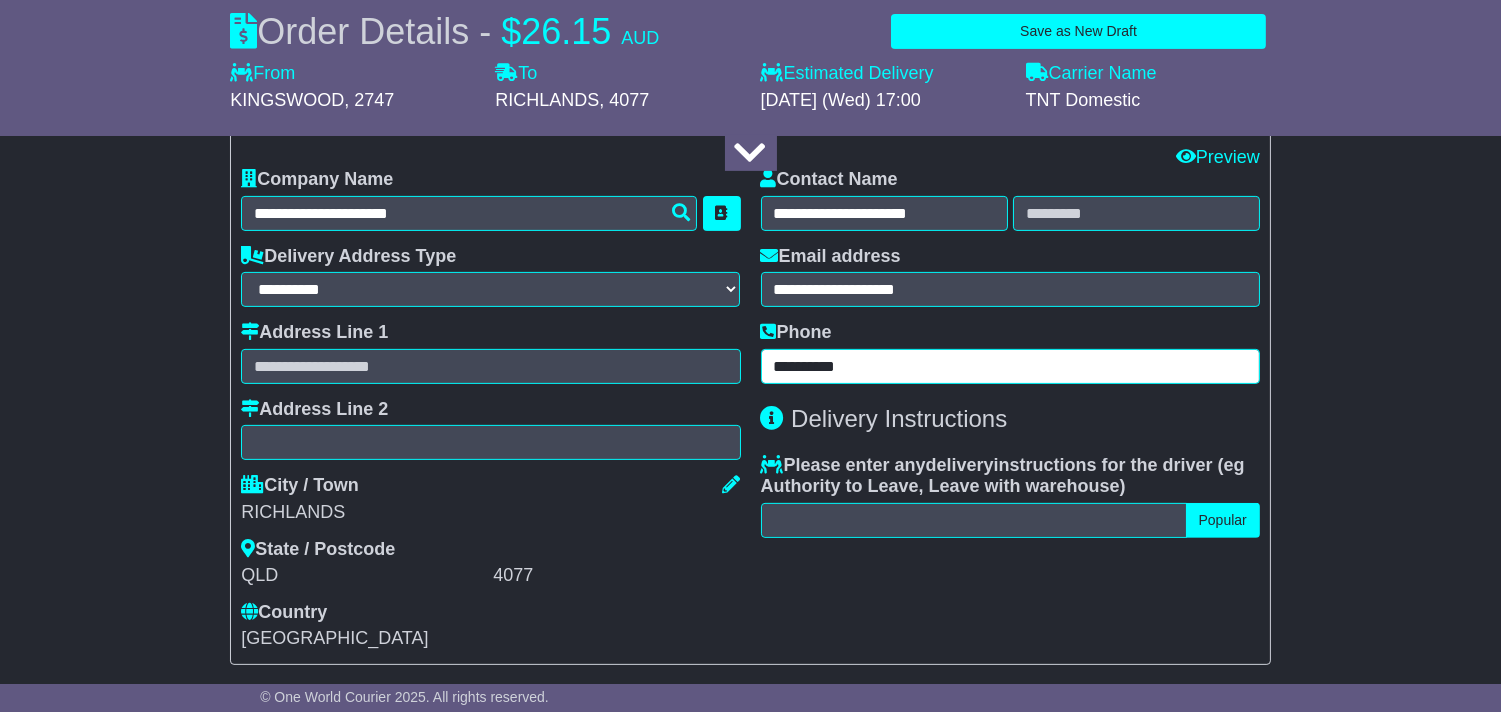 type on "**********" 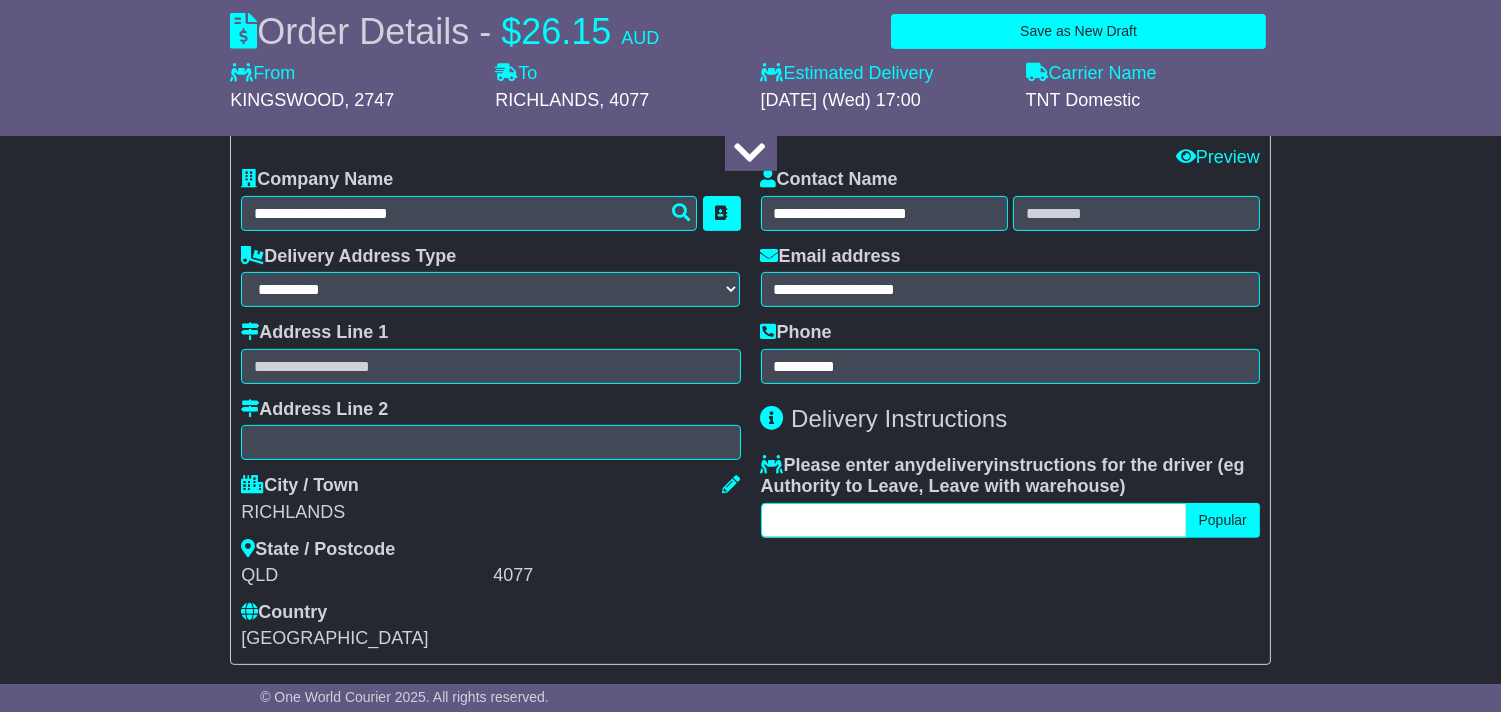 click at bounding box center (974, 520) 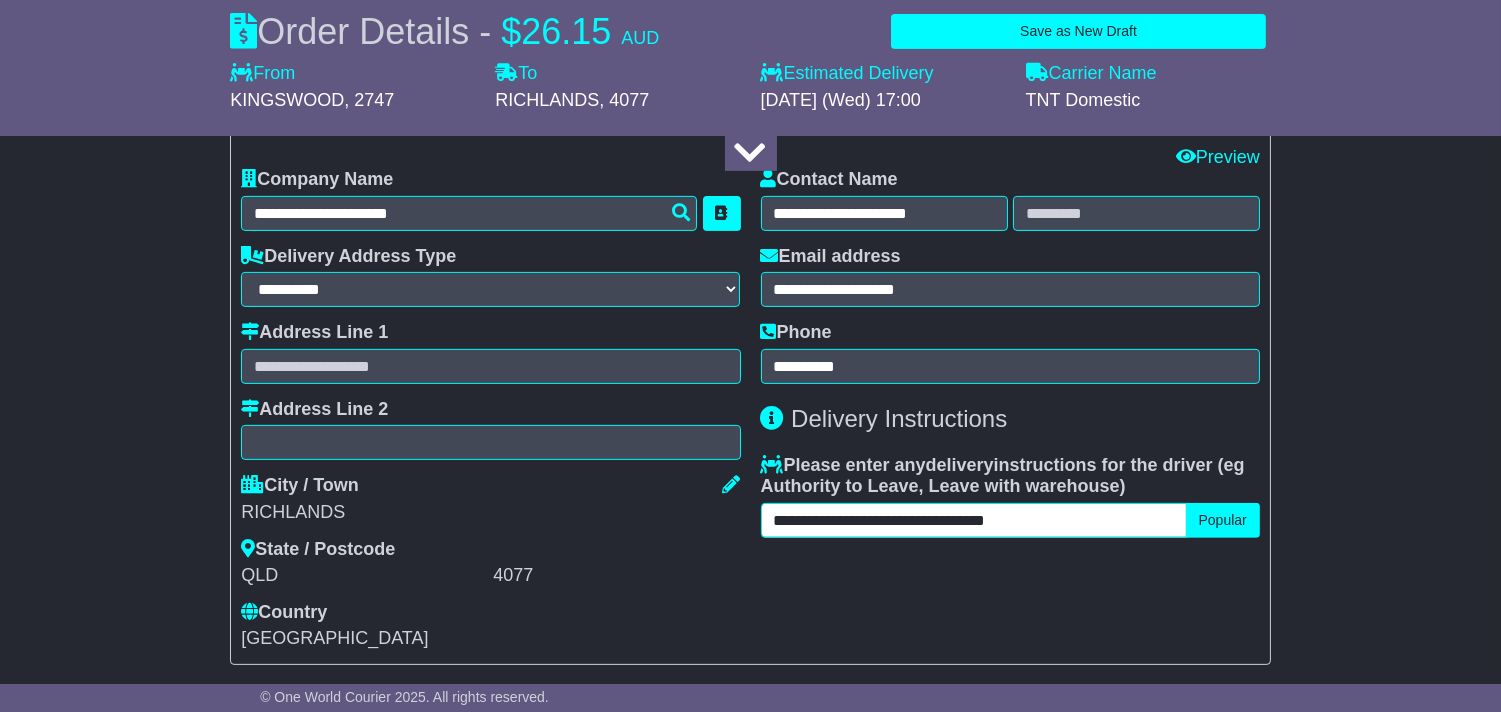 type on "**********" 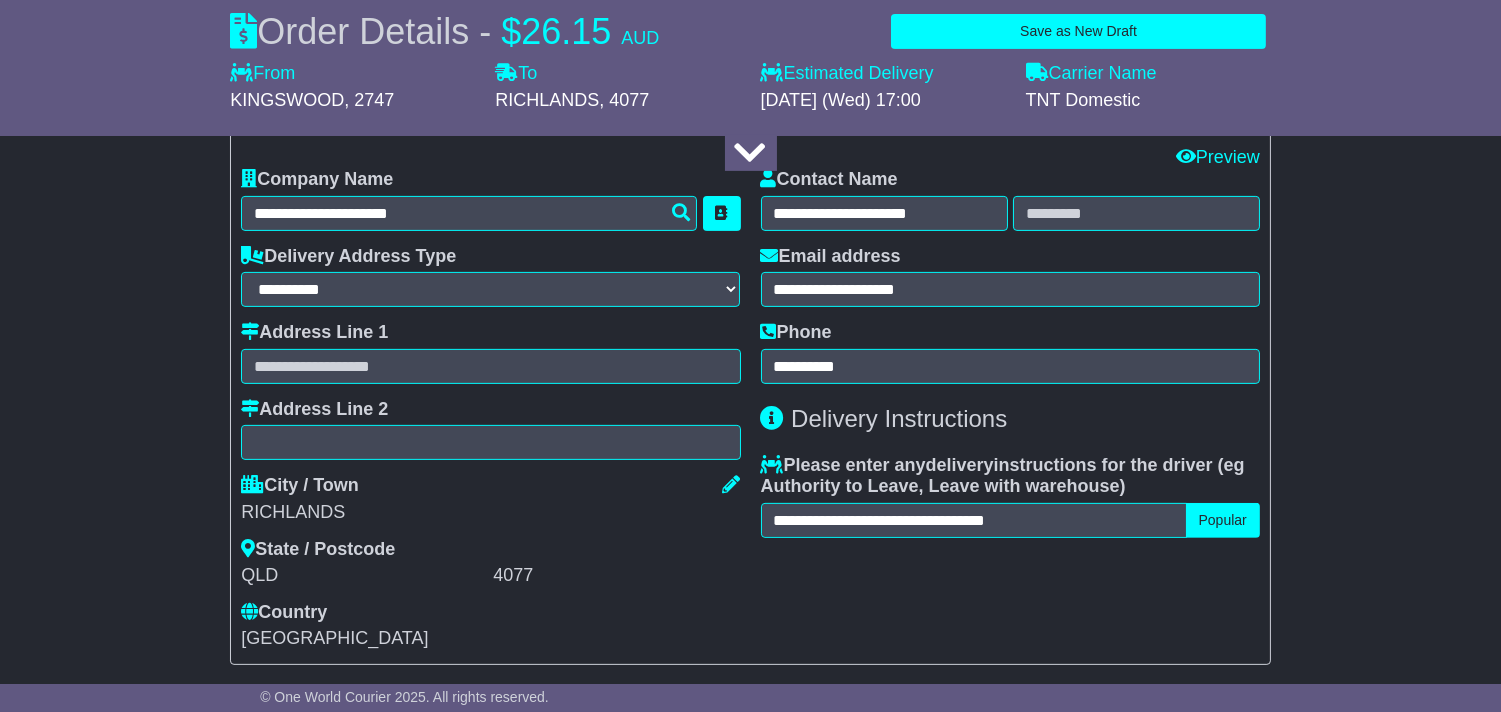 click on "Address Line 1" at bounding box center [490, 353] 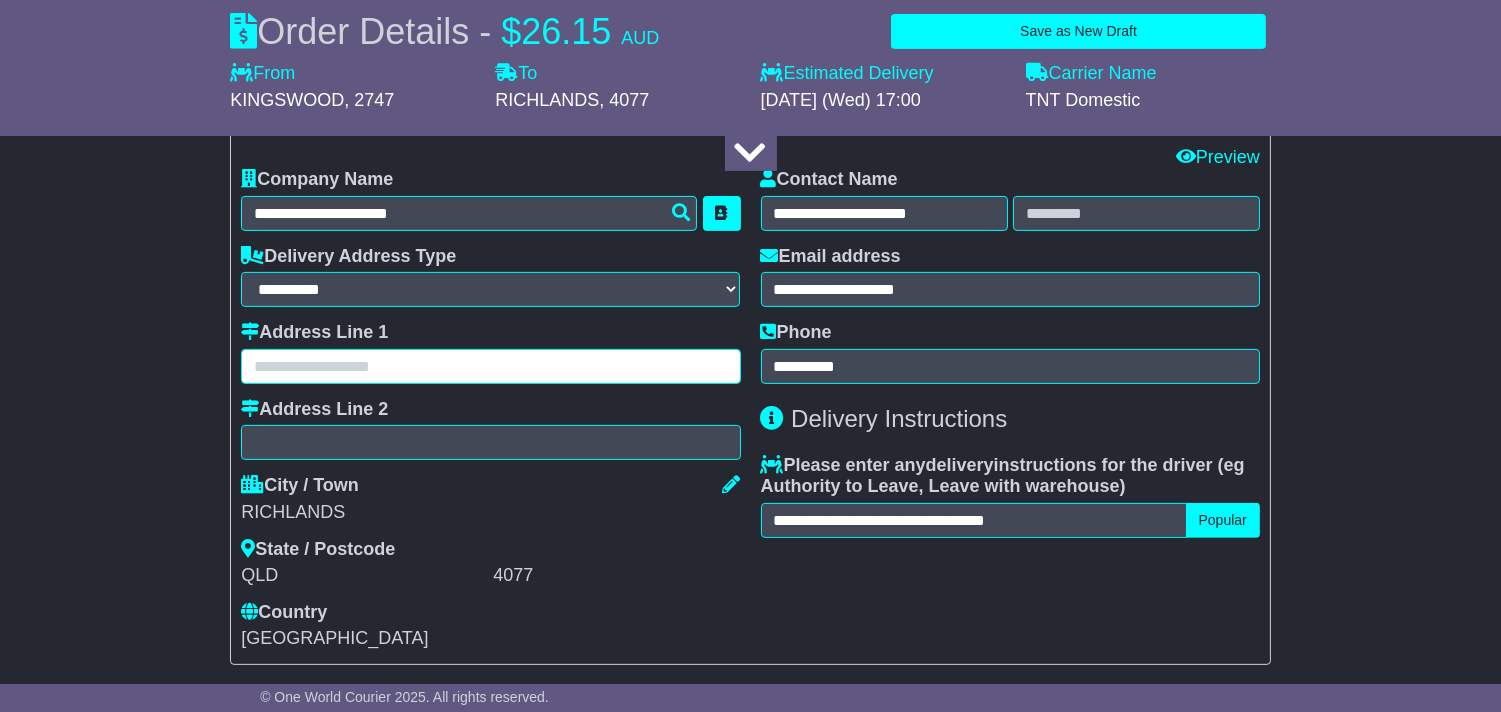 click at bounding box center (490, 366) 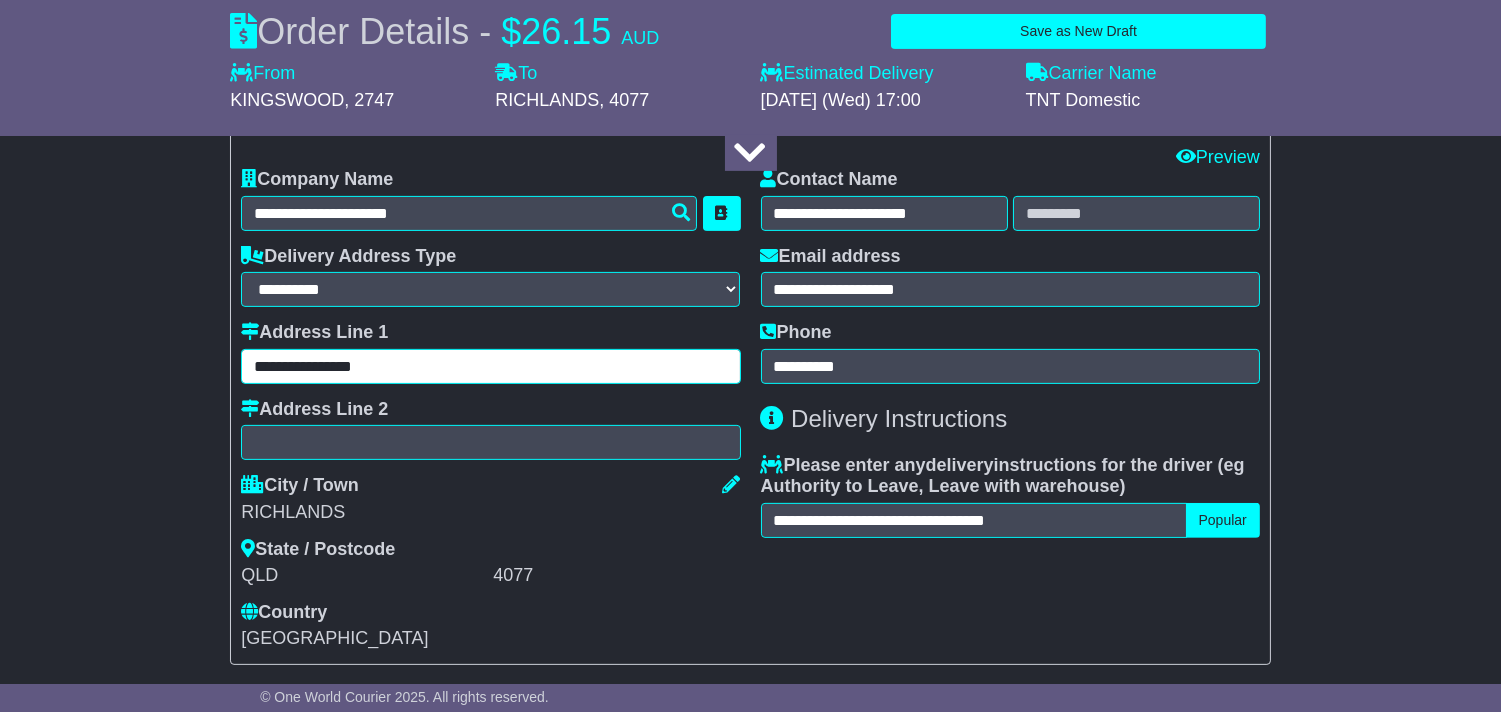 click on "**********" at bounding box center (490, 366) 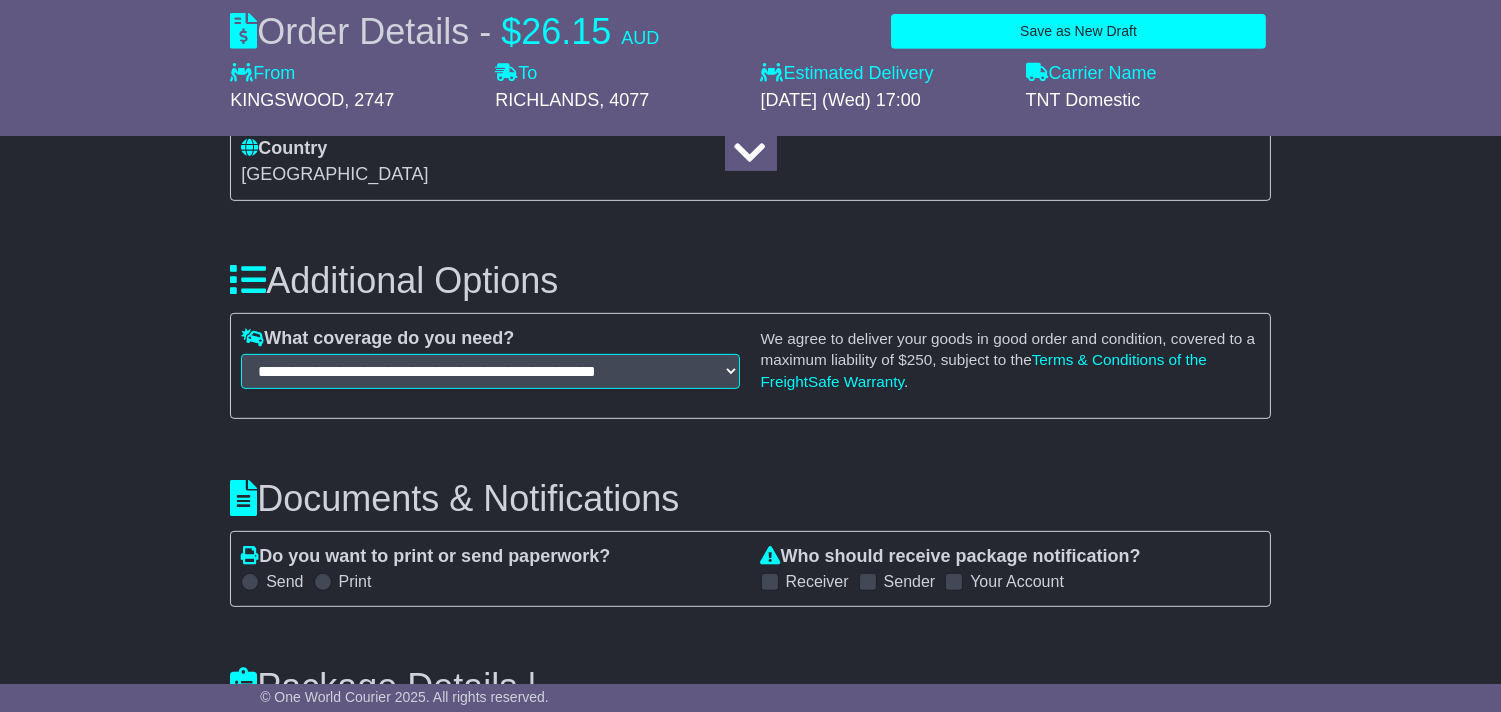 scroll, scrollTop: 2185, scrollLeft: 0, axis: vertical 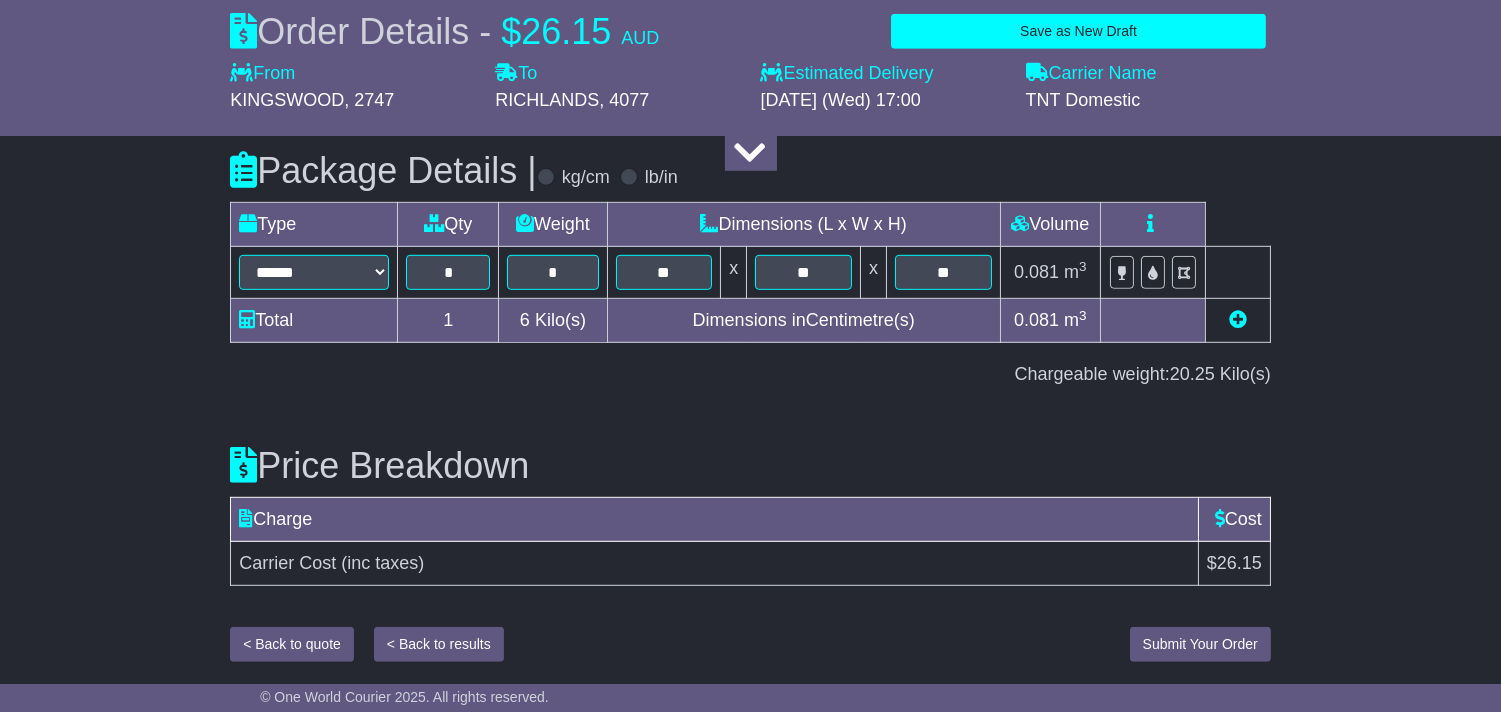 type on "**********" 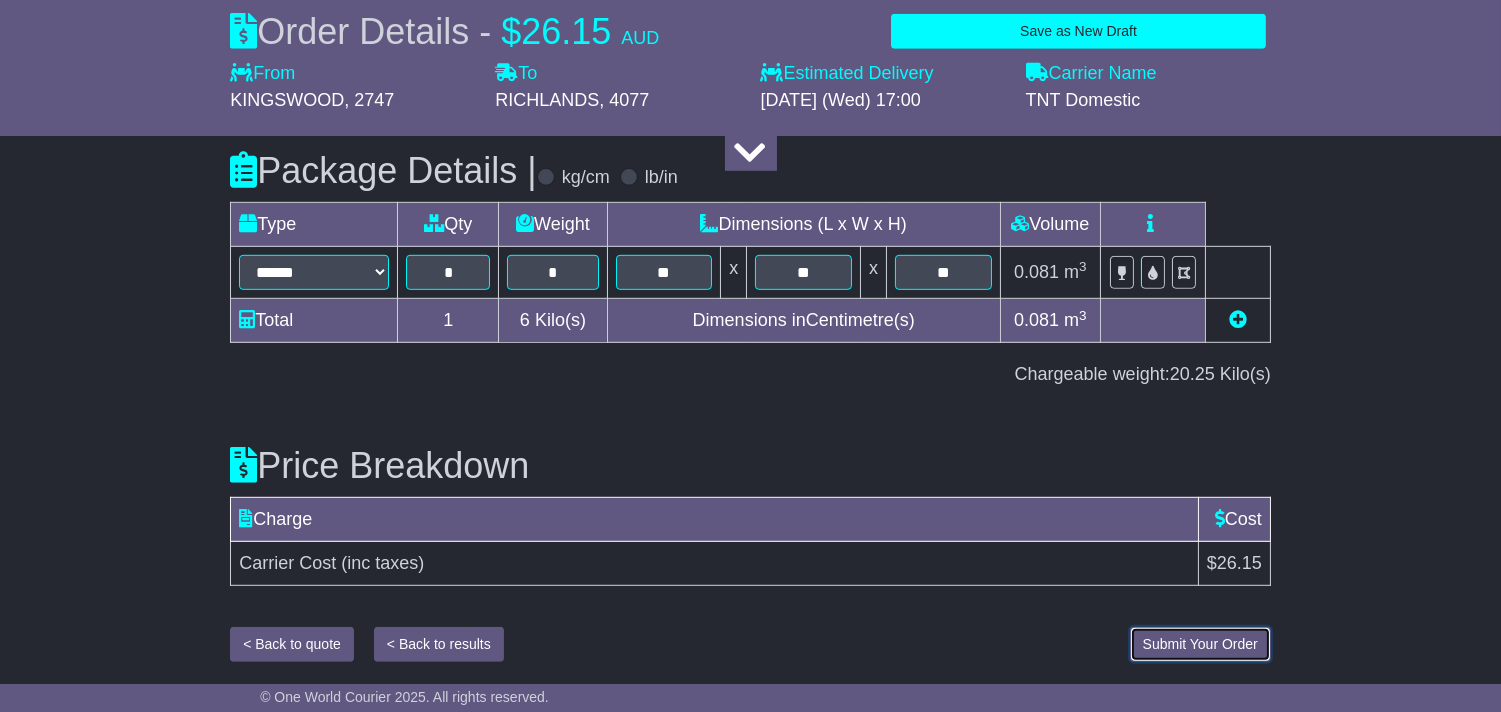 click on "Submit Your Order" at bounding box center [1200, 644] 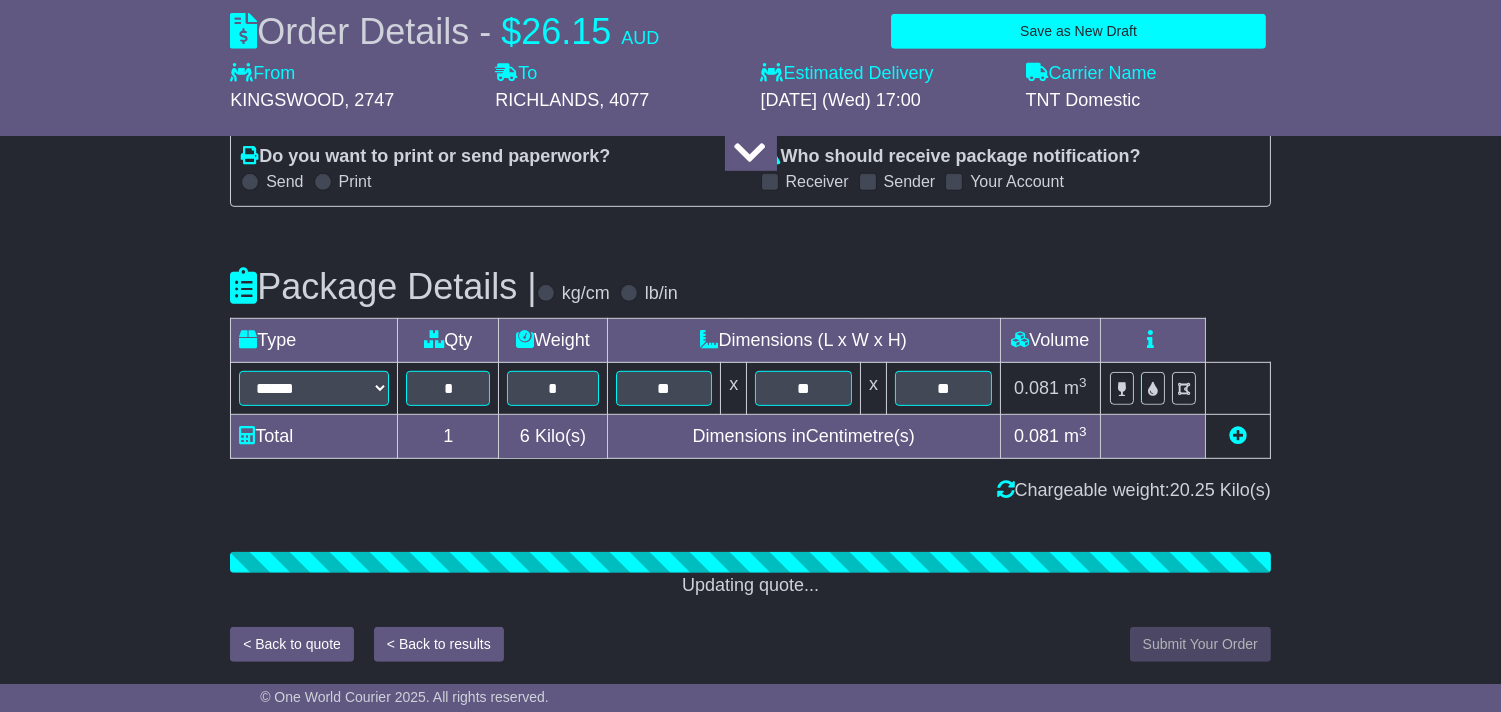scroll, scrollTop: 2185, scrollLeft: 0, axis: vertical 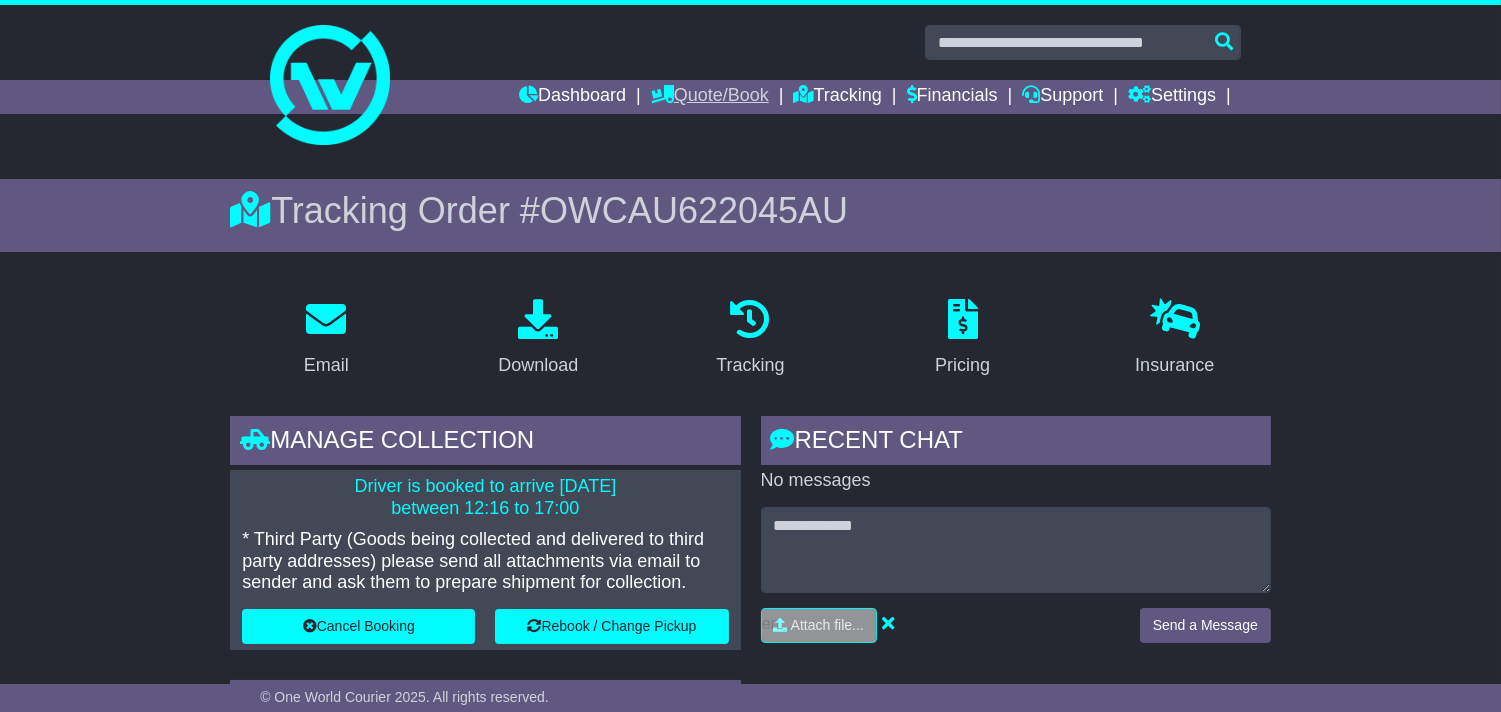 click on "Quote/Book" at bounding box center [710, 97] 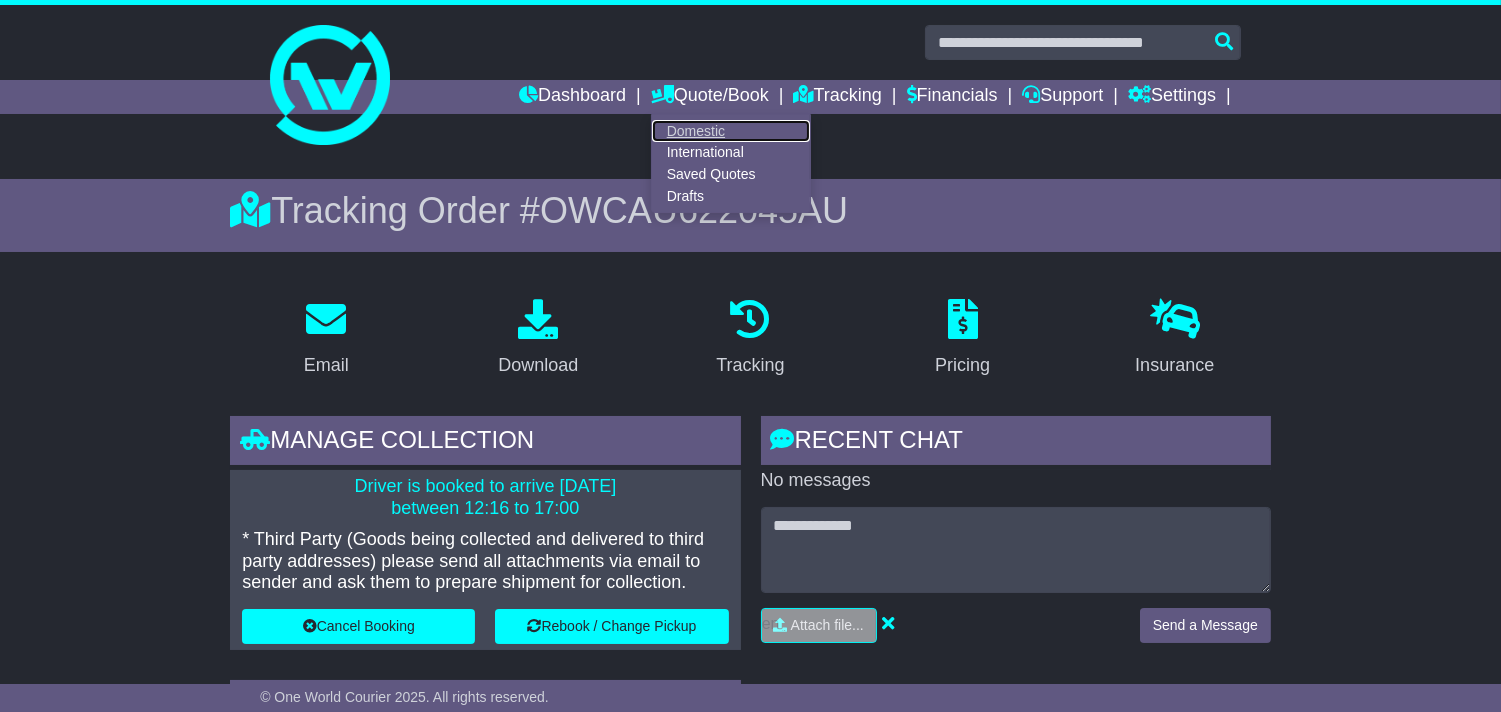 click on "Domestic" at bounding box center (731, 131) 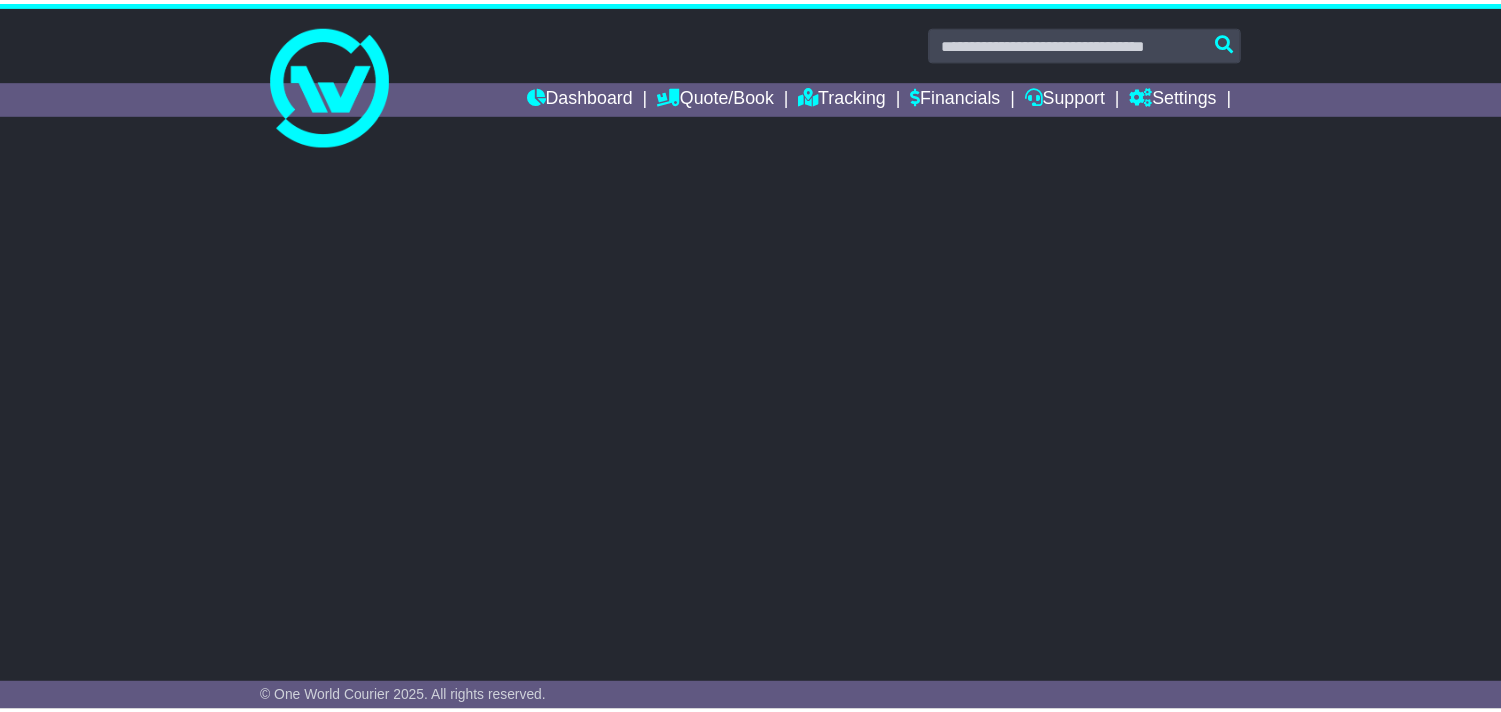 scroll, scrollTop: 0, scrollLeft: 0, axis: both 